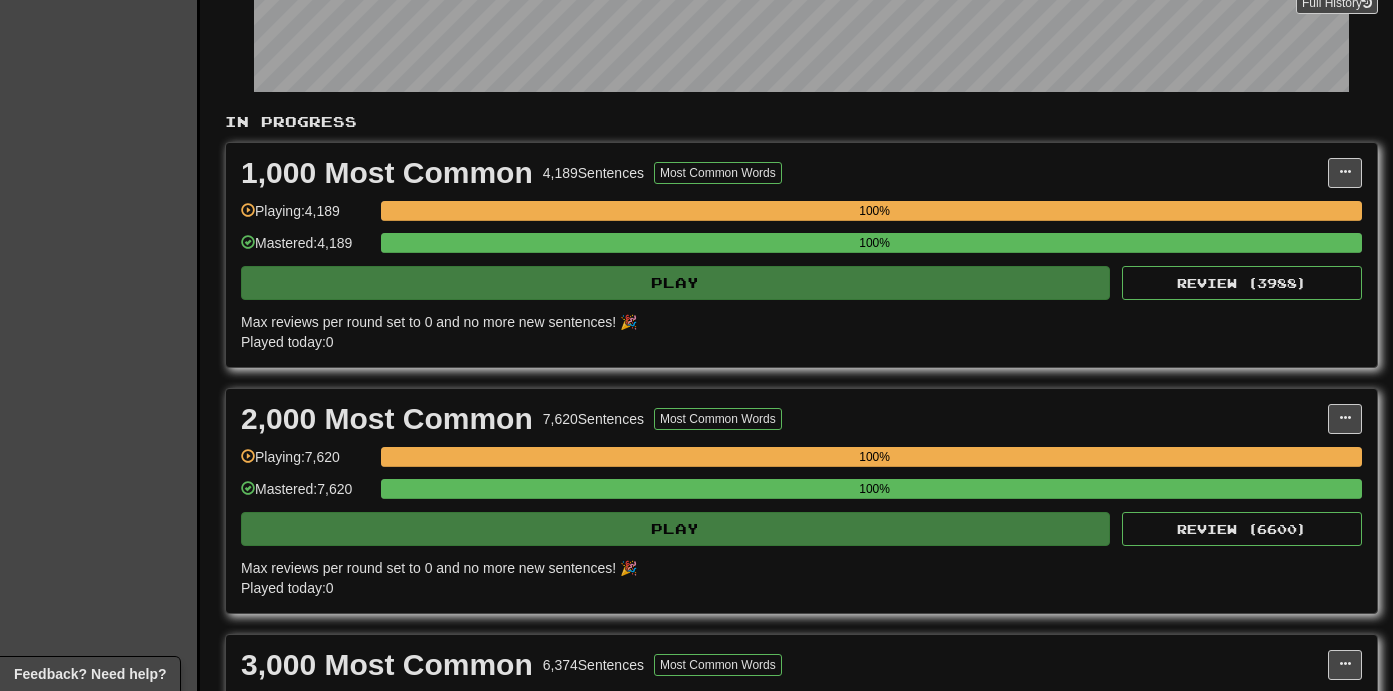 scroll, scrollTop: 248, scrollLeft: 0, axis: vertical 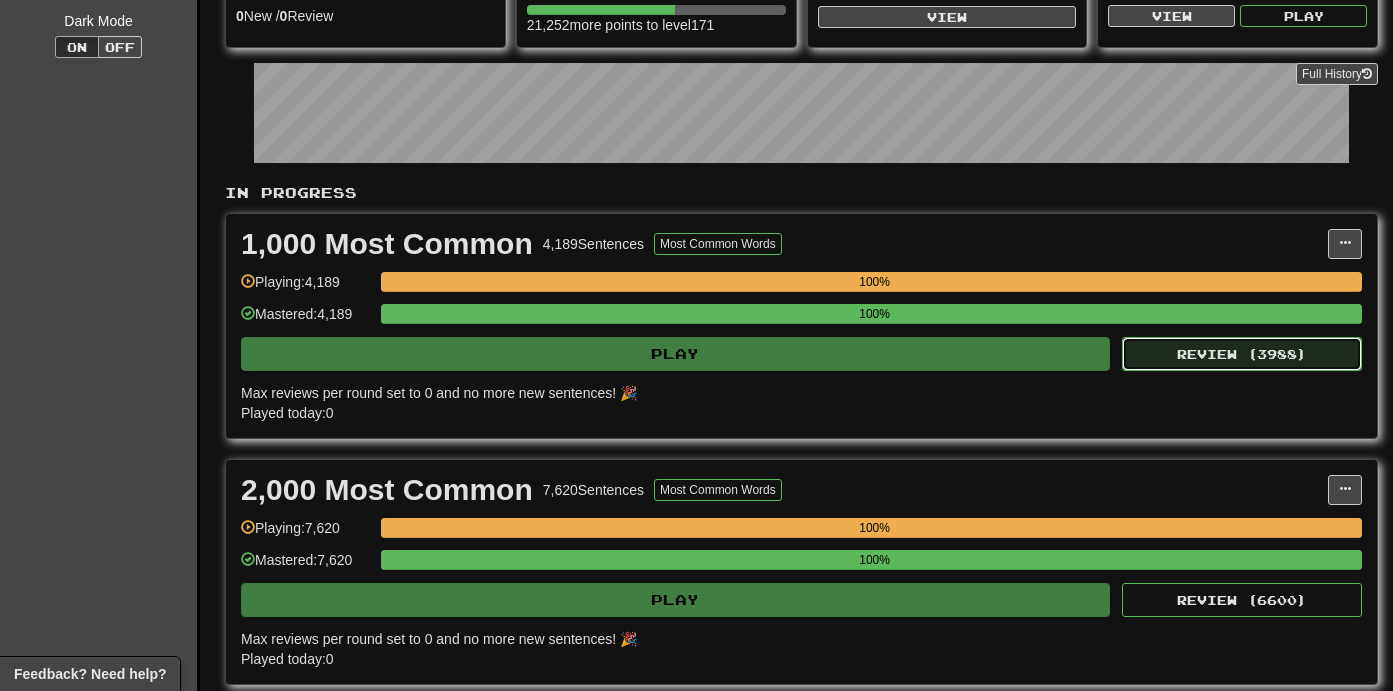 click on "Review ( 3988 )" at bounding box center [1242, 354] 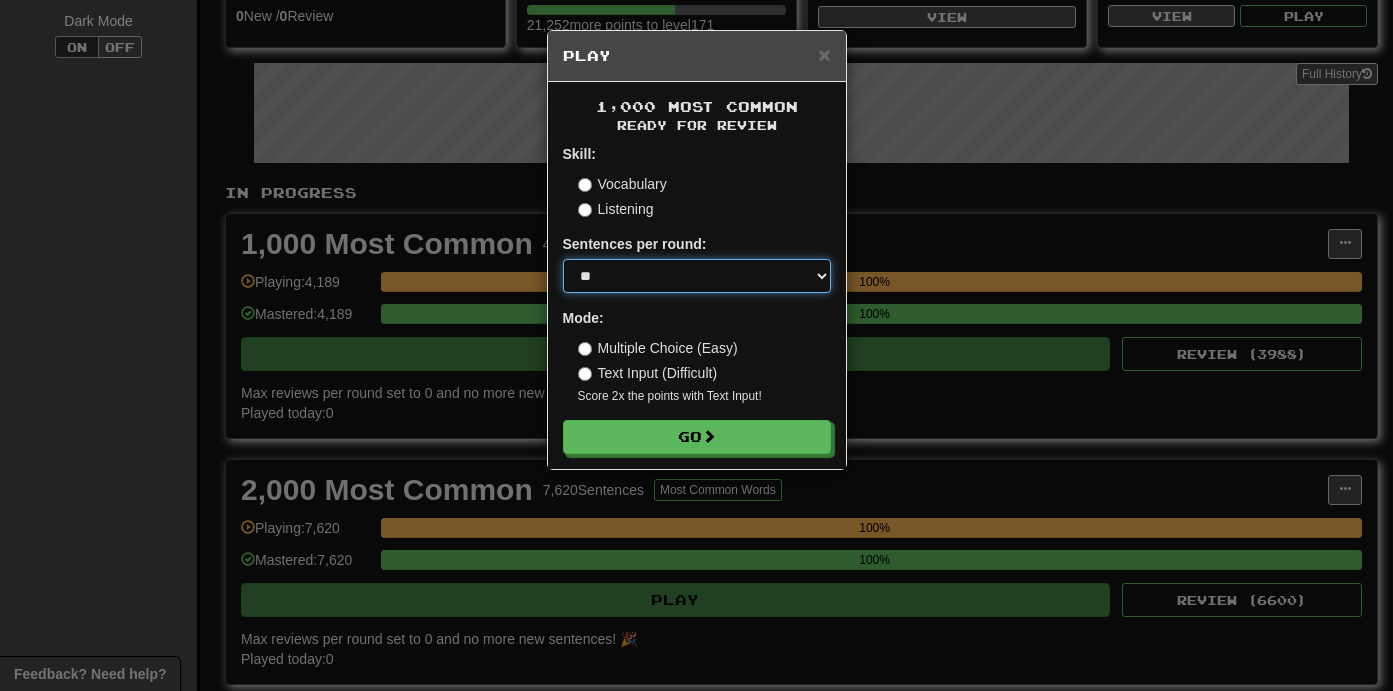 select on "***" 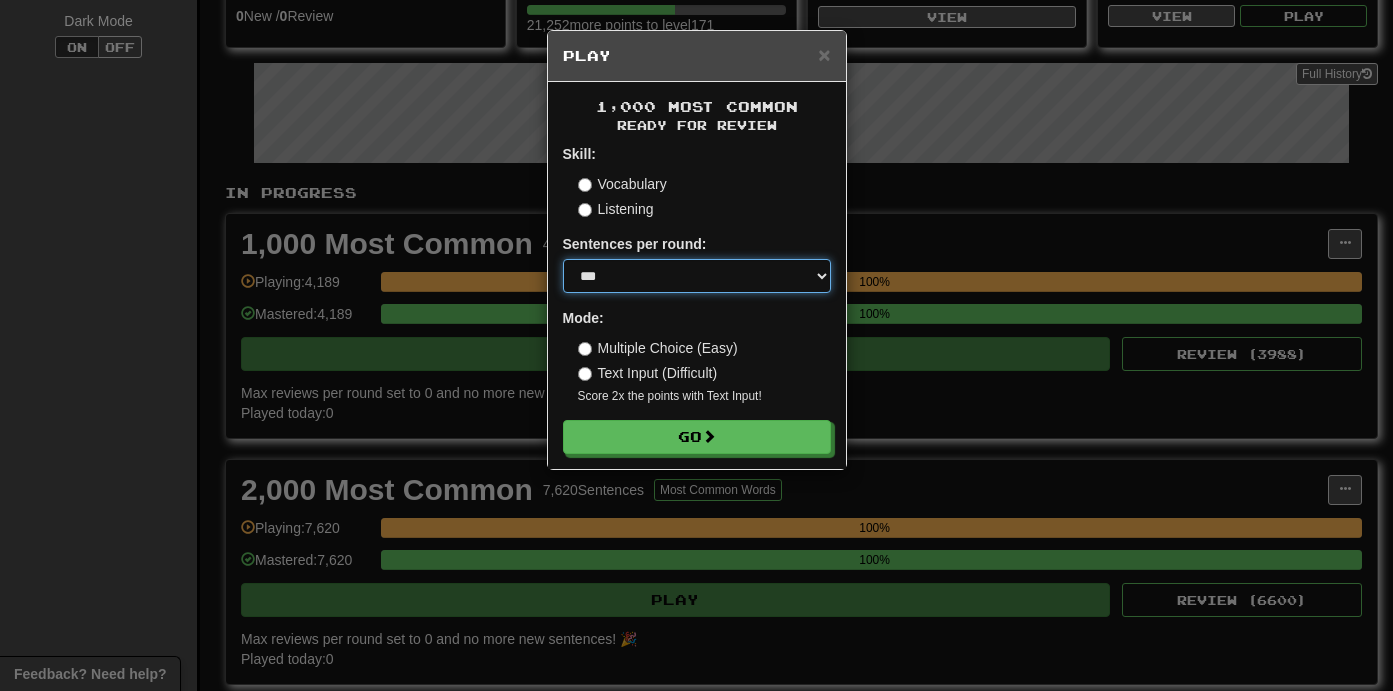 click on "***" at bounding box center [0, 0] 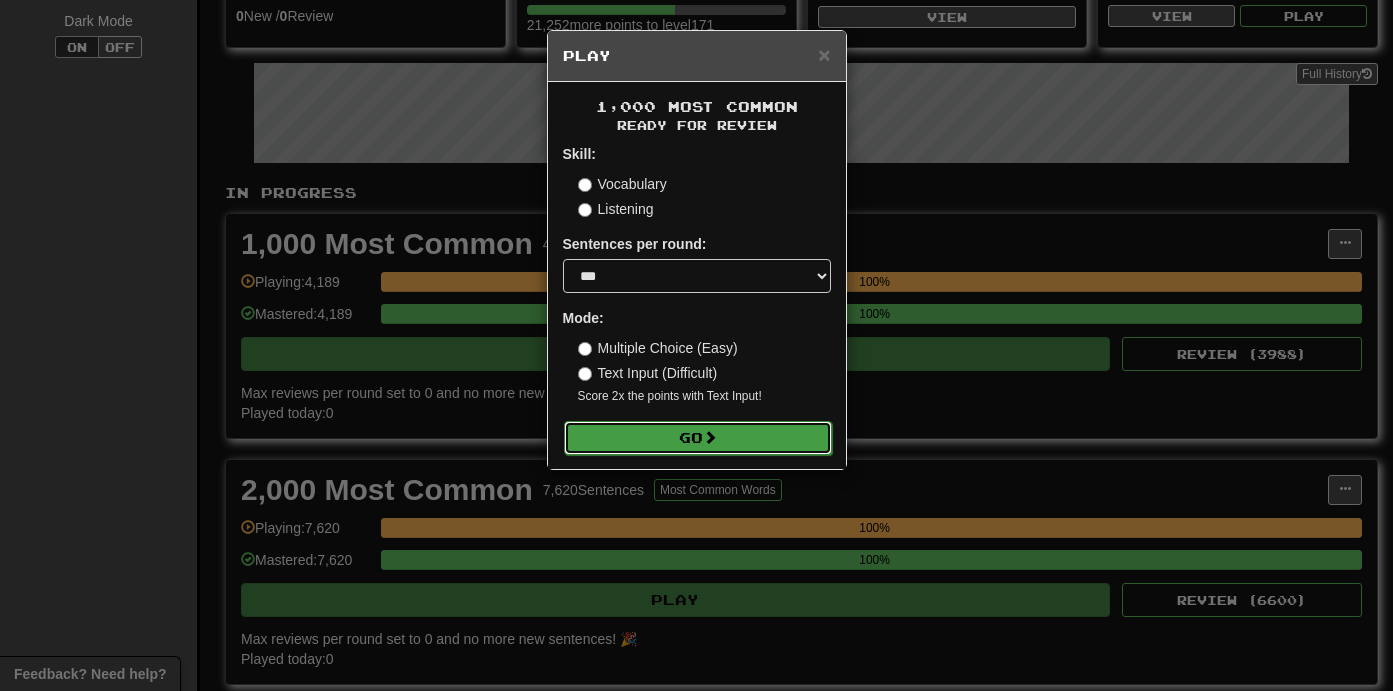 click on "Go" at bounding box center (698, 438) 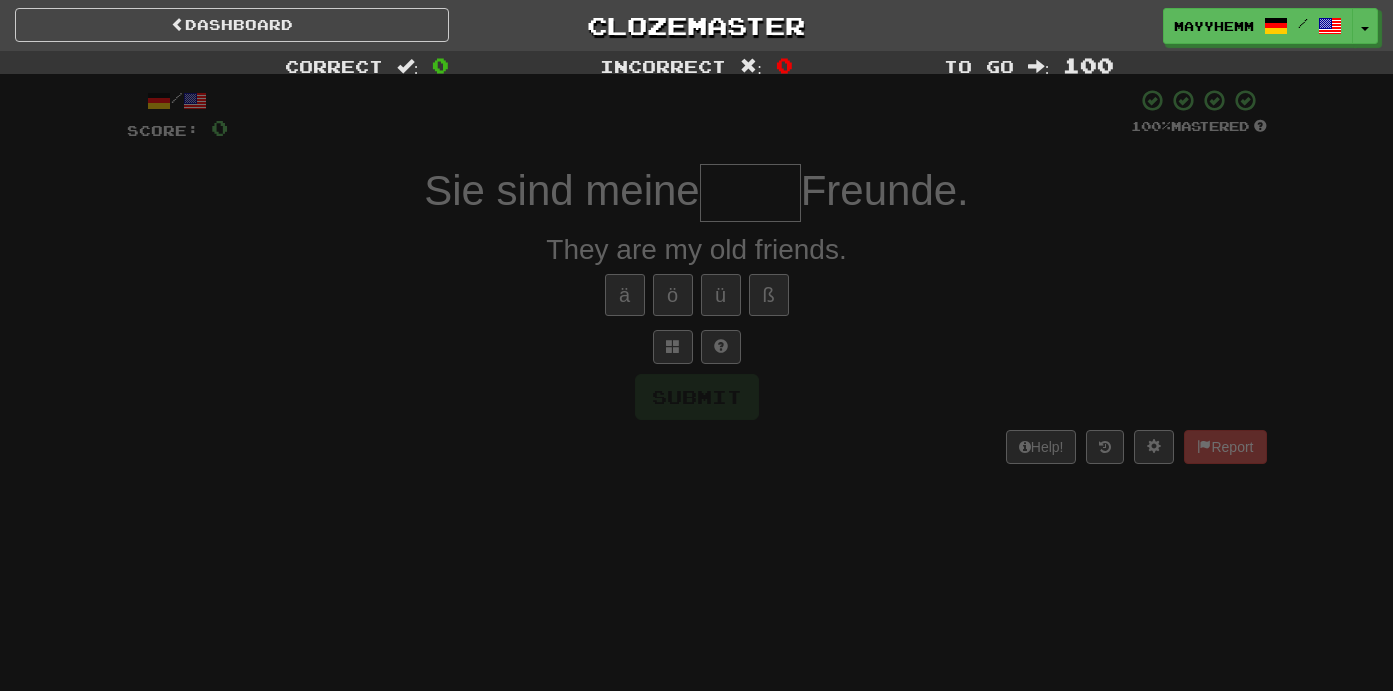 scroll, scrollTop: 0, scrollLeft: 0, axis: both 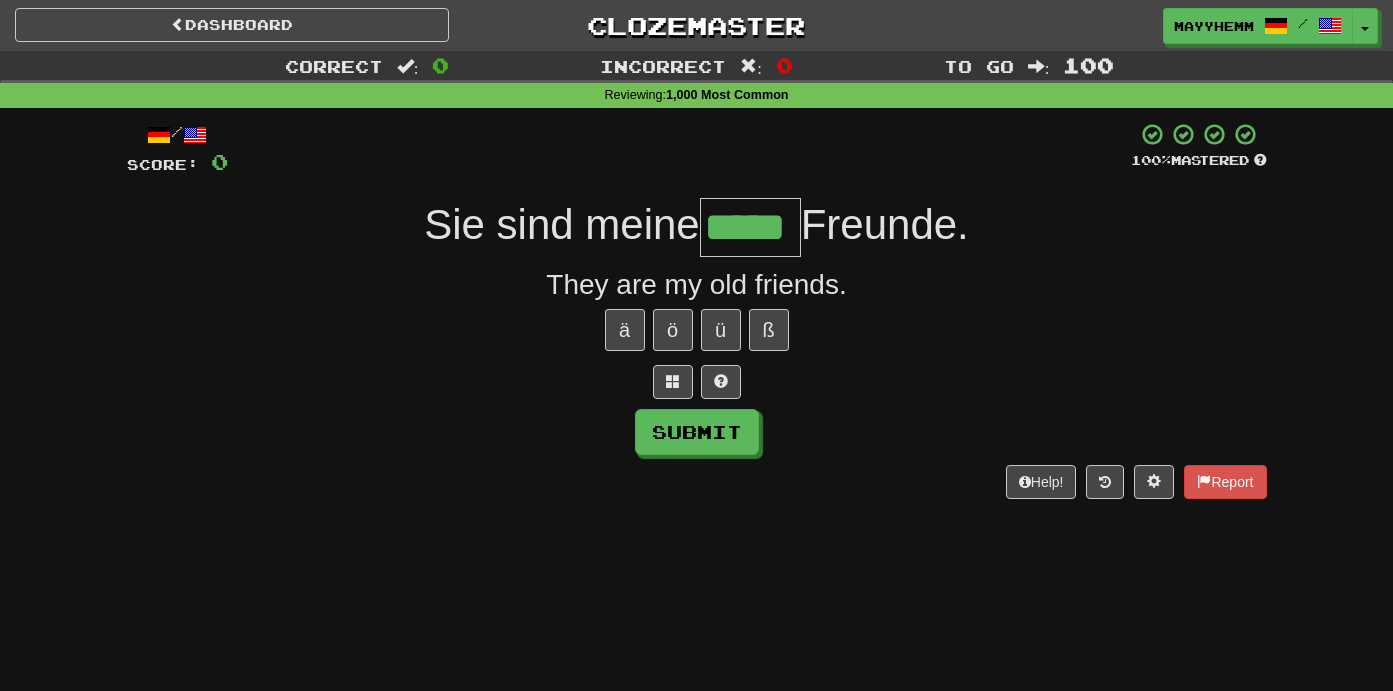 type on "*****" 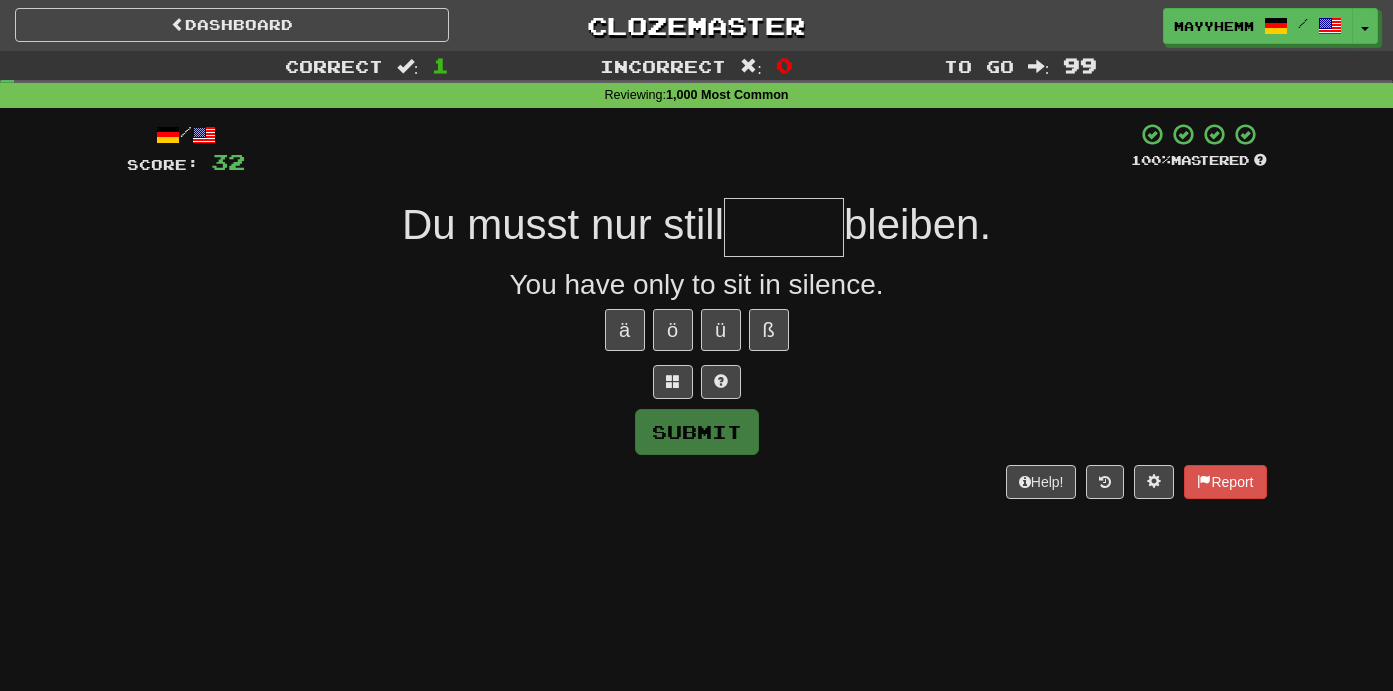 type on "*" 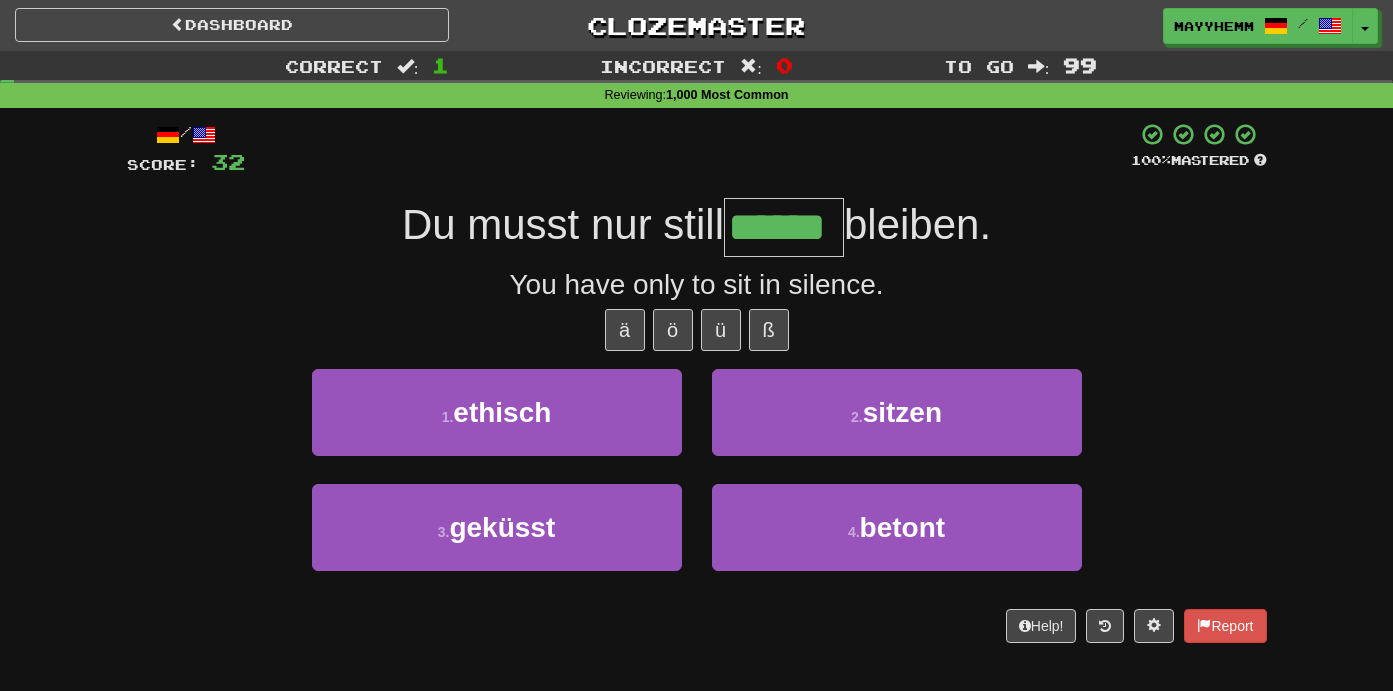 type on "******" 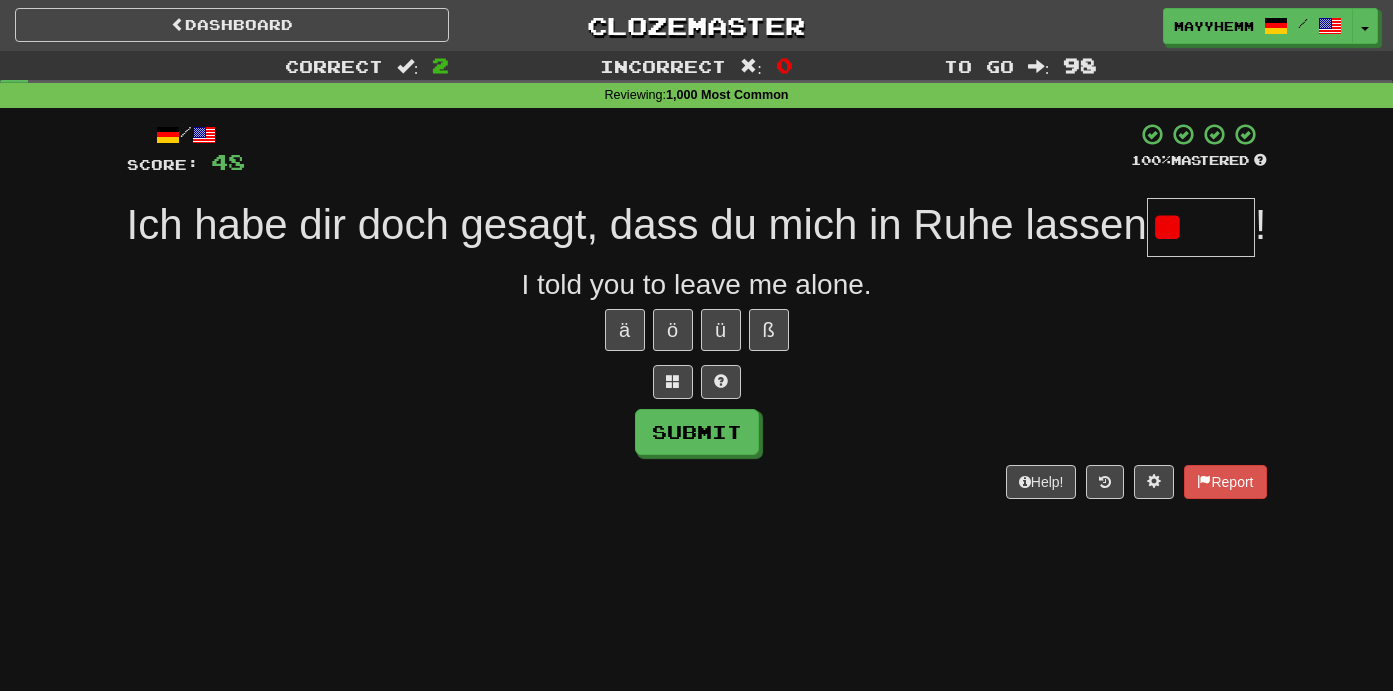 type on "*" 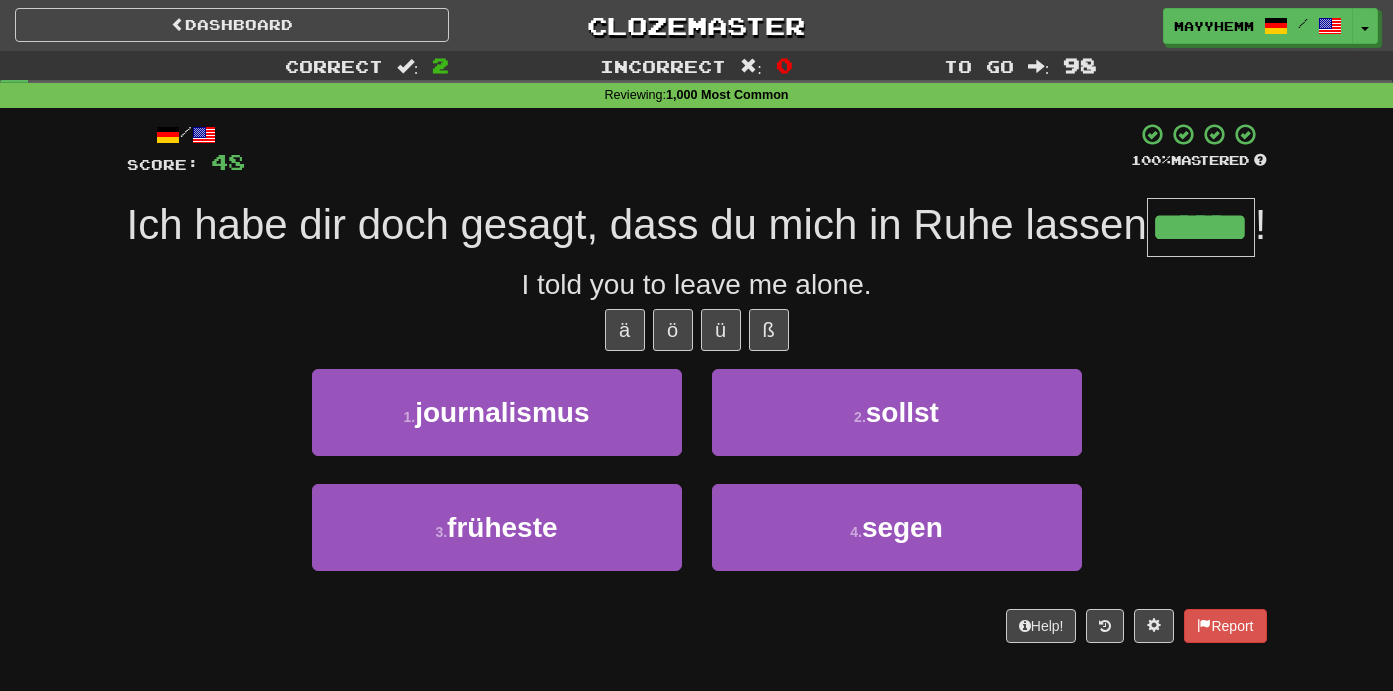 type on "******" 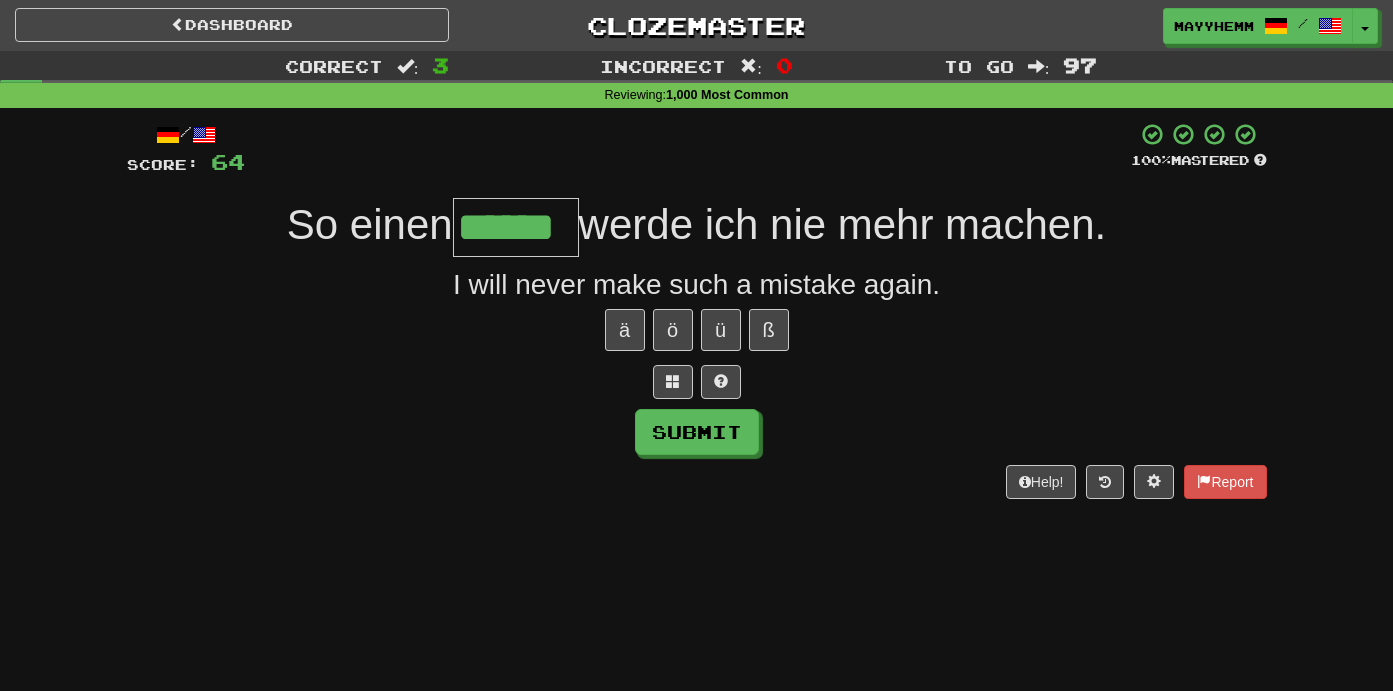 type on "******" 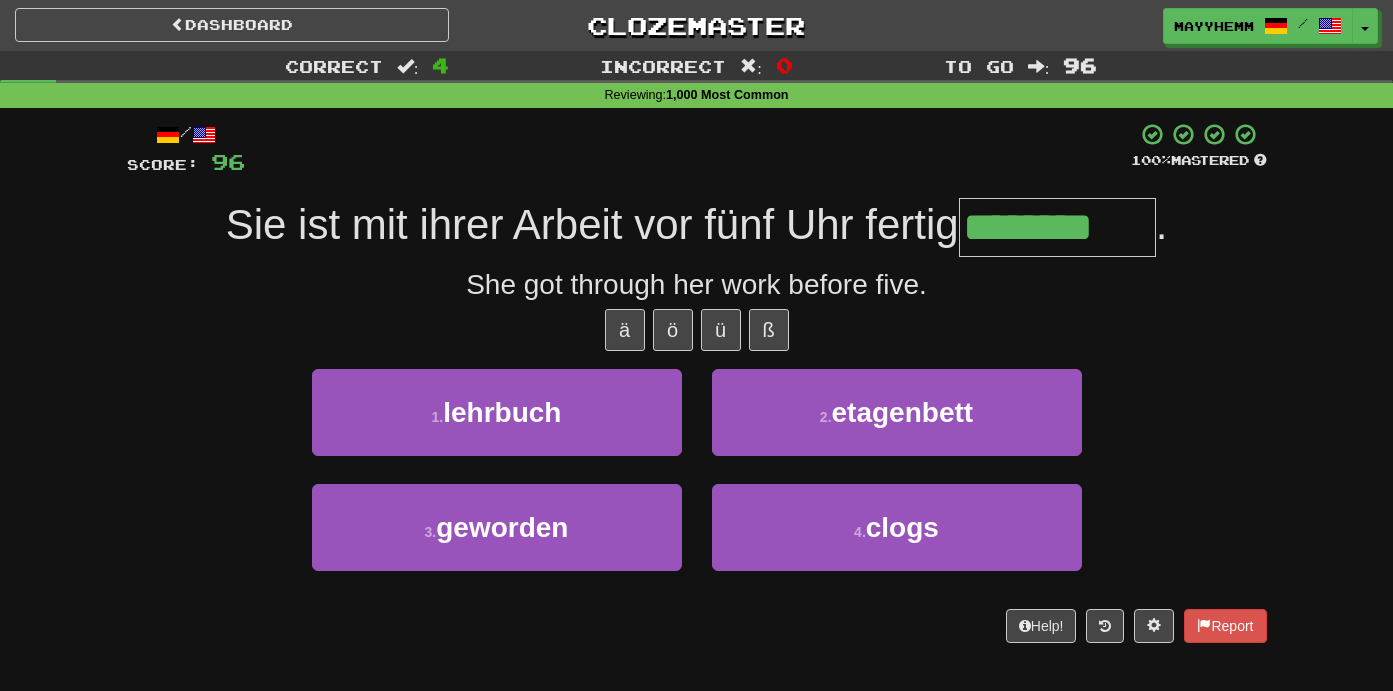 type on "********" 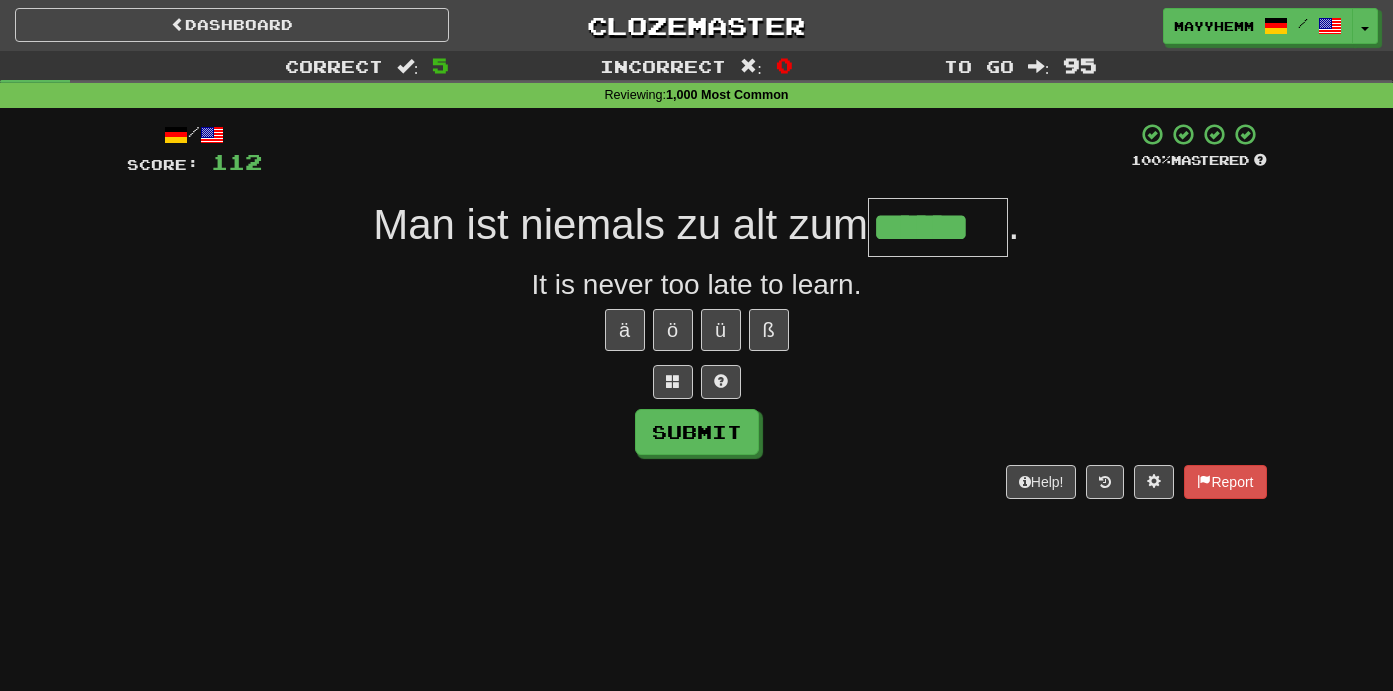 type on "******" 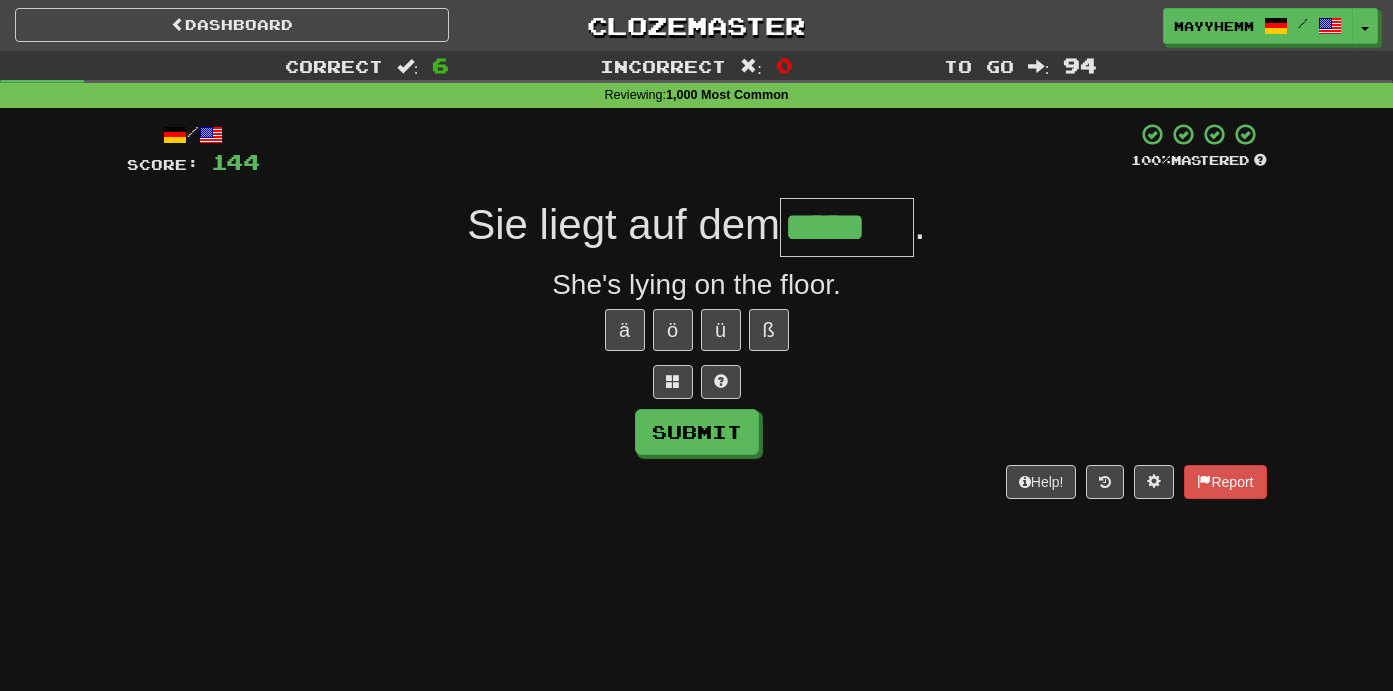 type on "*****" 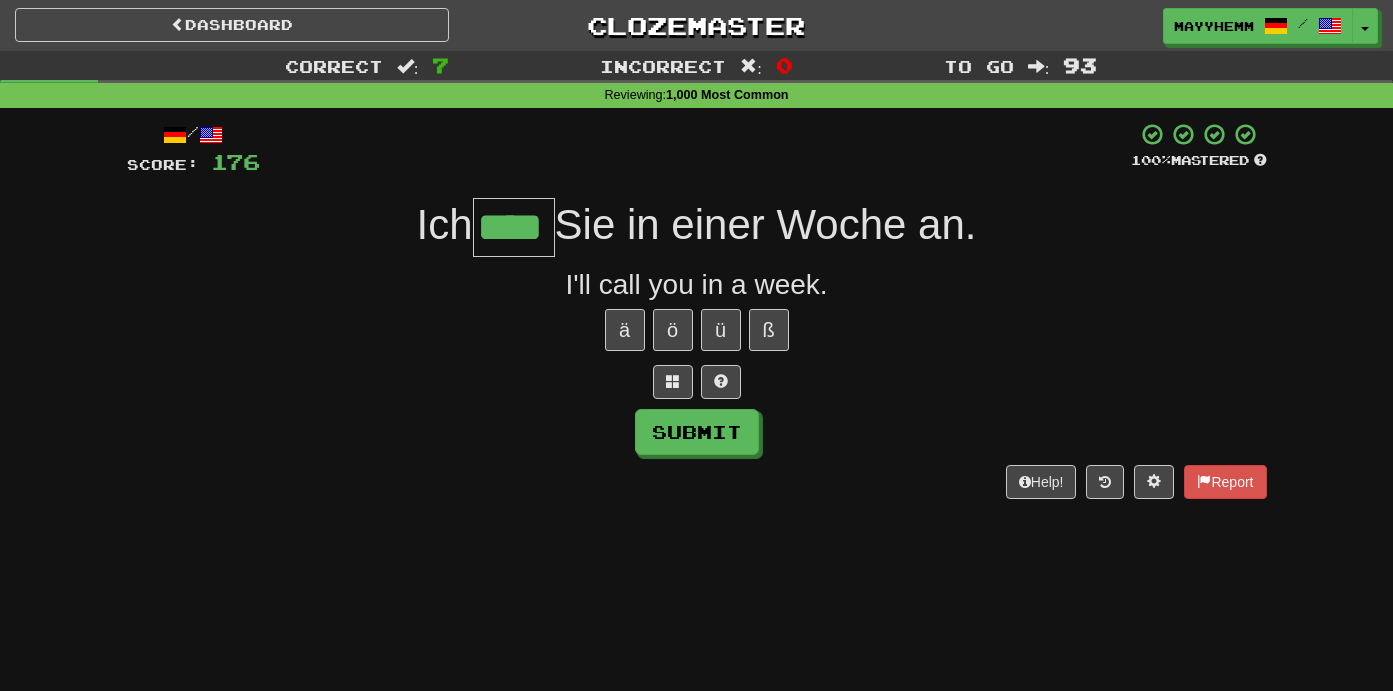 type on "****" 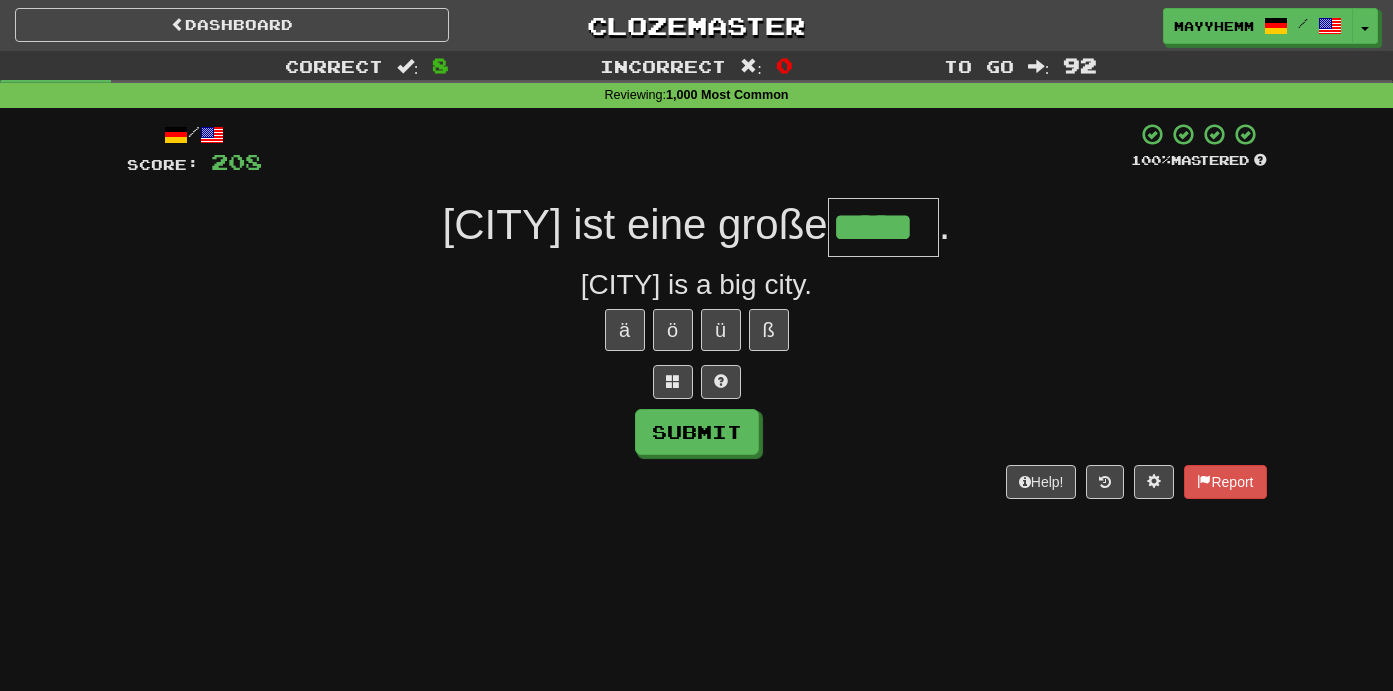 type on "*****" 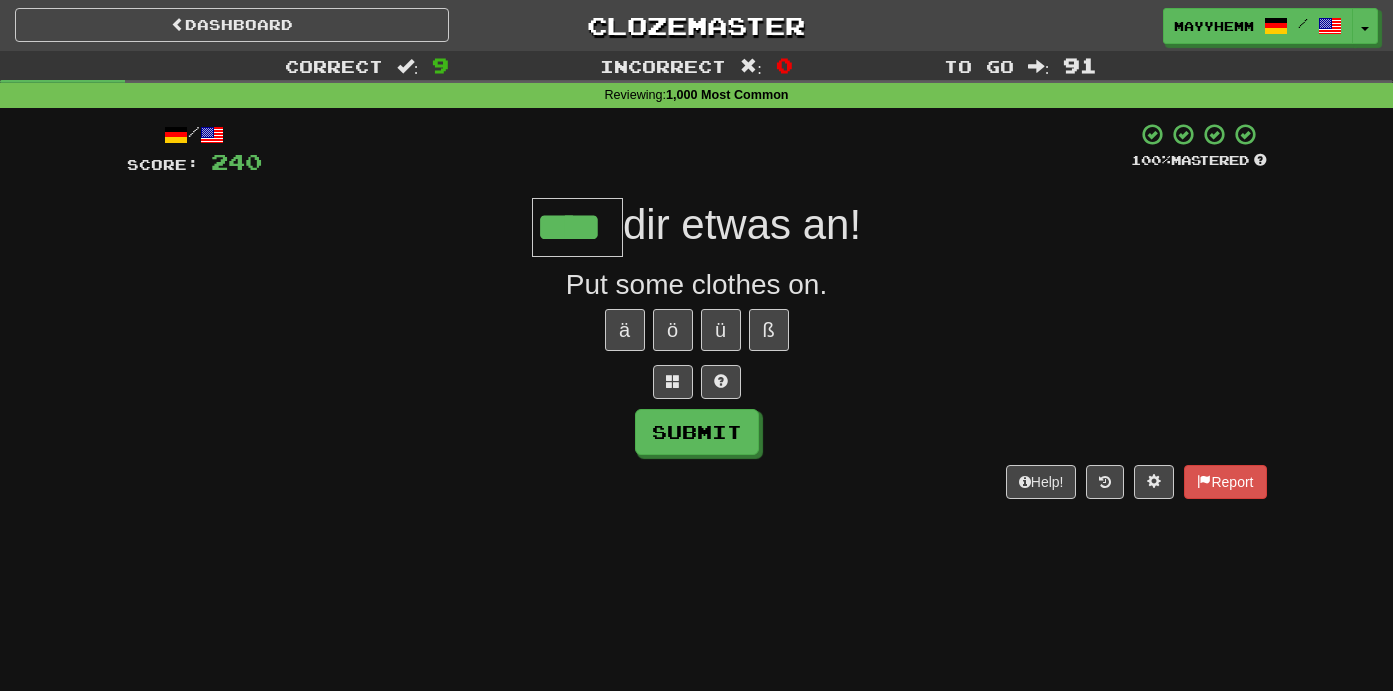 type on "****" 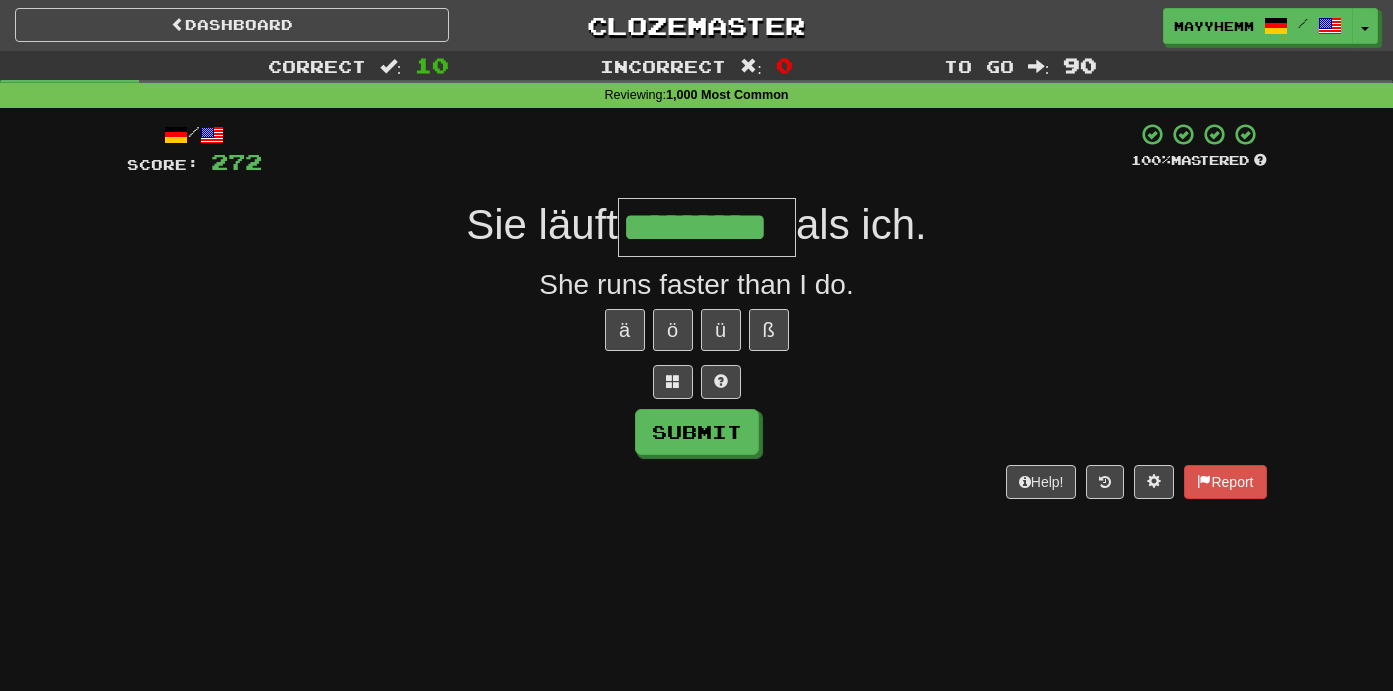 type on "*********" 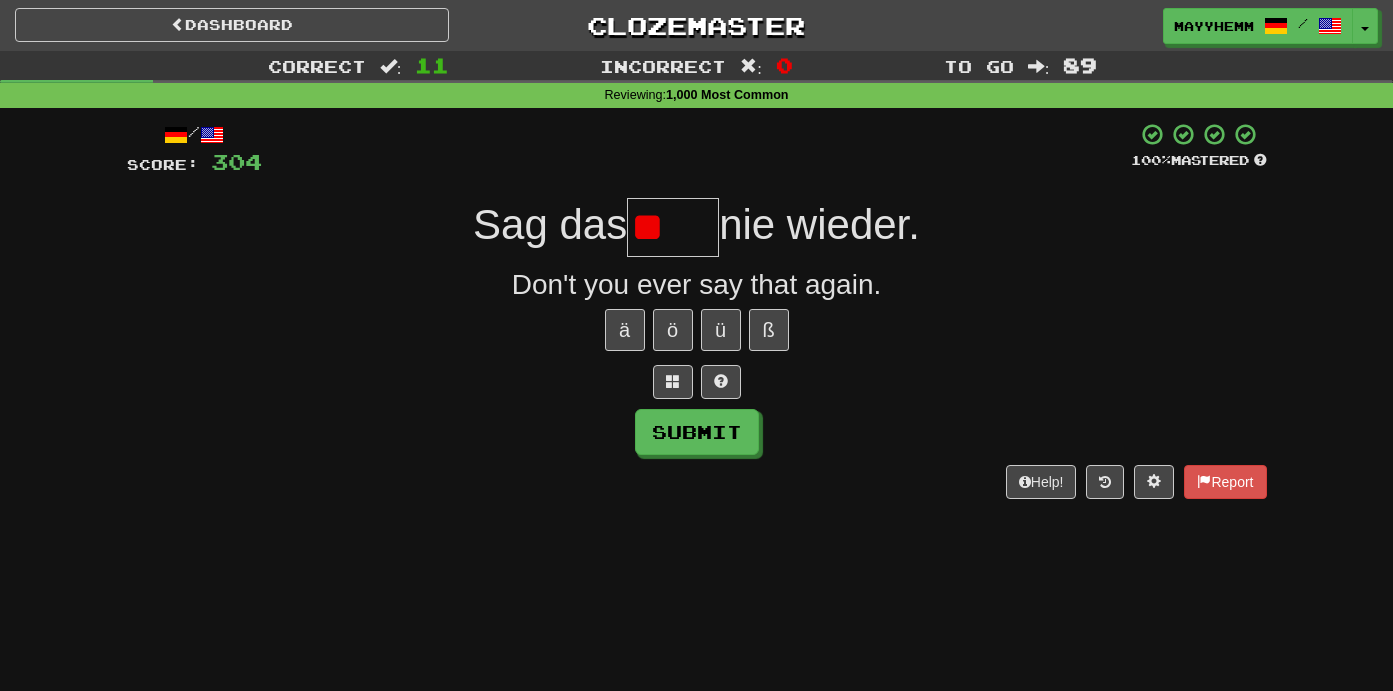 type on "*" 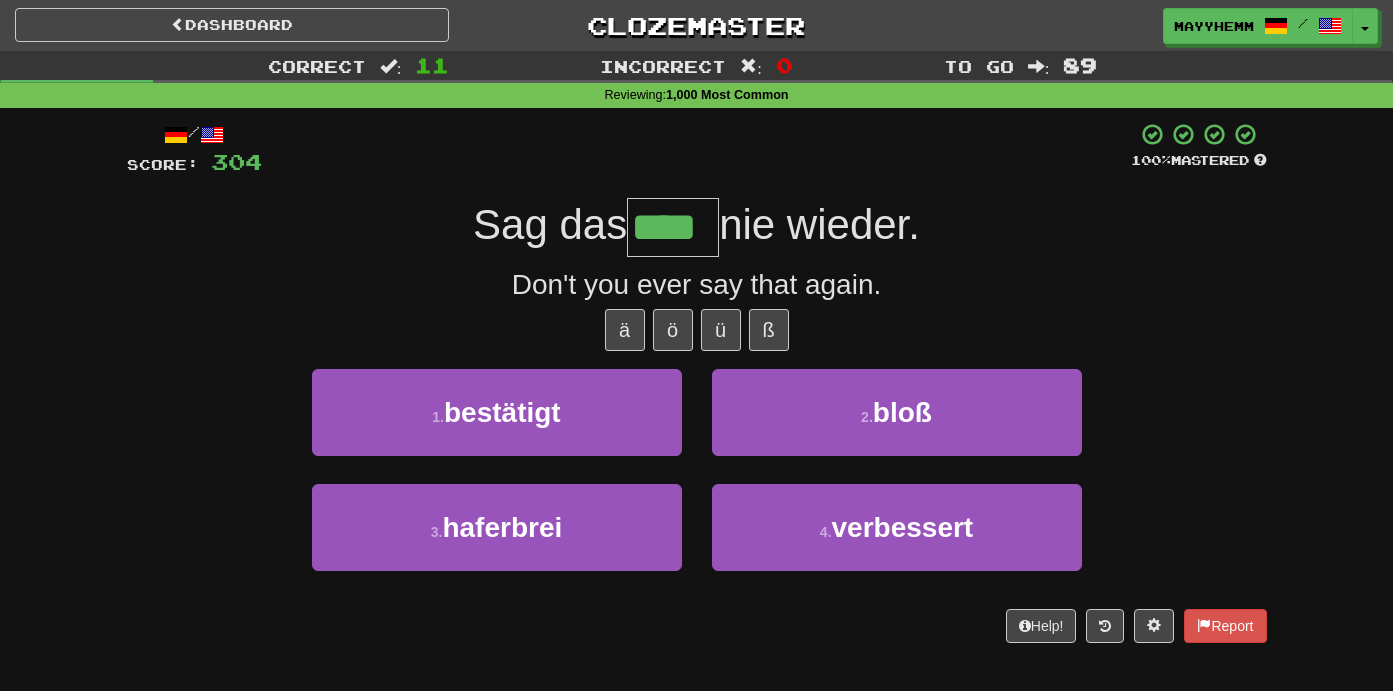 type on "****" 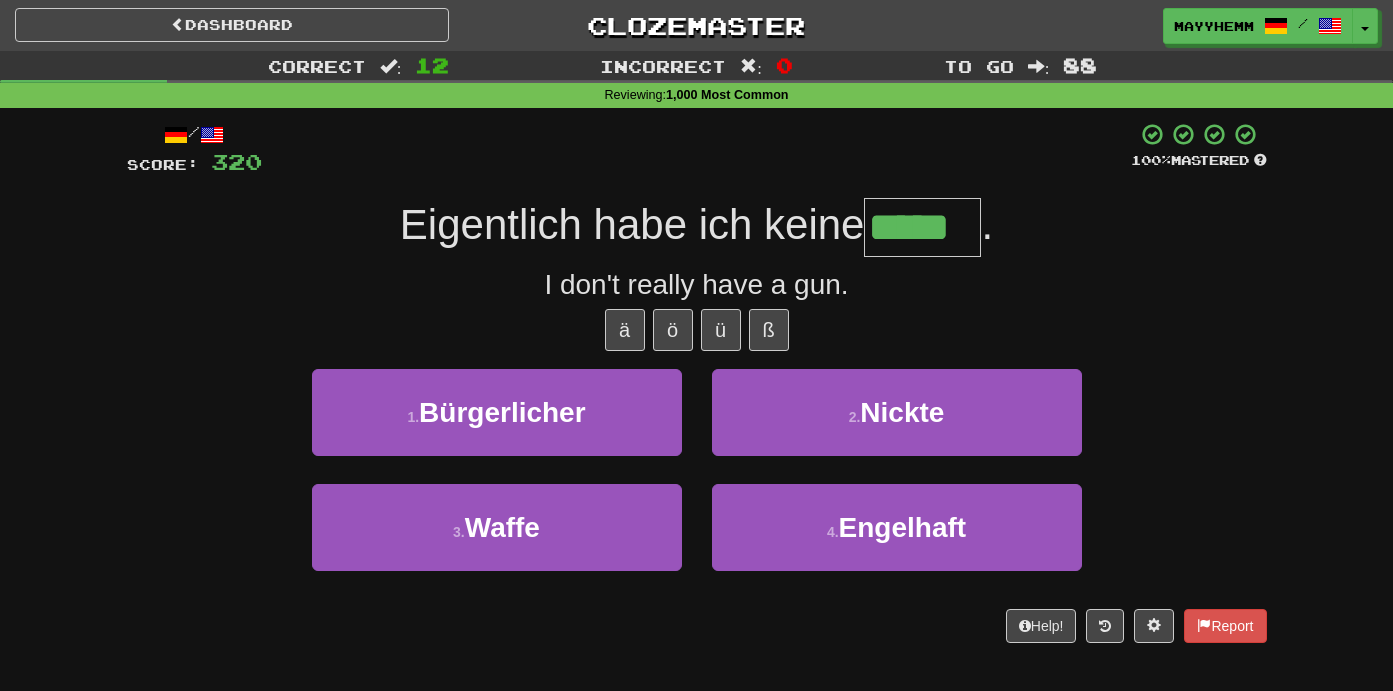 type on "*****" 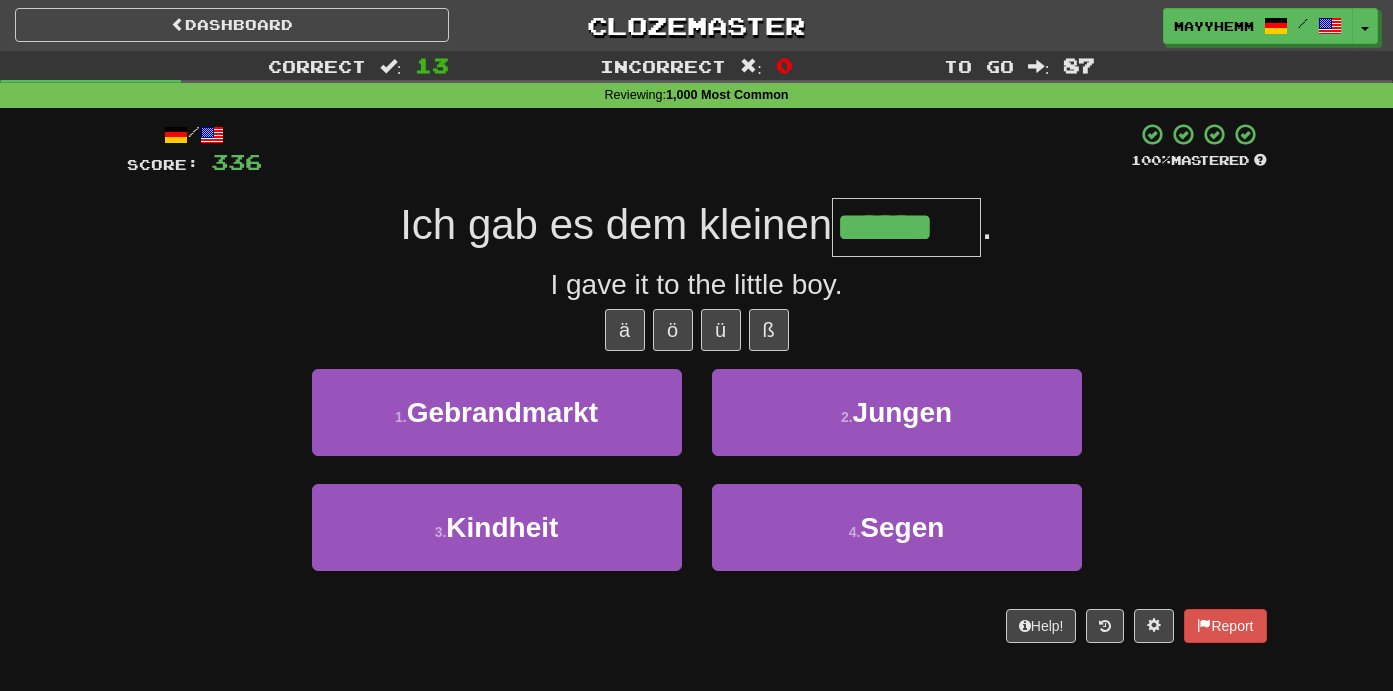 type on "******" 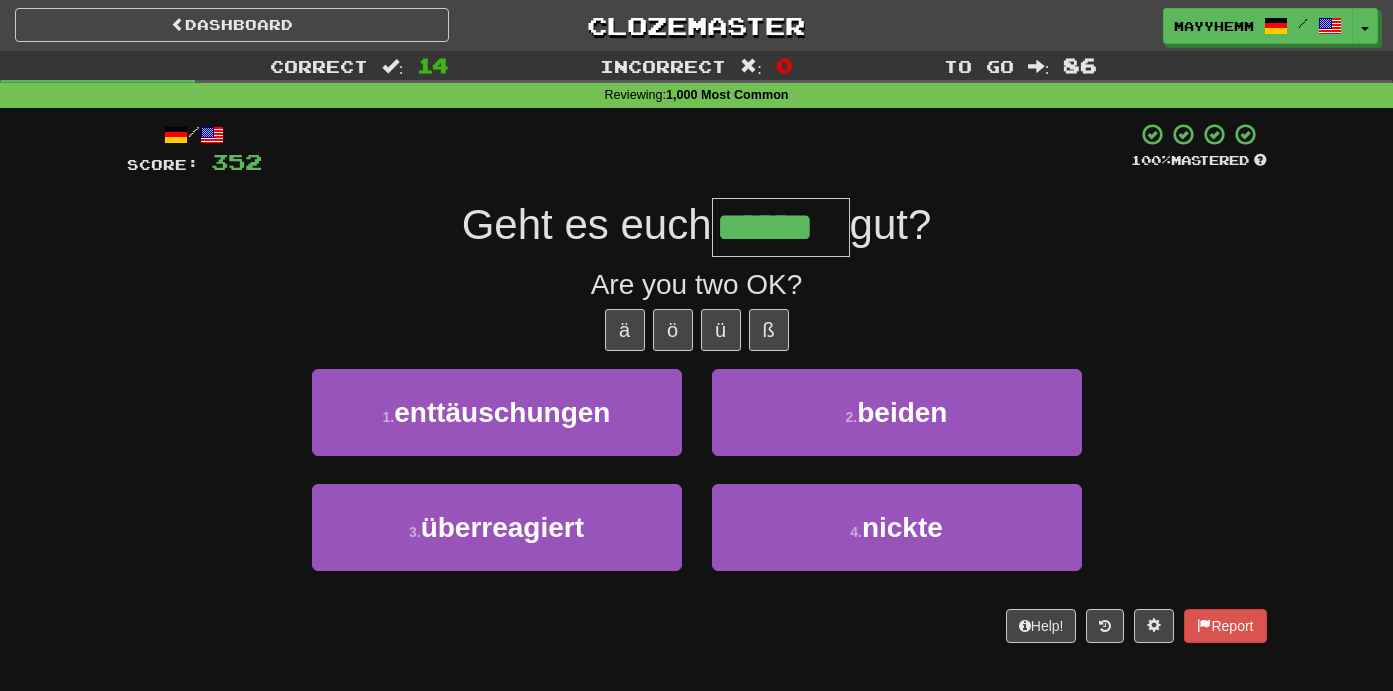 type on "******" 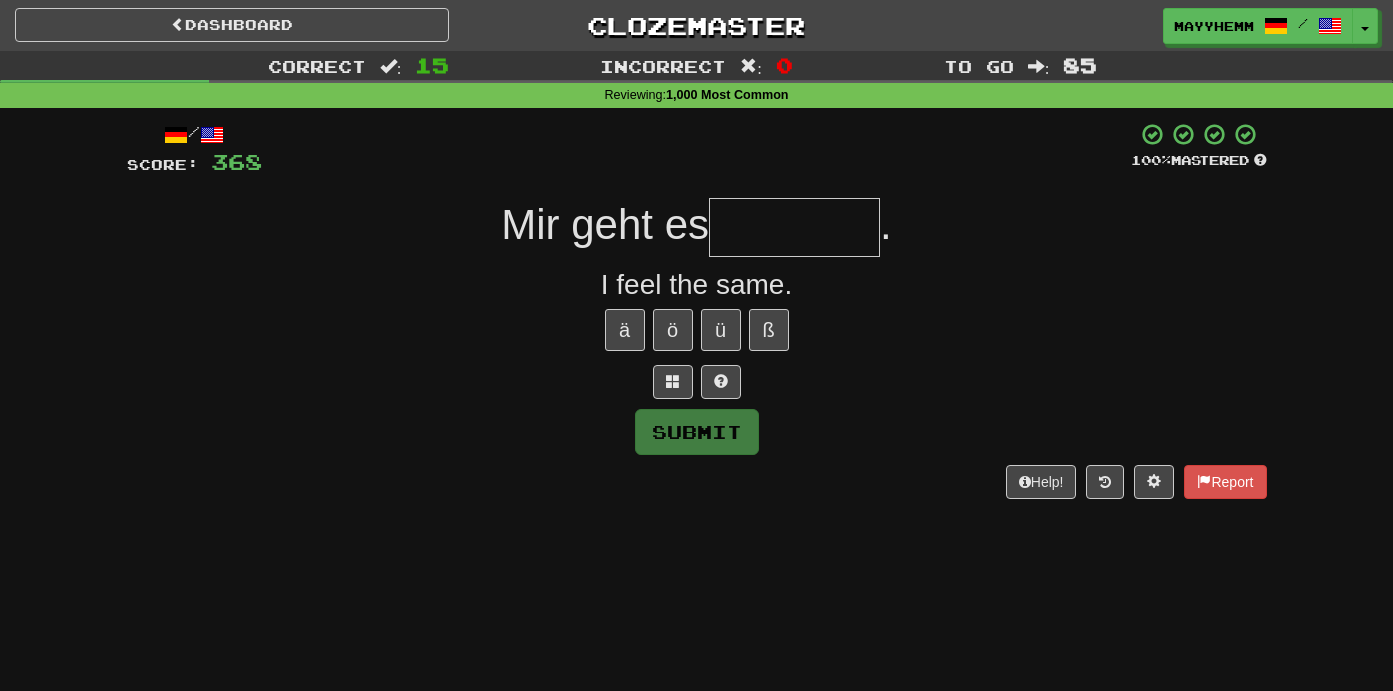 type on "*" 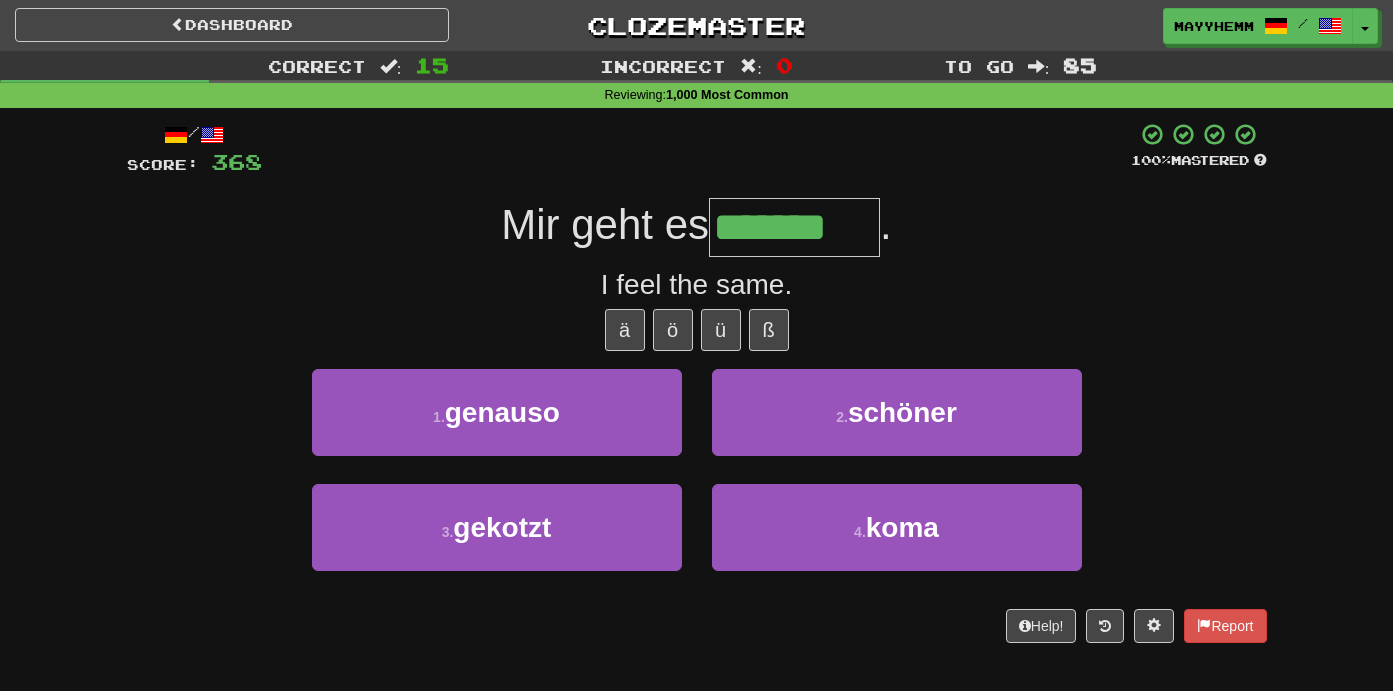 type on "*******" 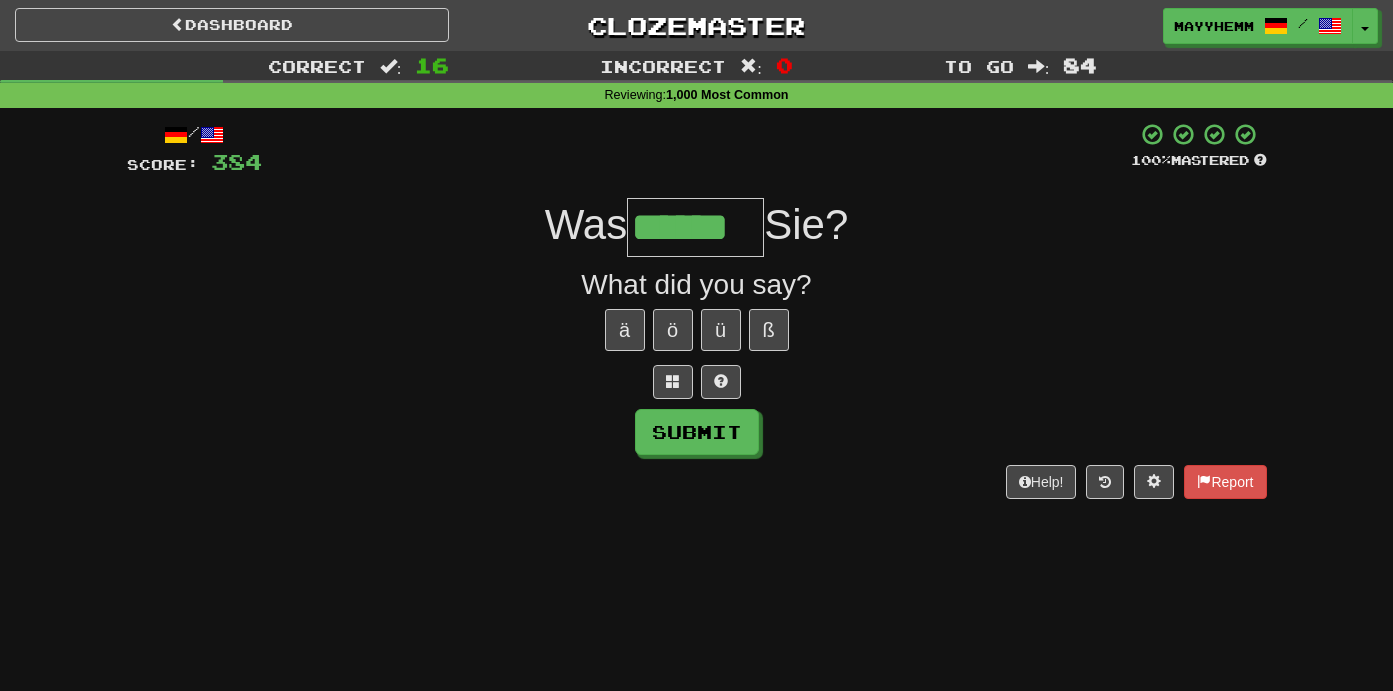 type on "******" 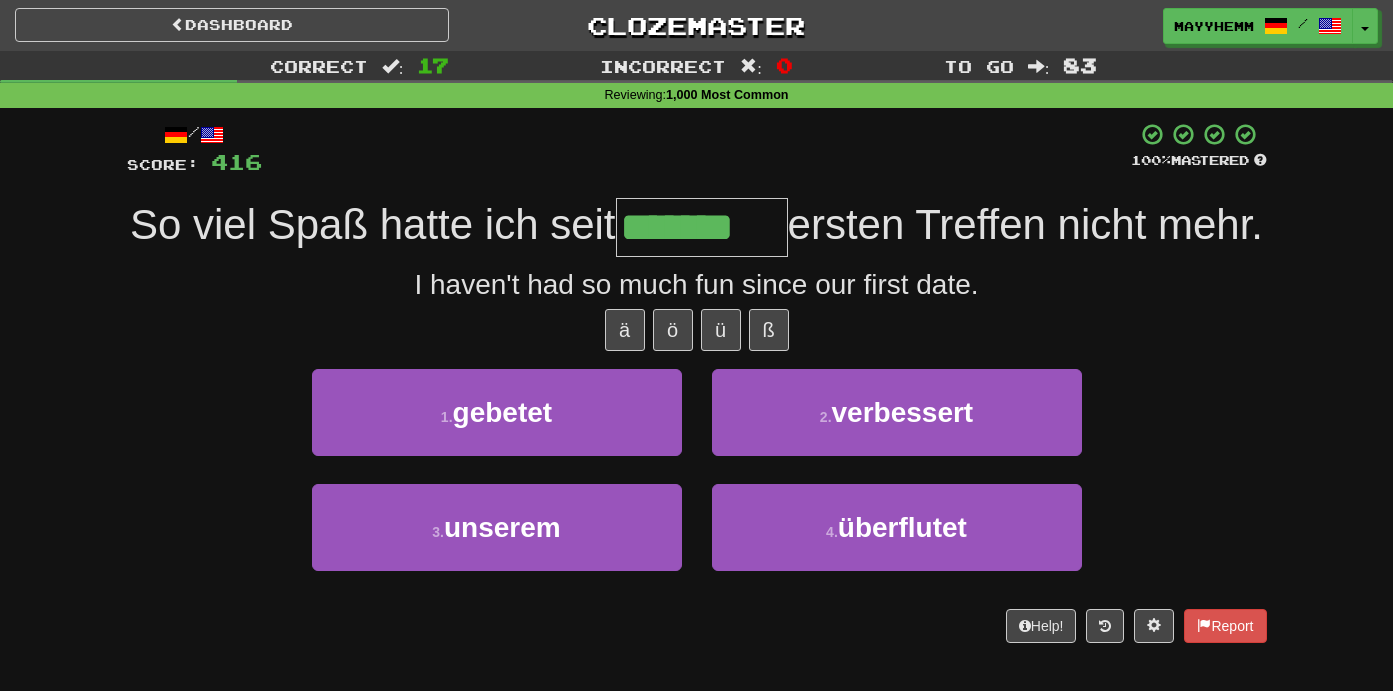 type on "*******" 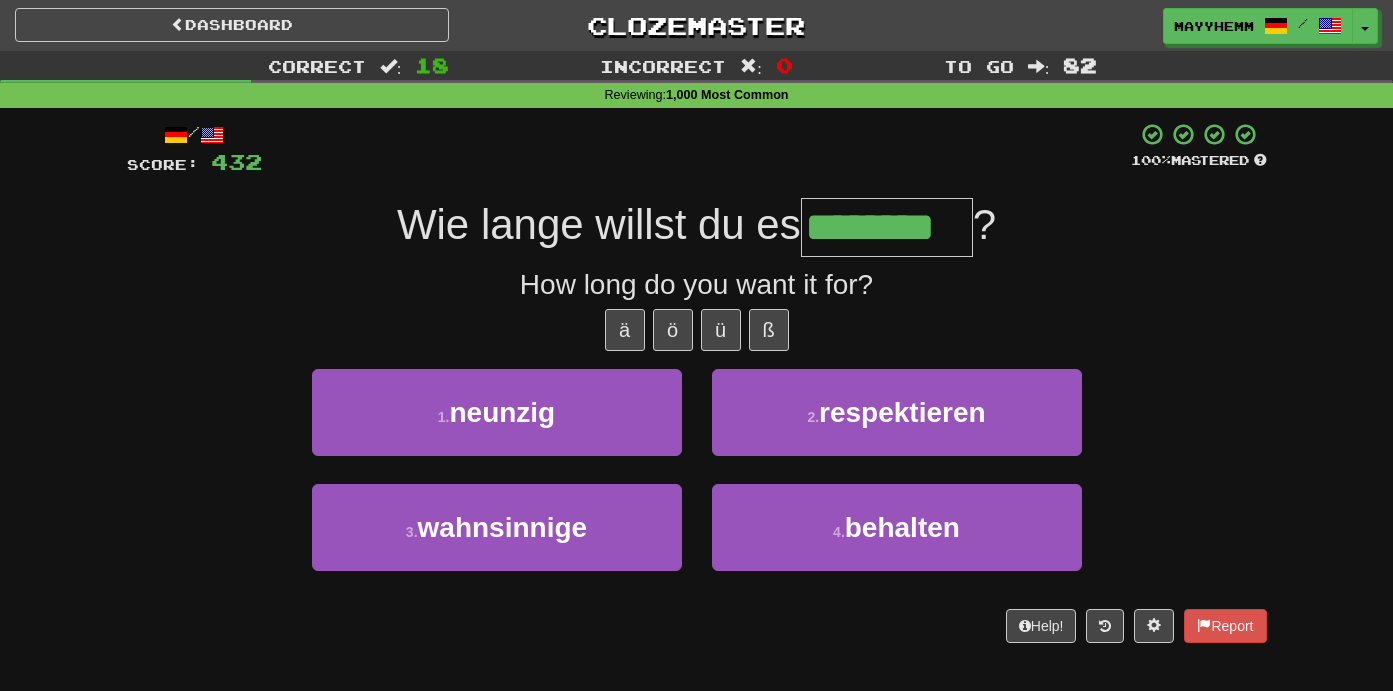 type on "********" 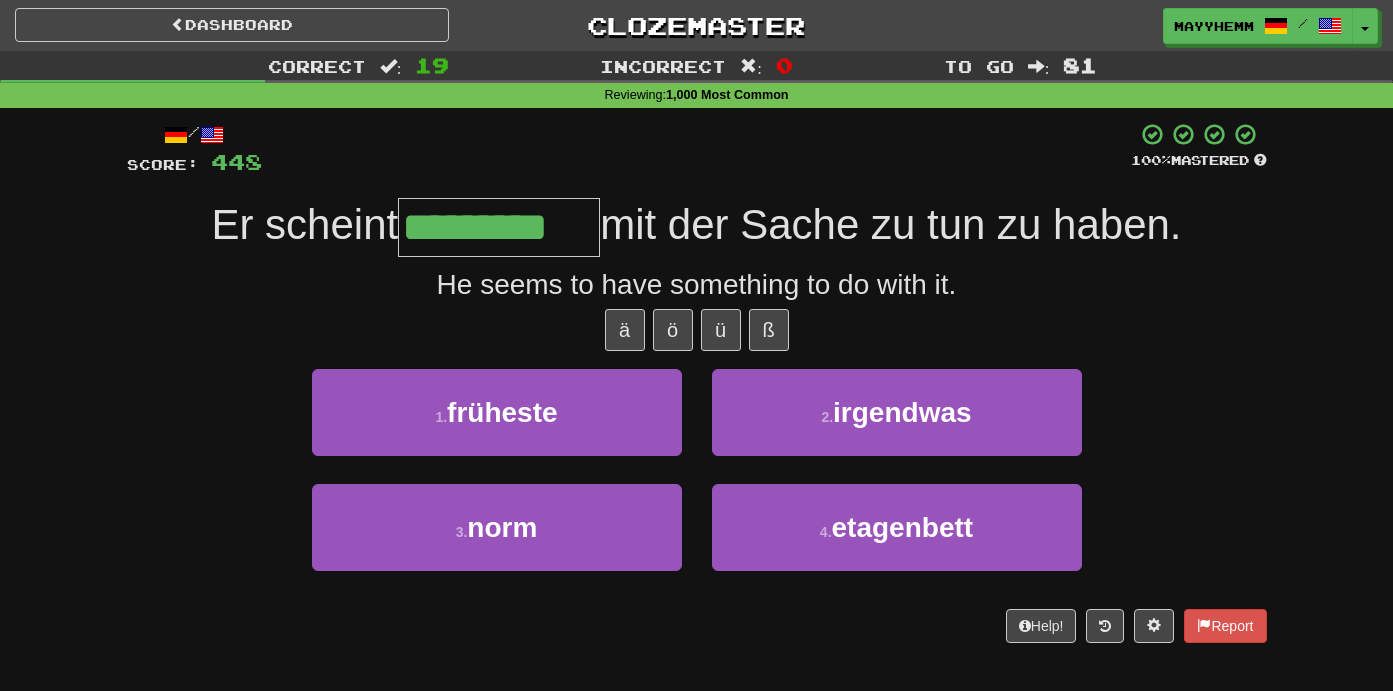 type on "*********" 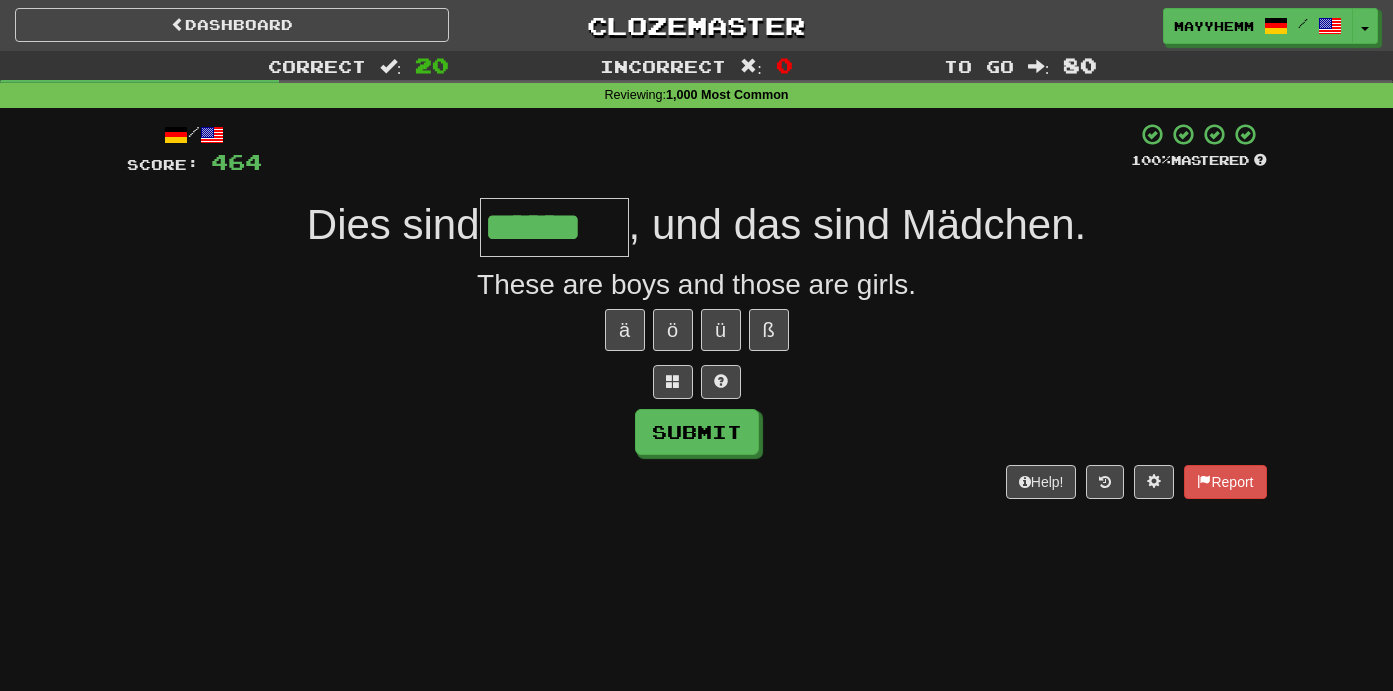 type on "******" 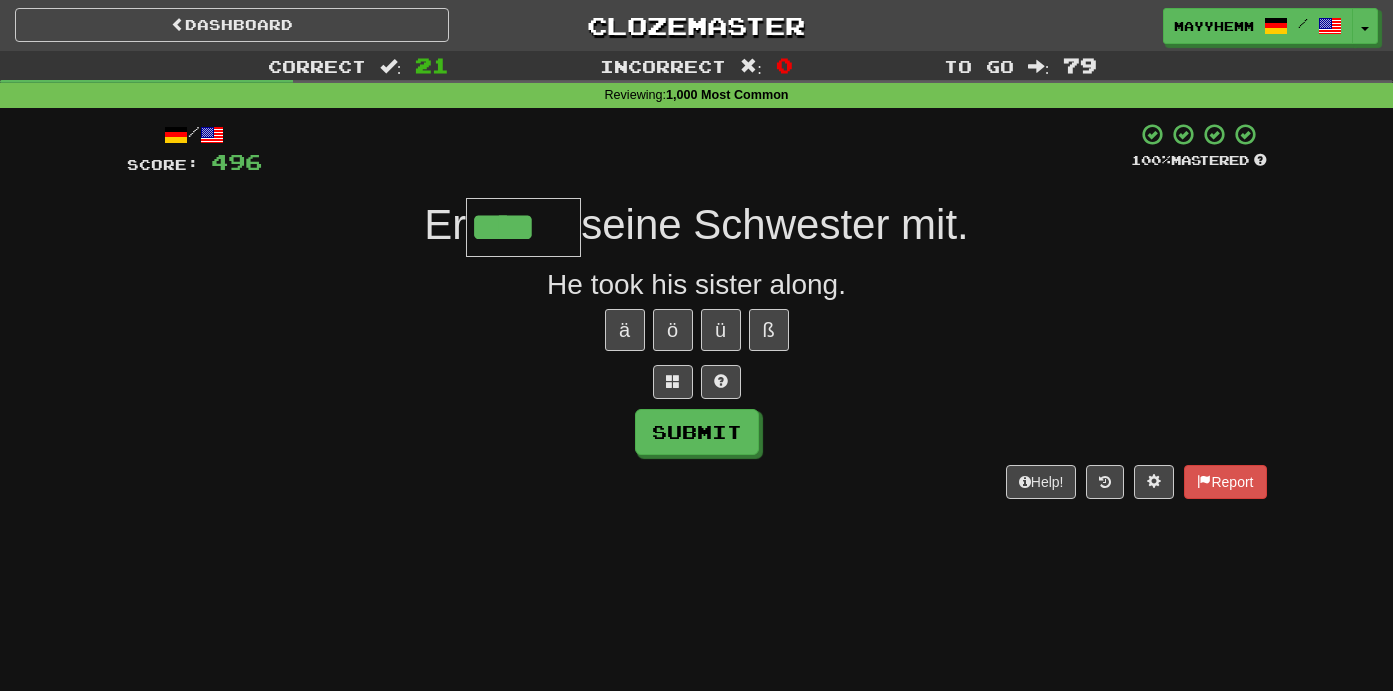 type on "****" 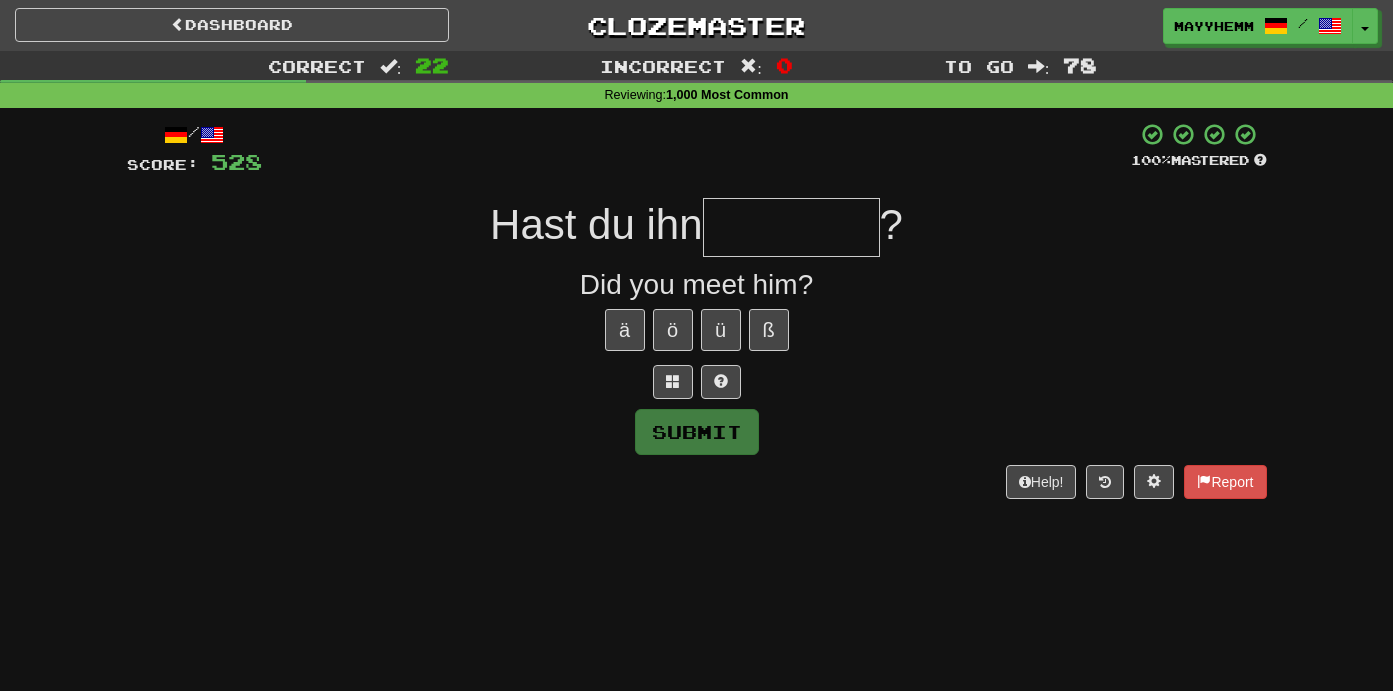type on "*" 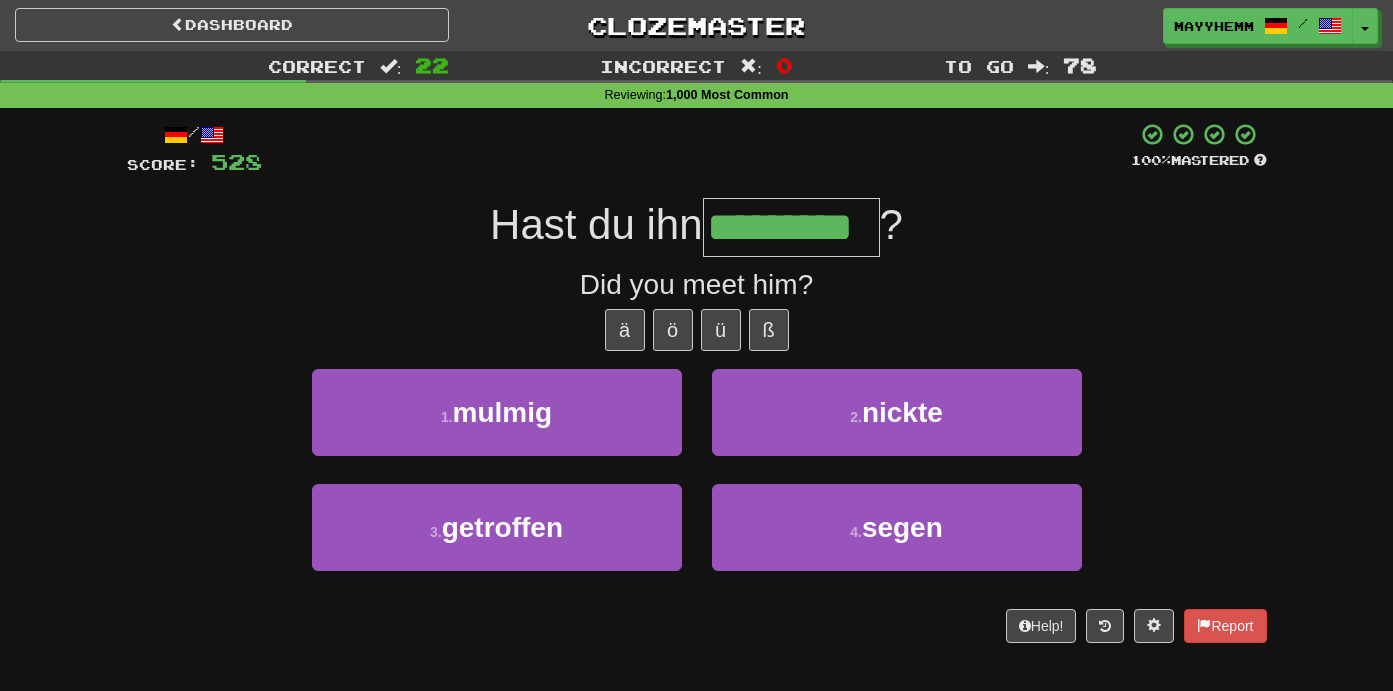 type on "*********" 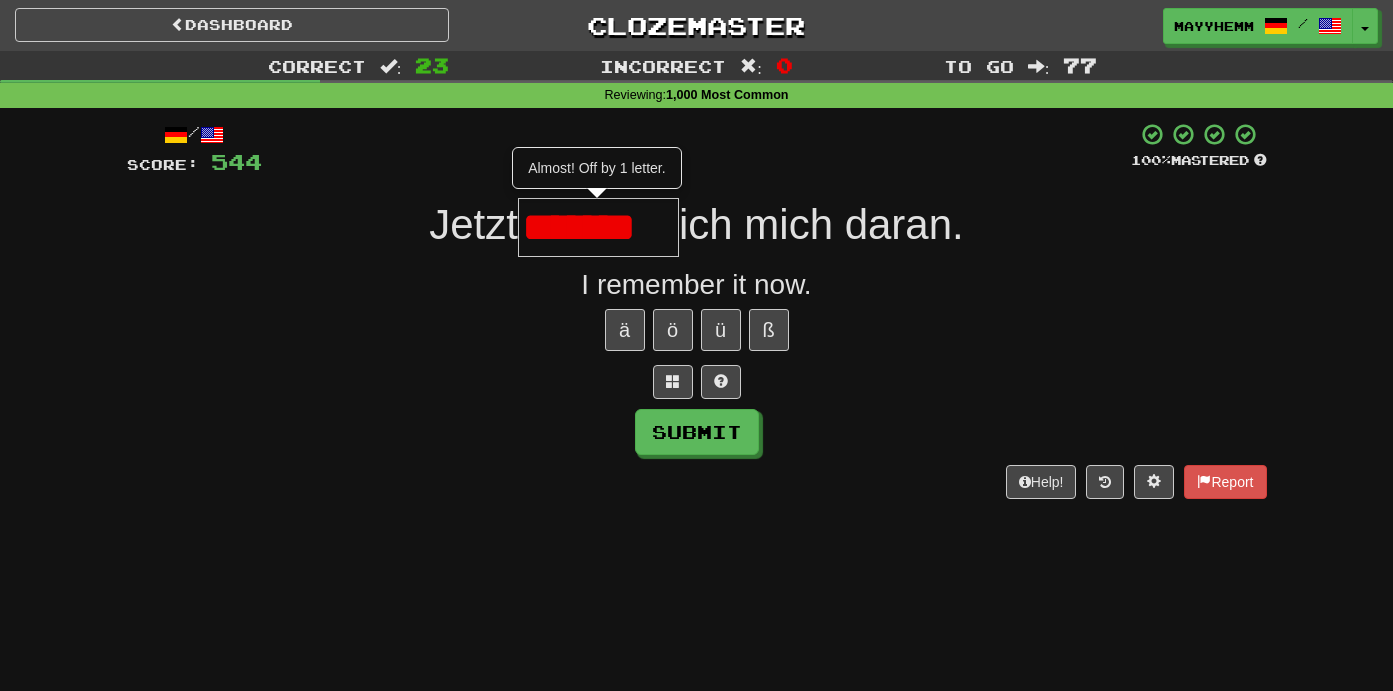 scroll, scrollTop: 0, scrollLeft: 0, axis: both 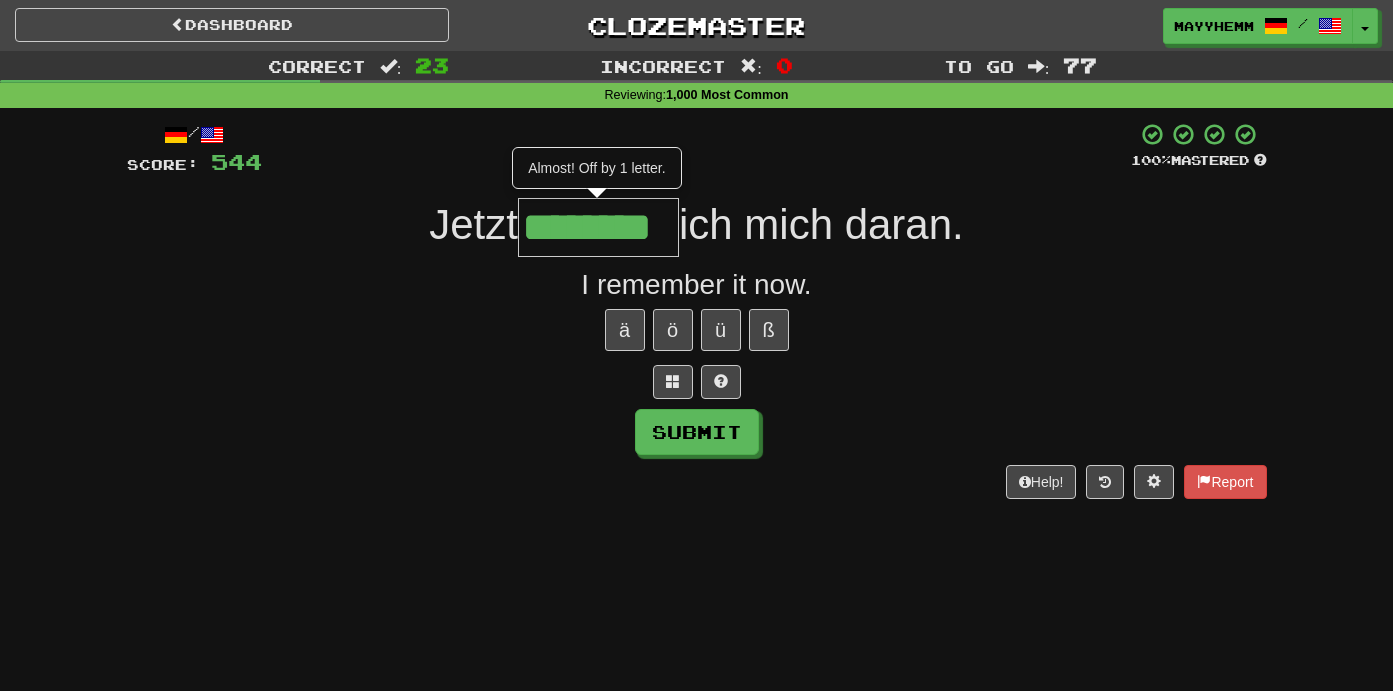 type on "********" 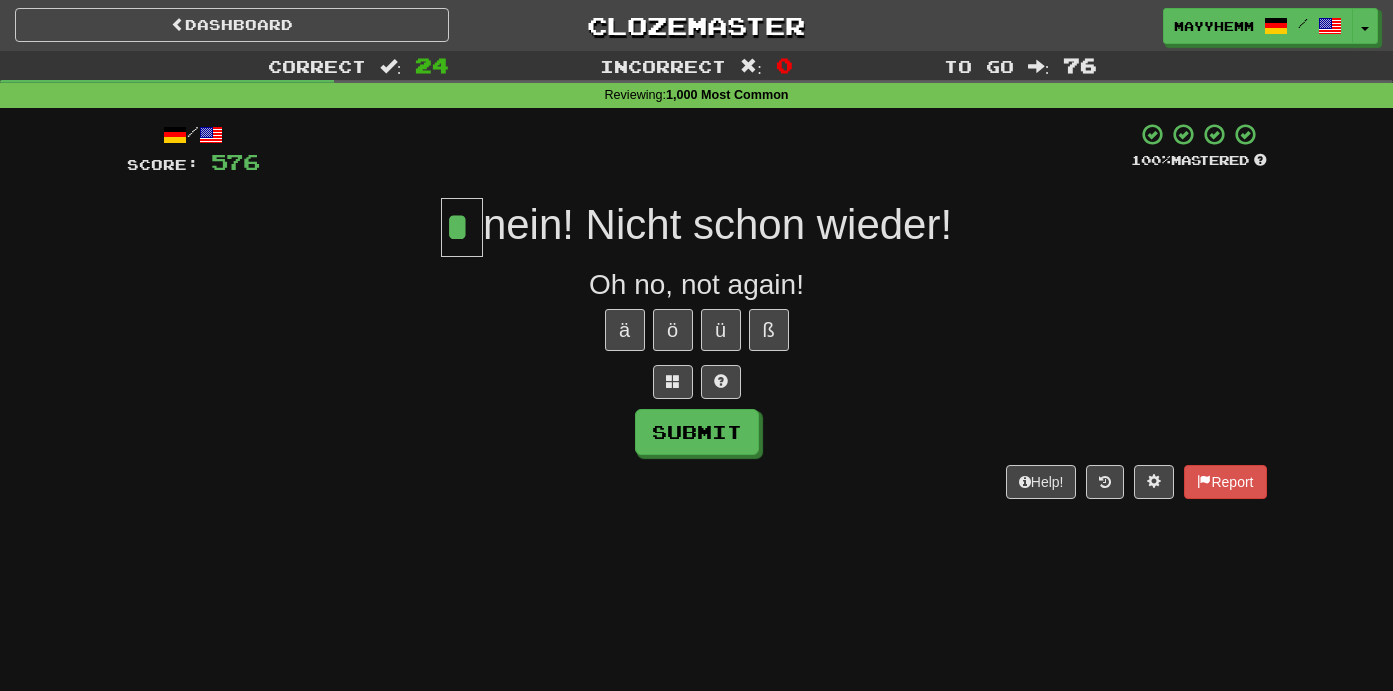 type on "*" 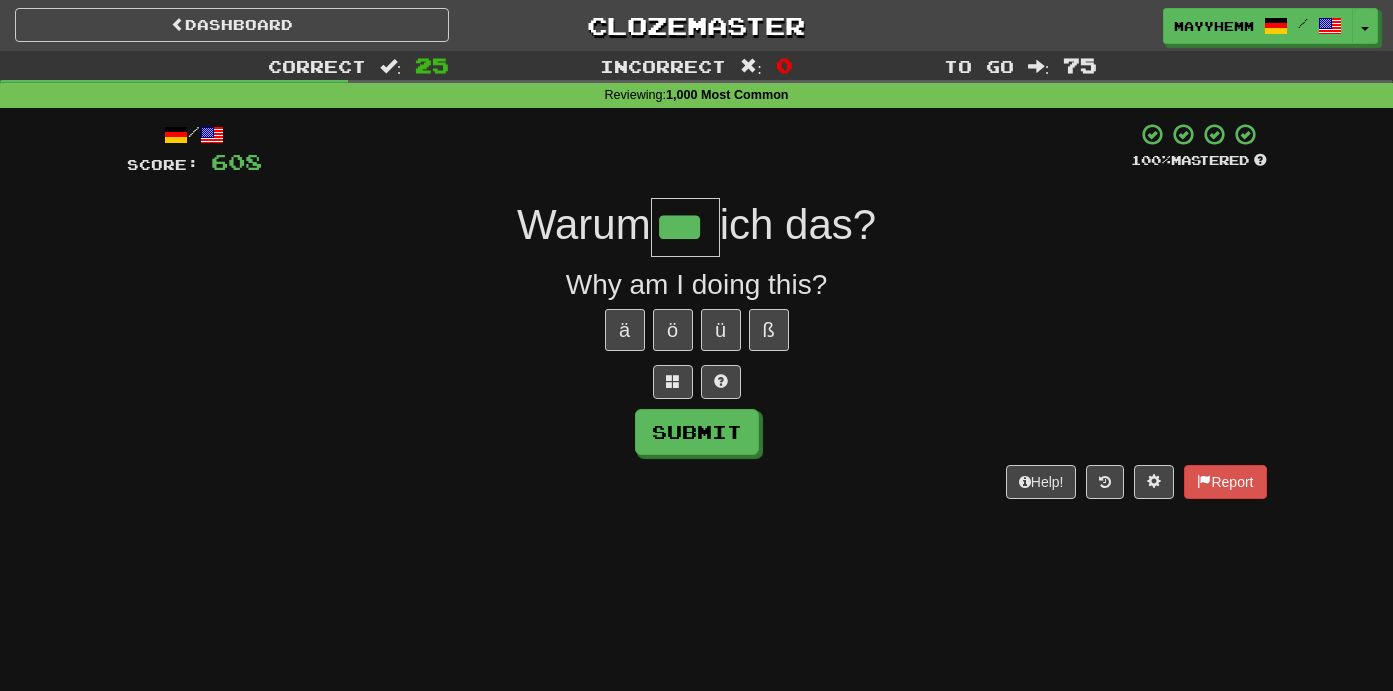 type on "***" 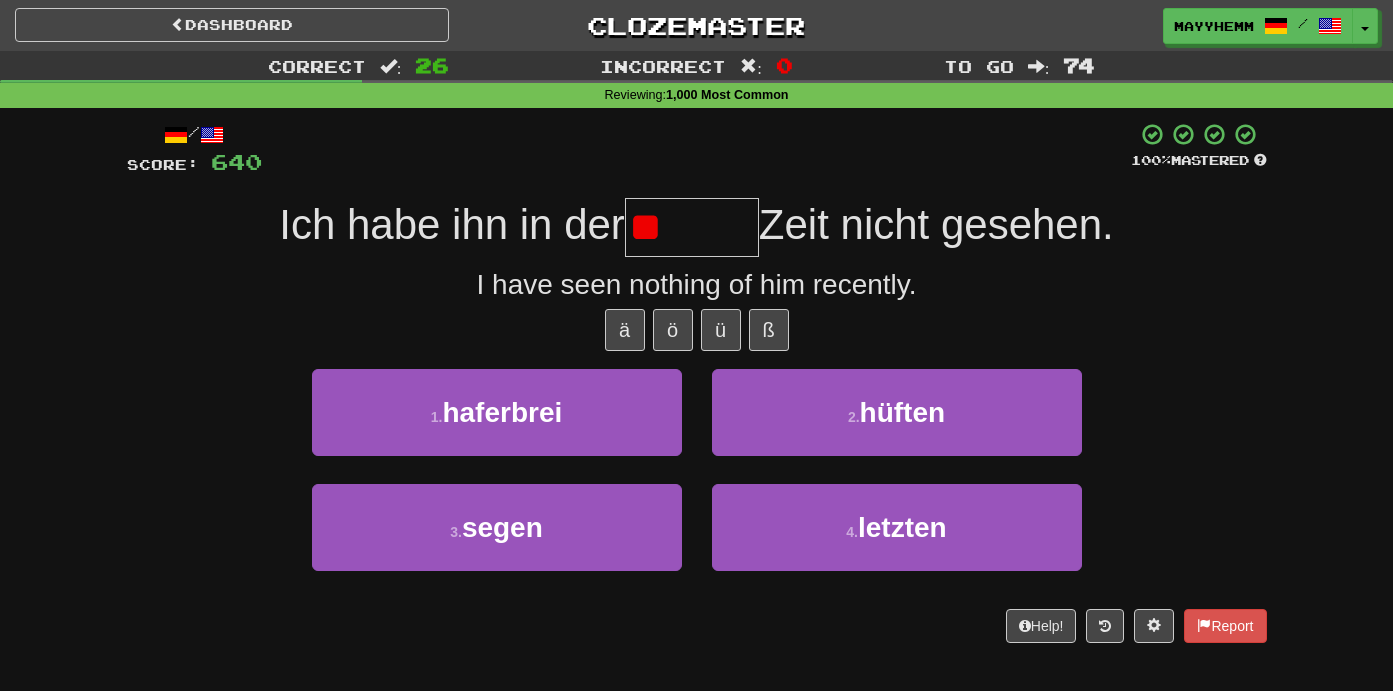 type on "*" 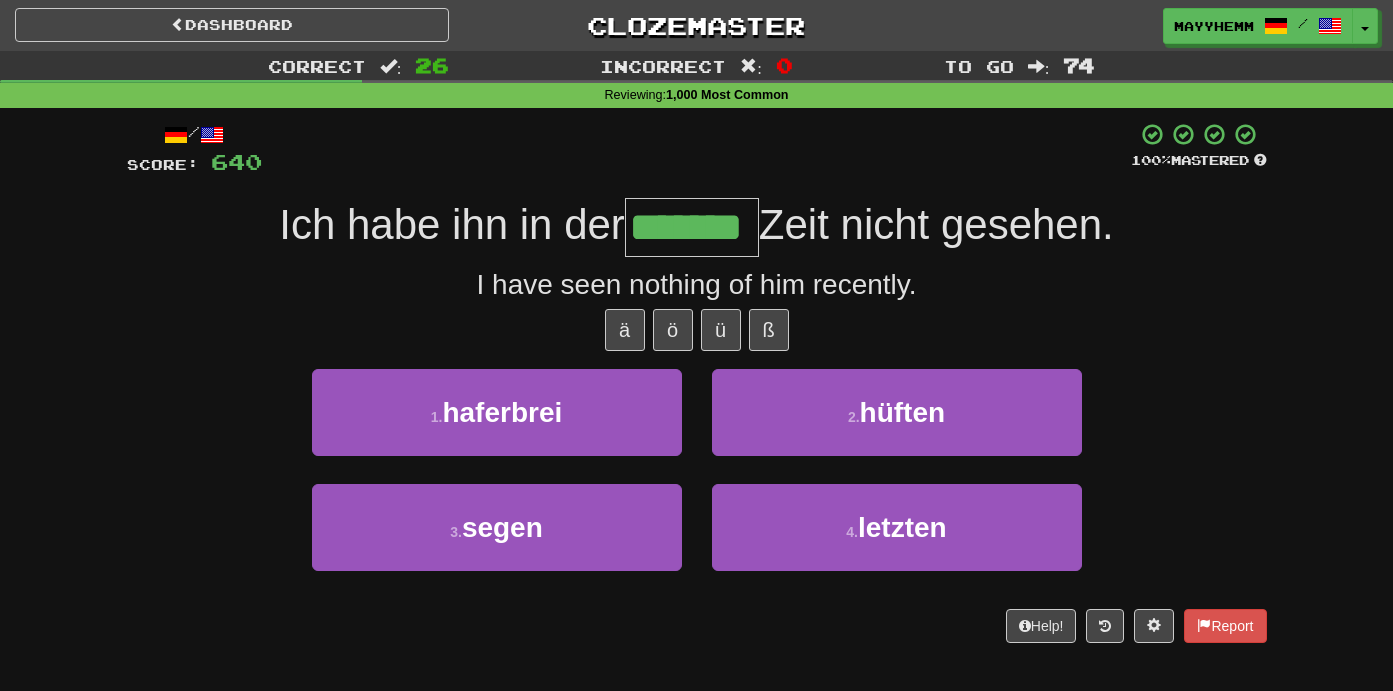 type on "*******" 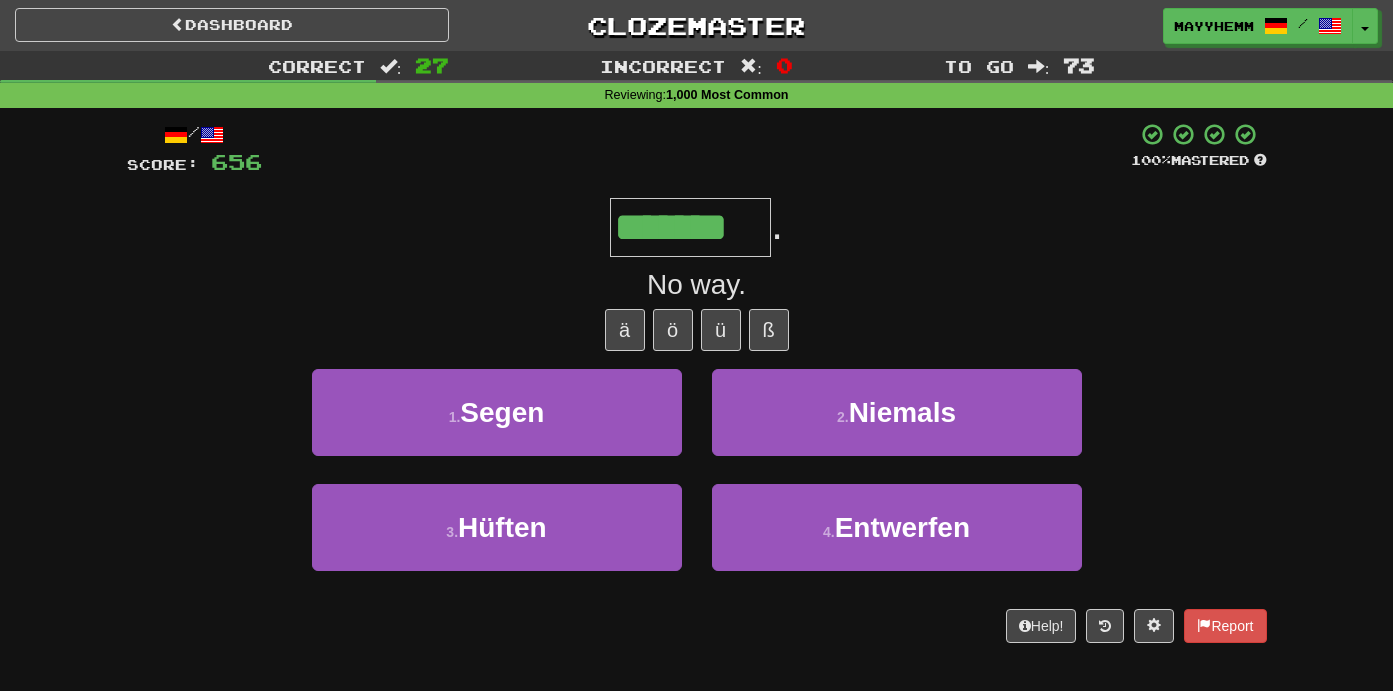 type on "*******" 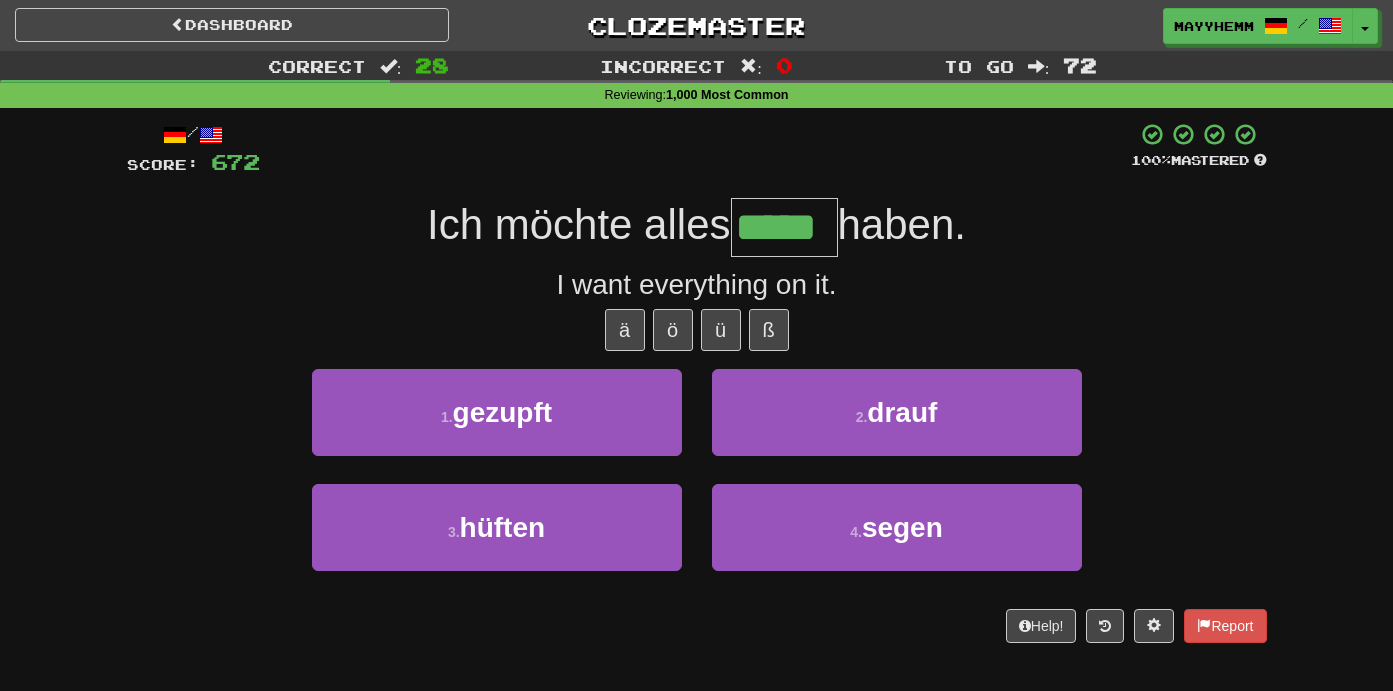 type on "*****" 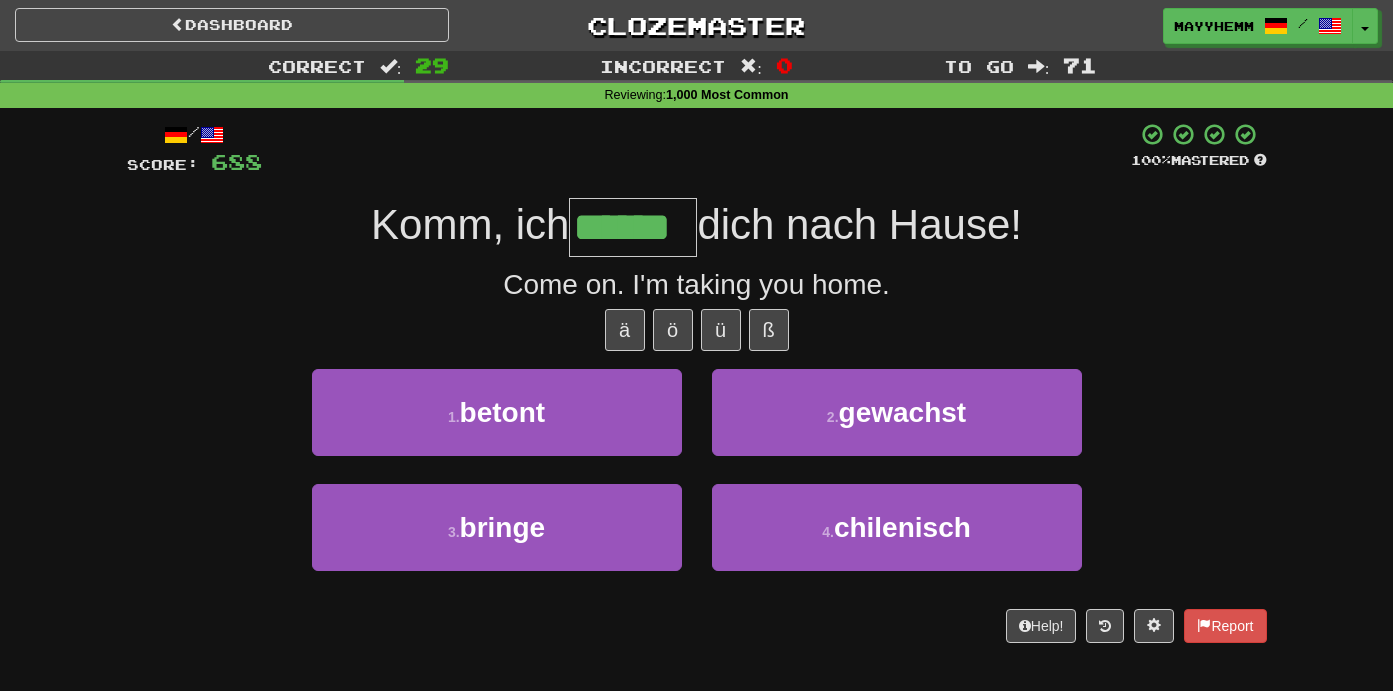 type on "******" 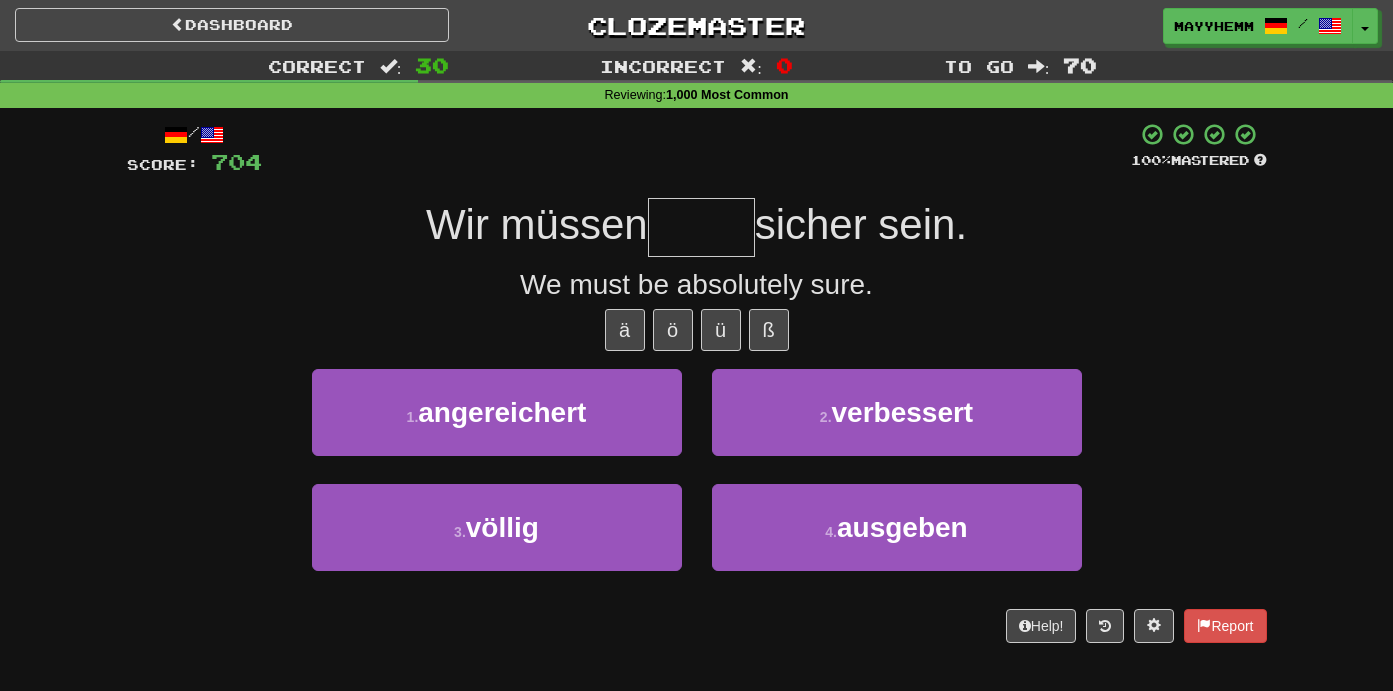 type on "*" 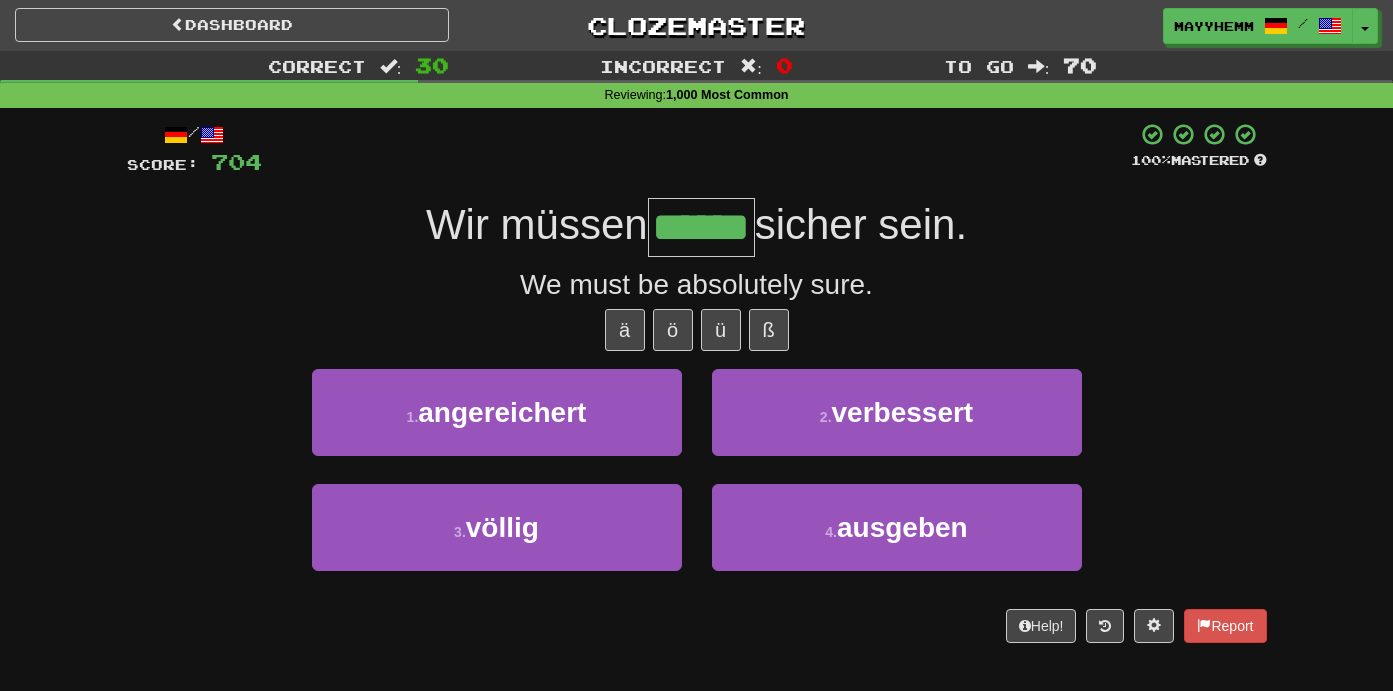 type on "******" 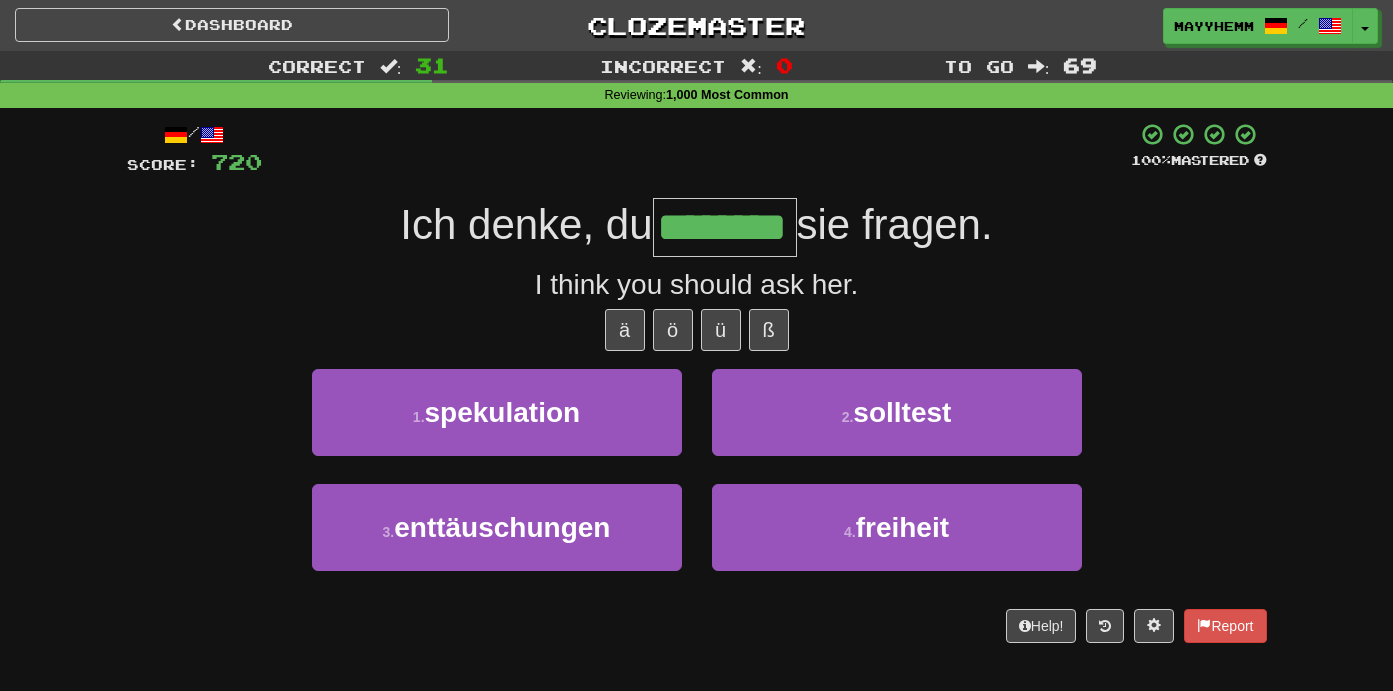 type on "********" 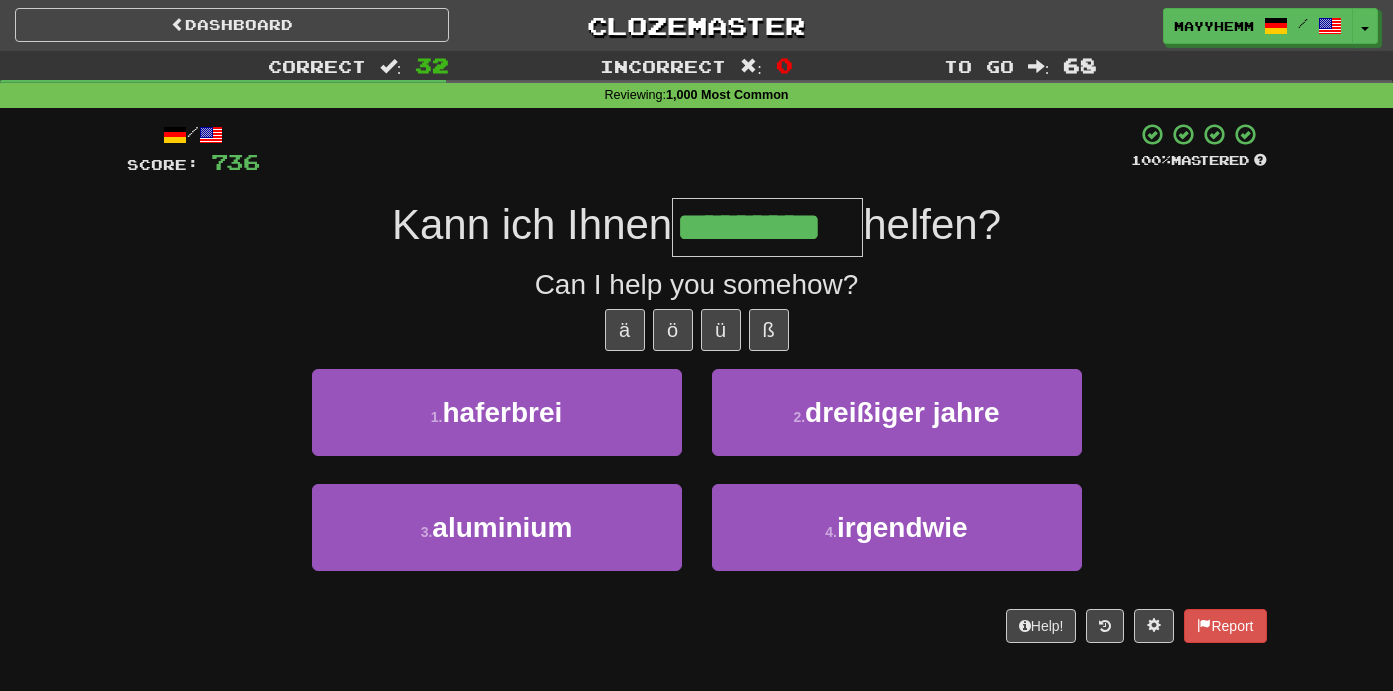 type on "*********" 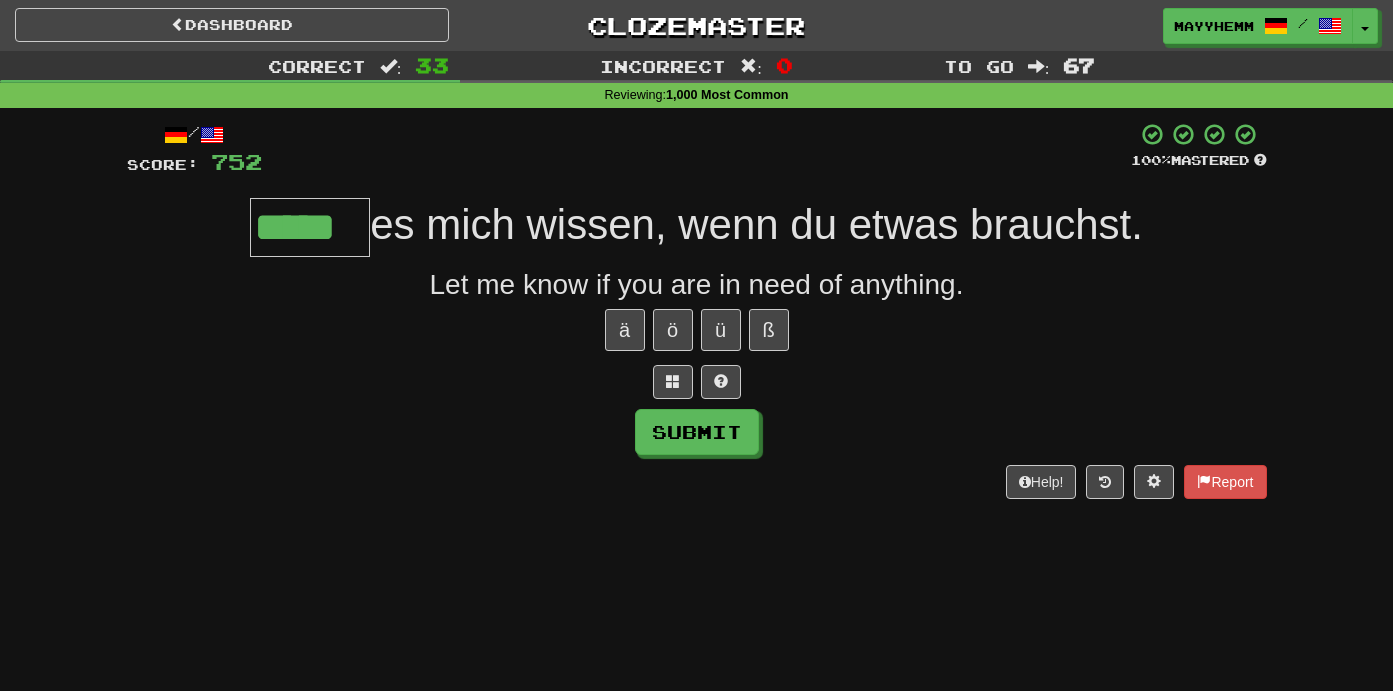 type on "*****" 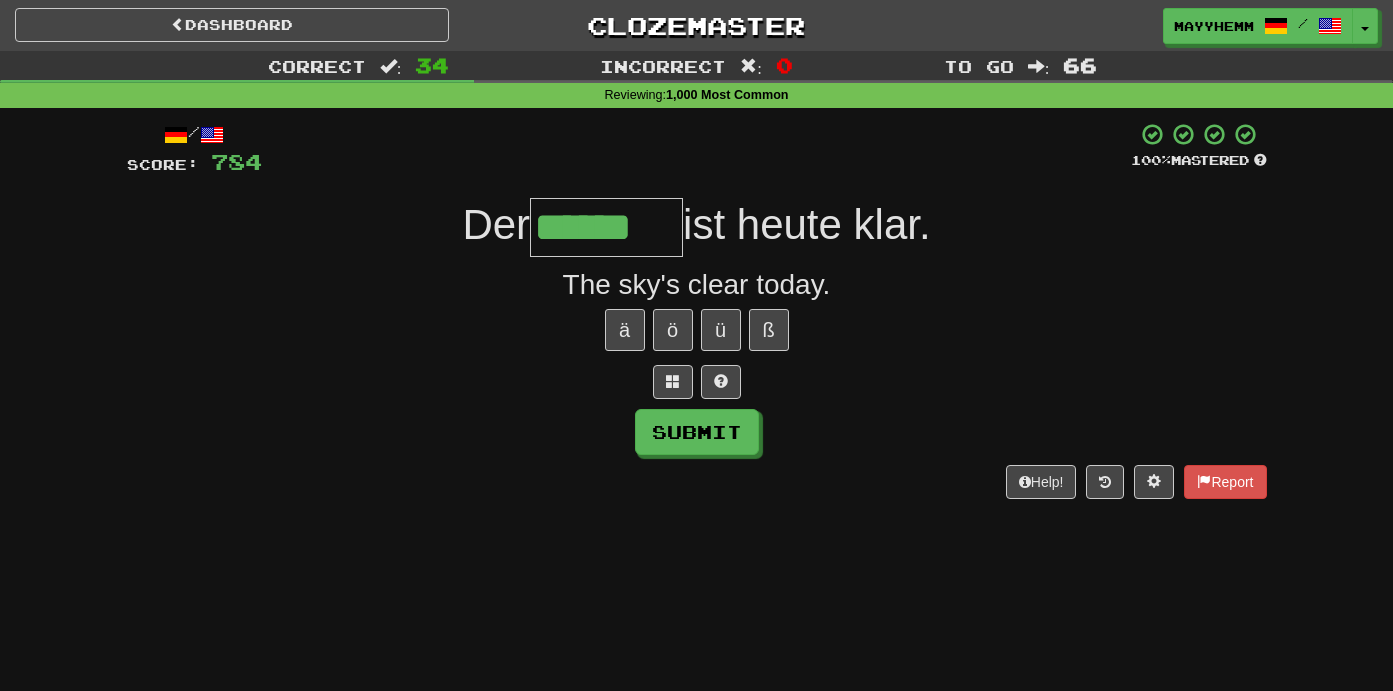type on "******" 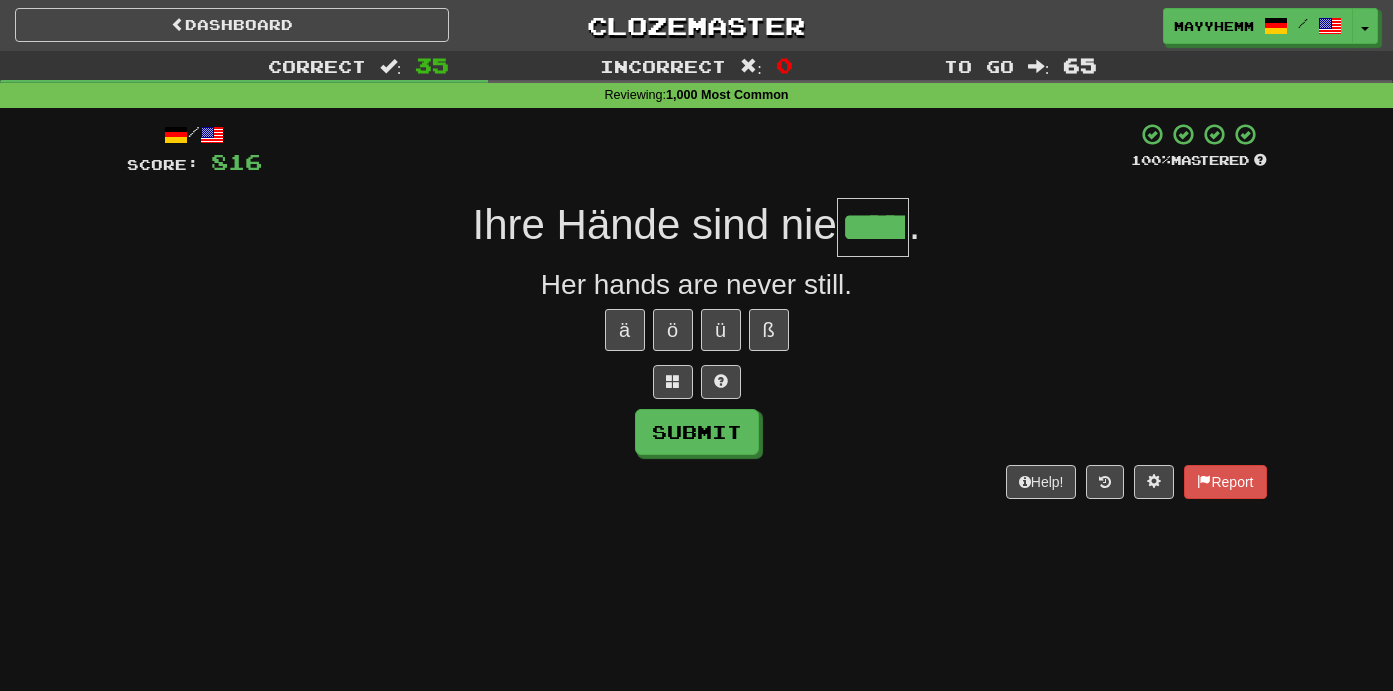 type on "*****" 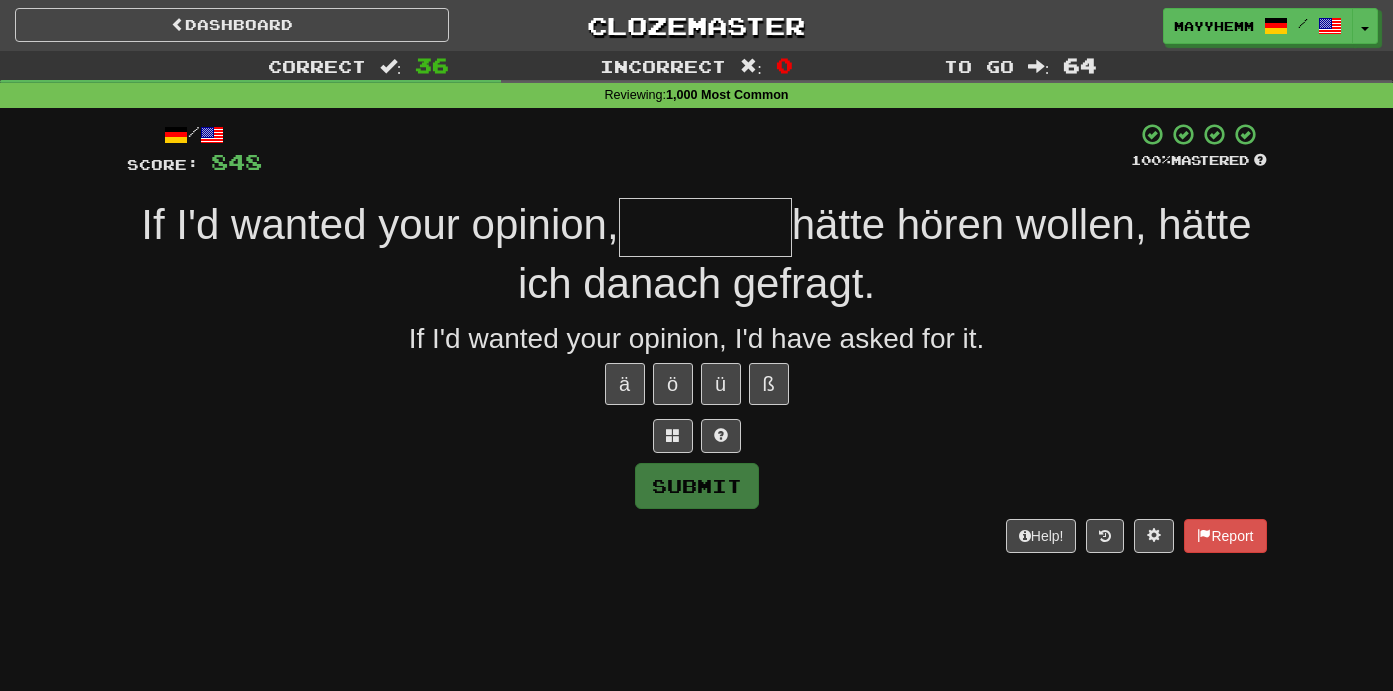 type on "*" 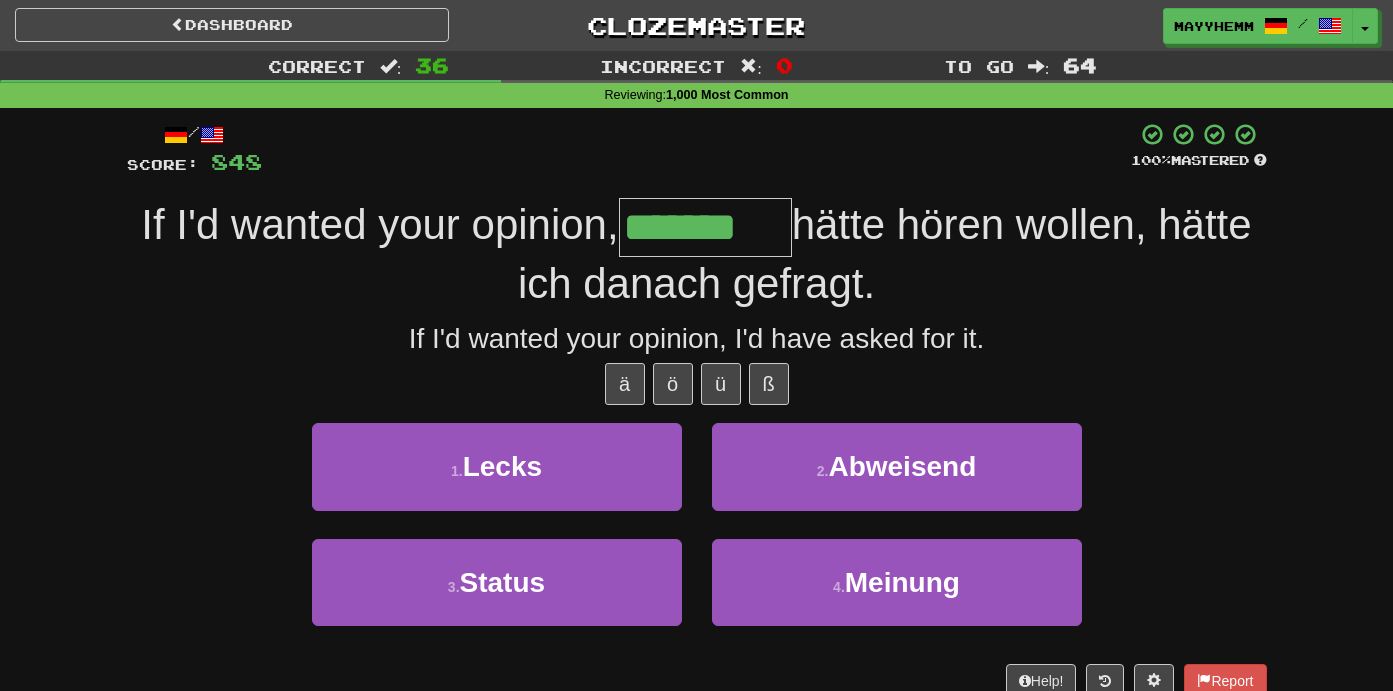 type on "*******" 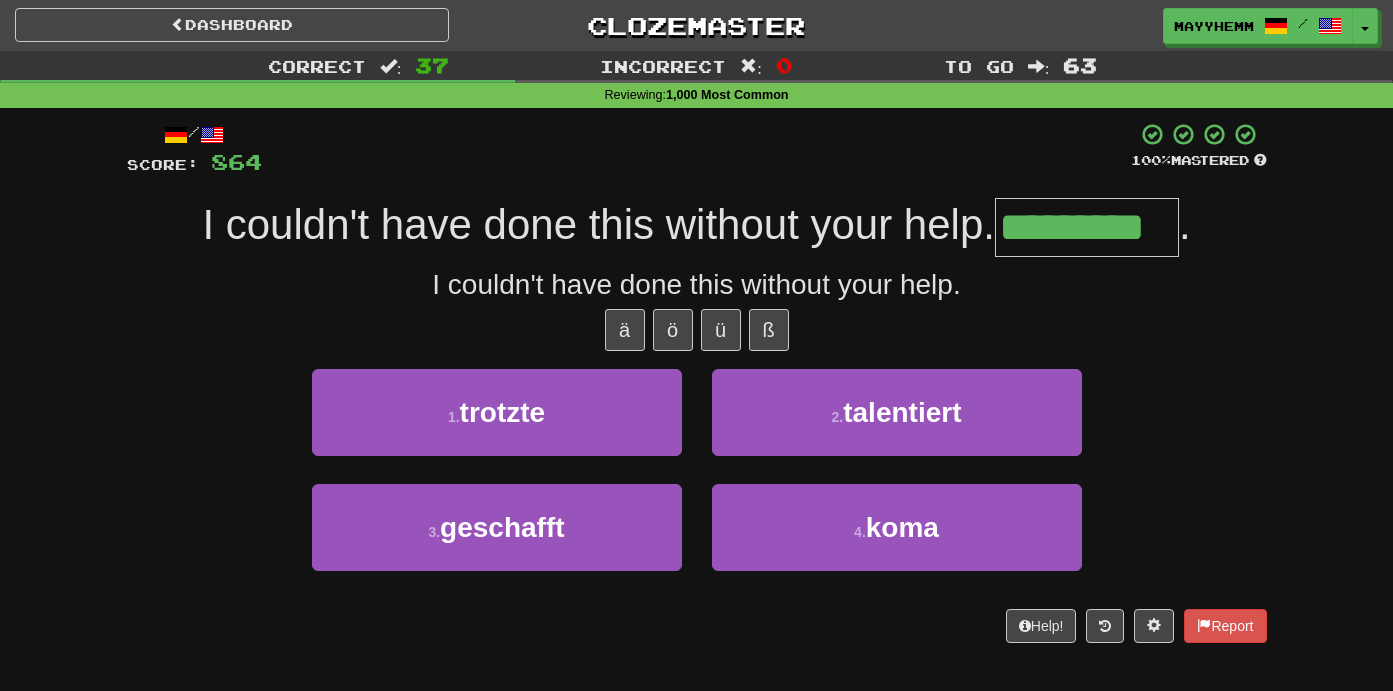 type on "*********" 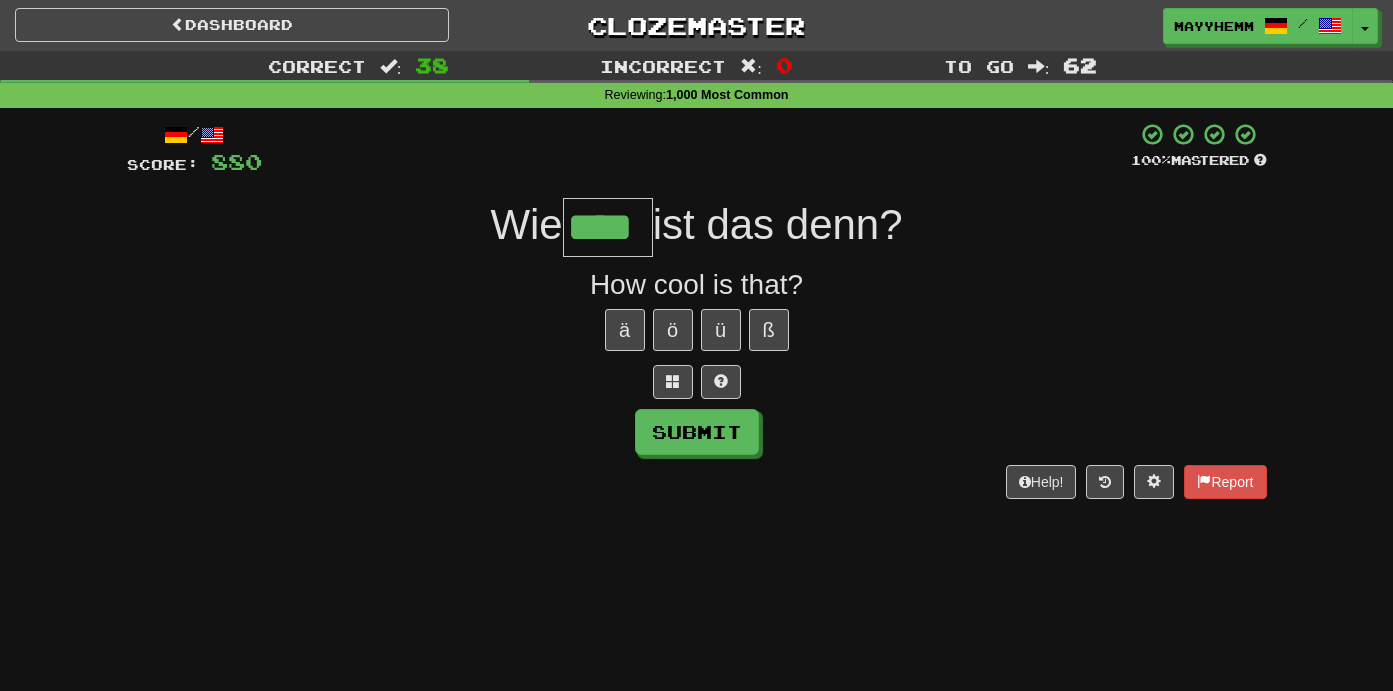 type on "****" 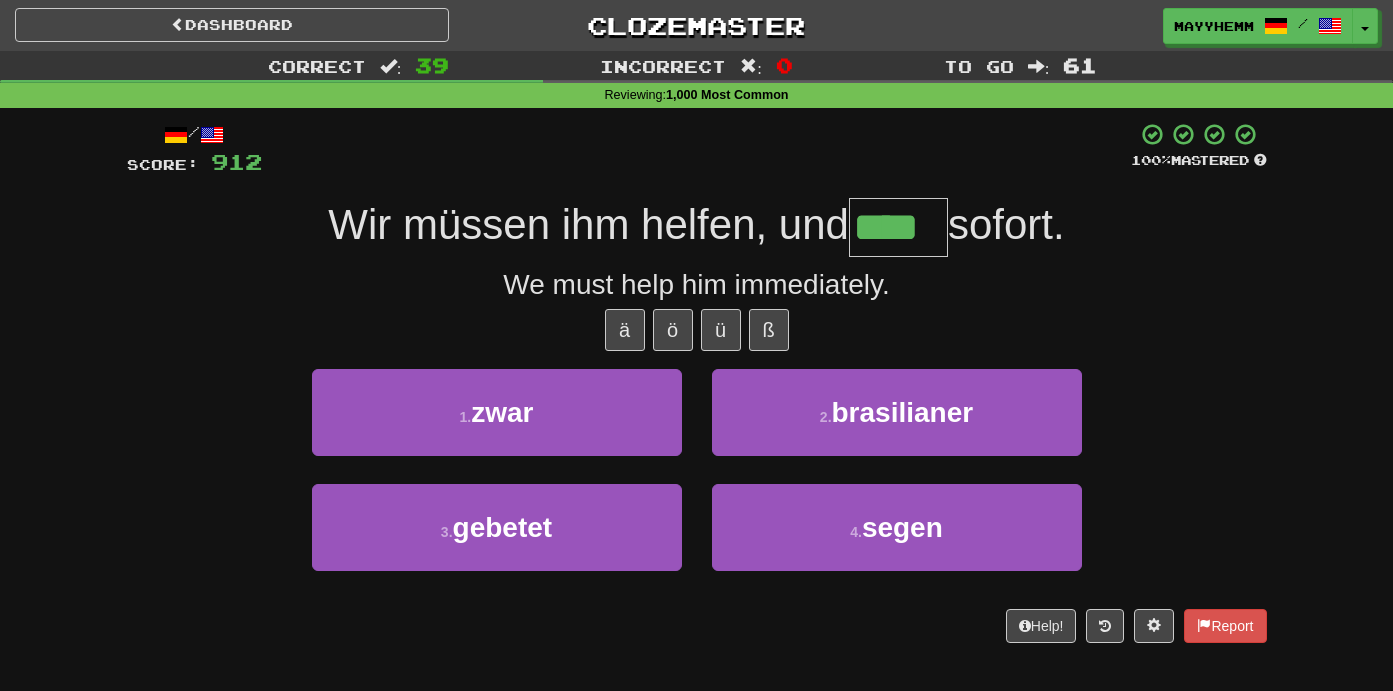 type on "****" 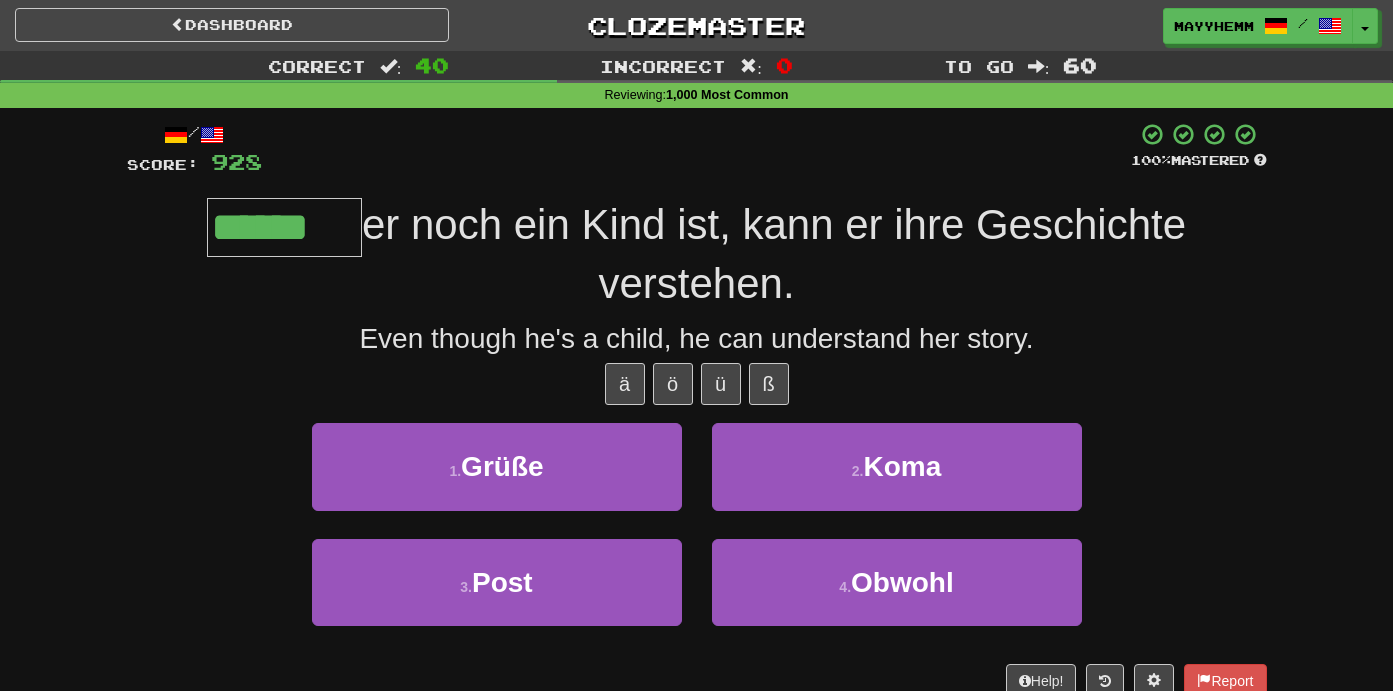 type on "******" 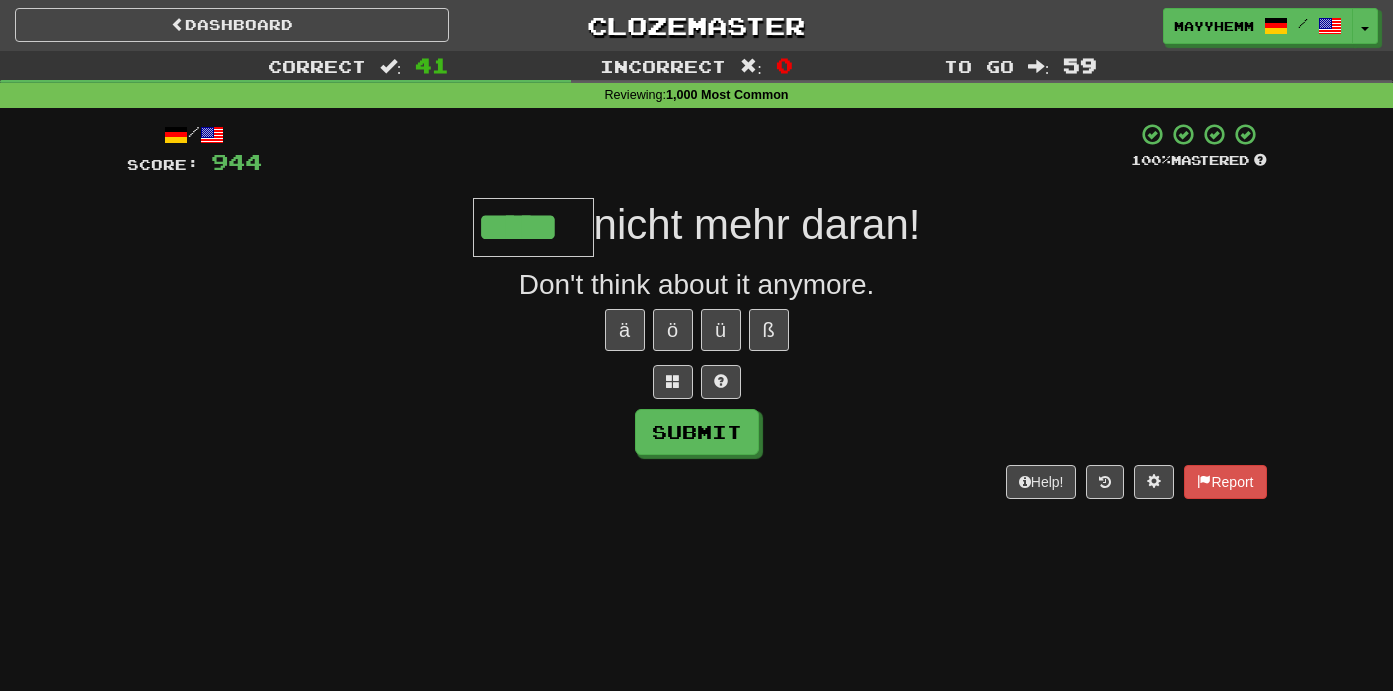 type on "*****" 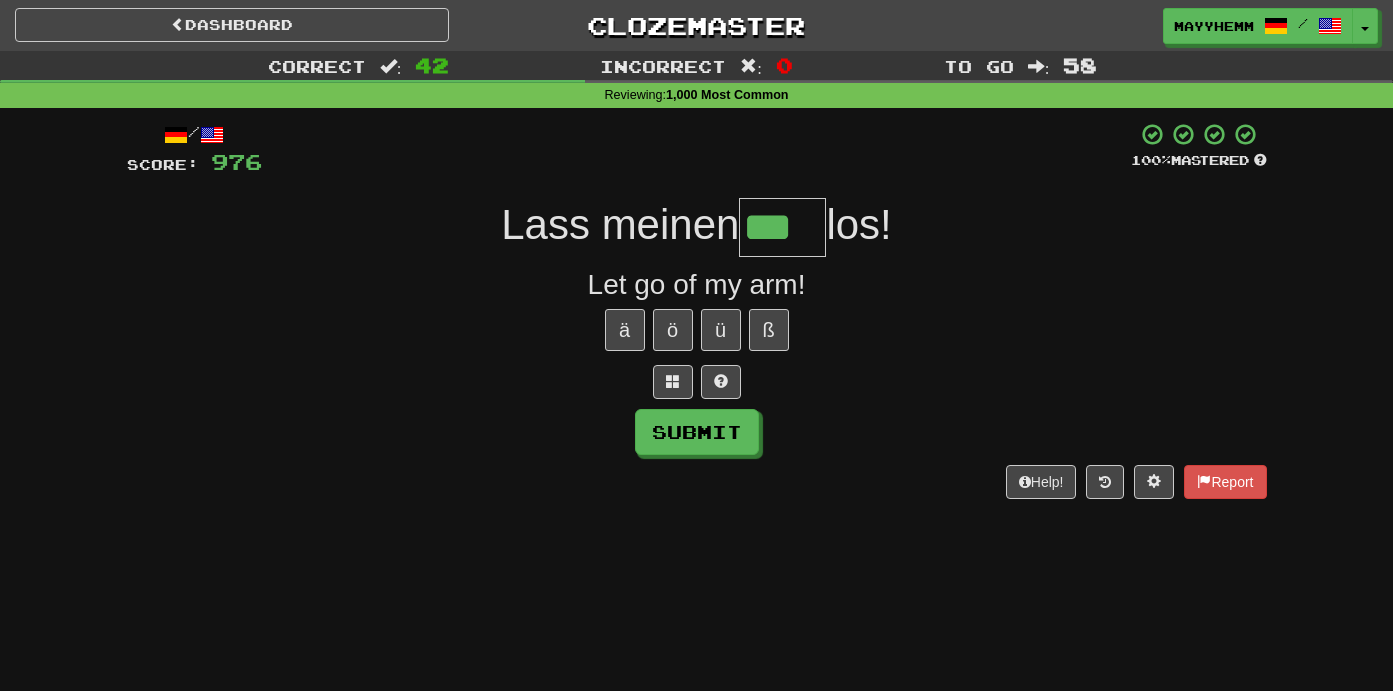 type on "***" 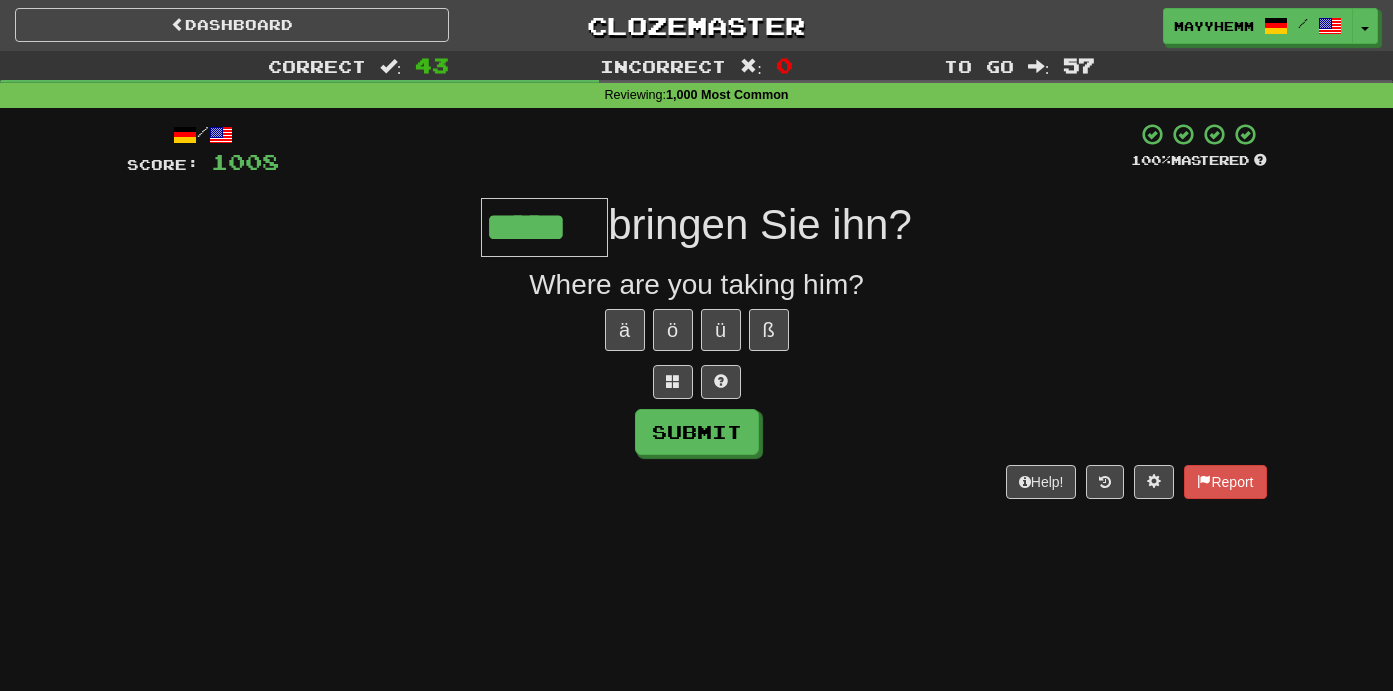 type on "*****" 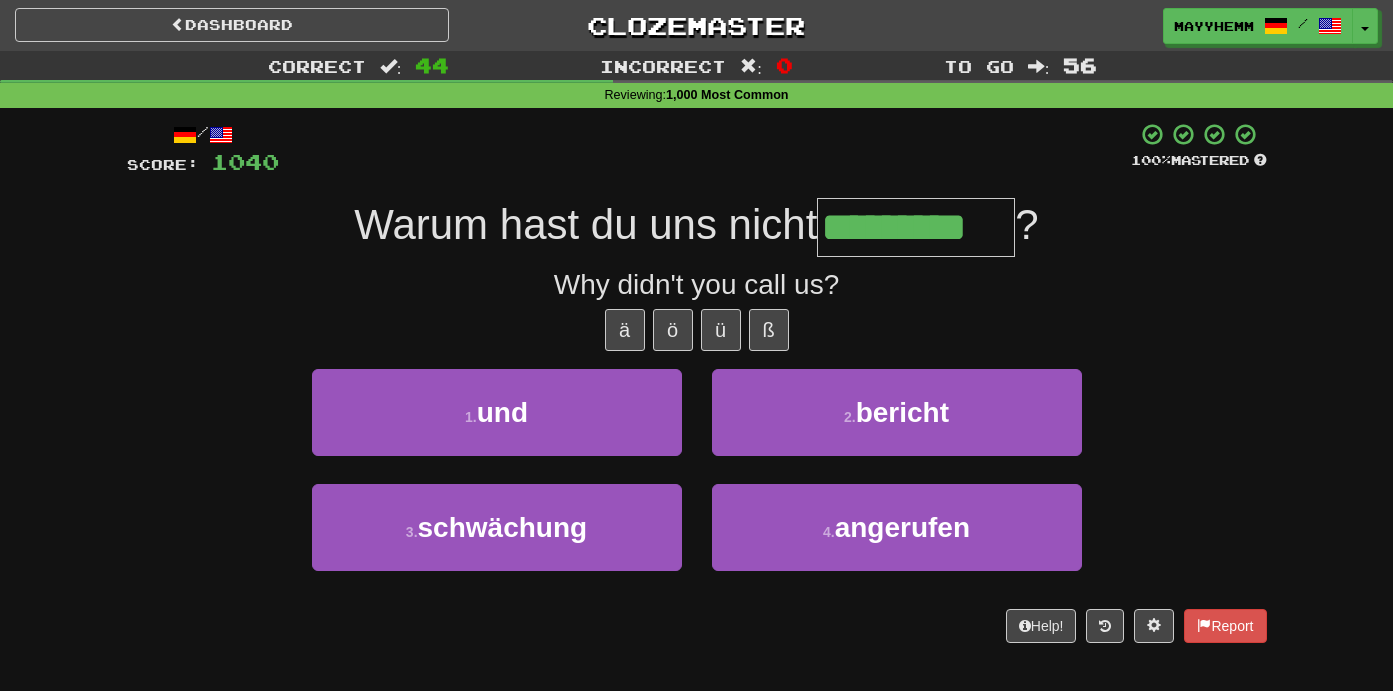 type on "*********" 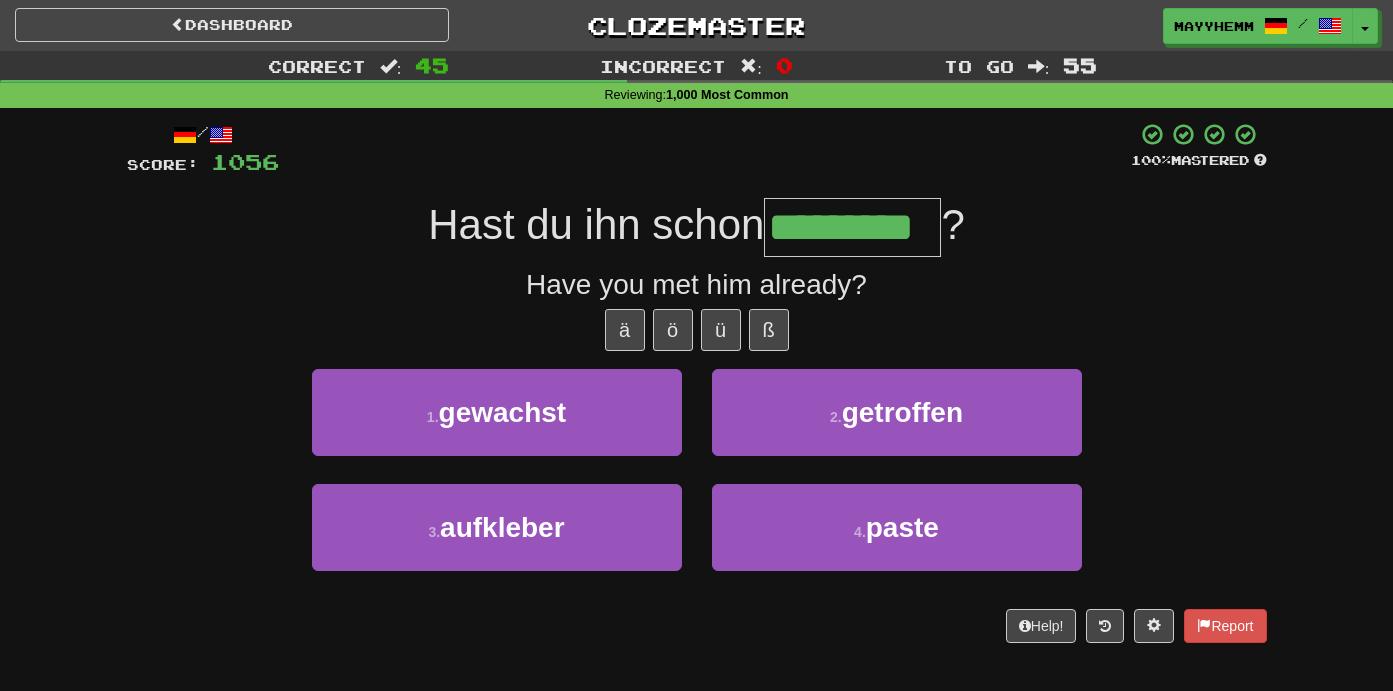 type on "*********" 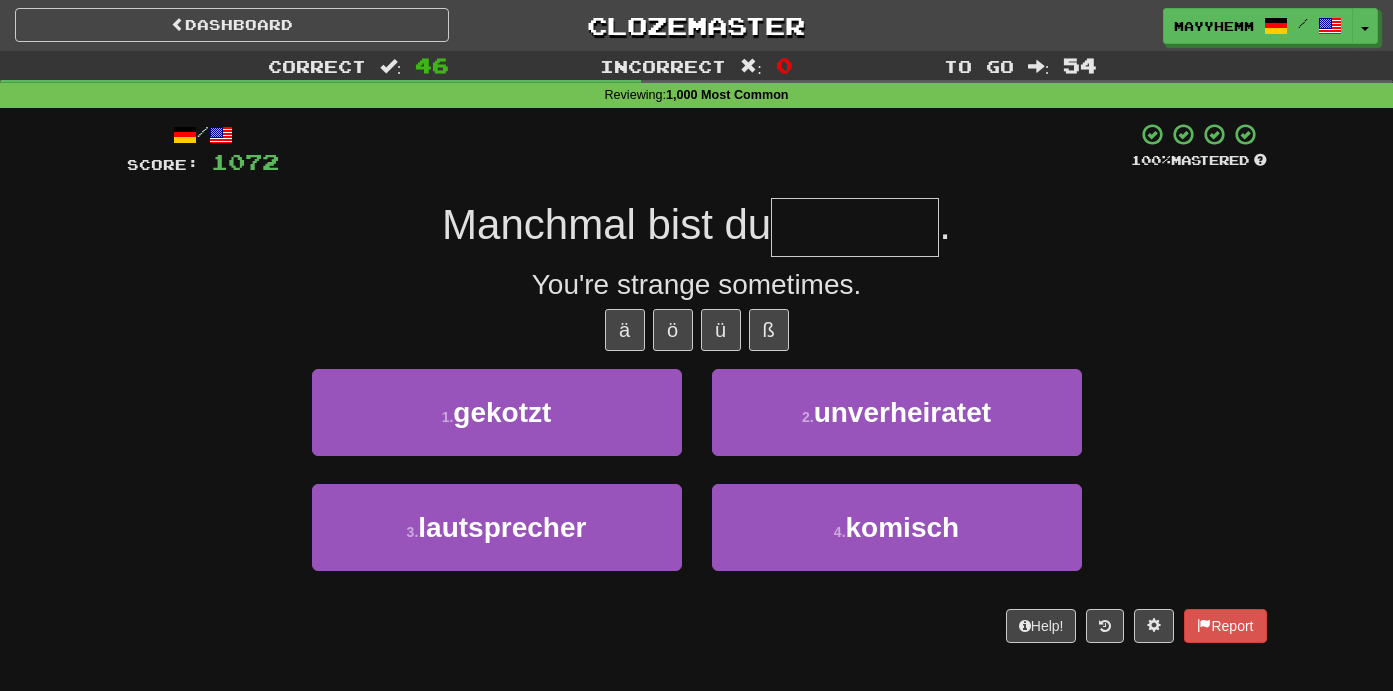 type on "*" 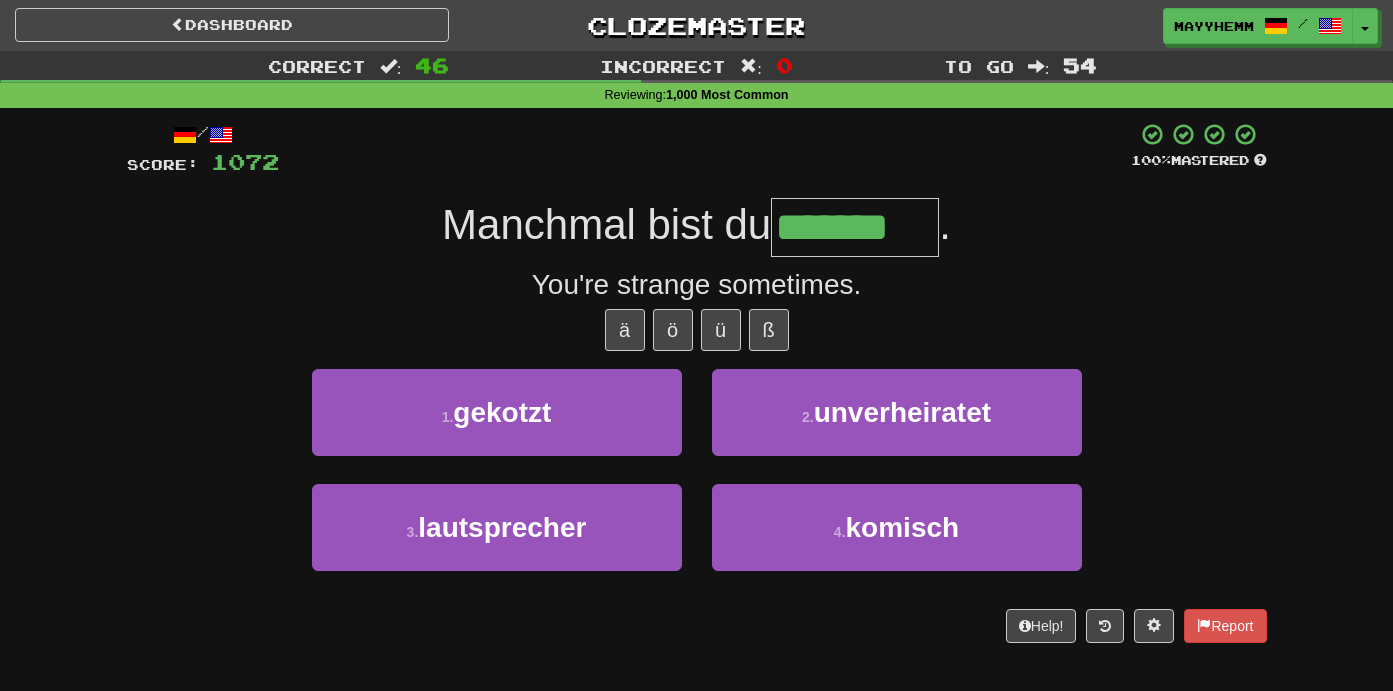 type on "*******" 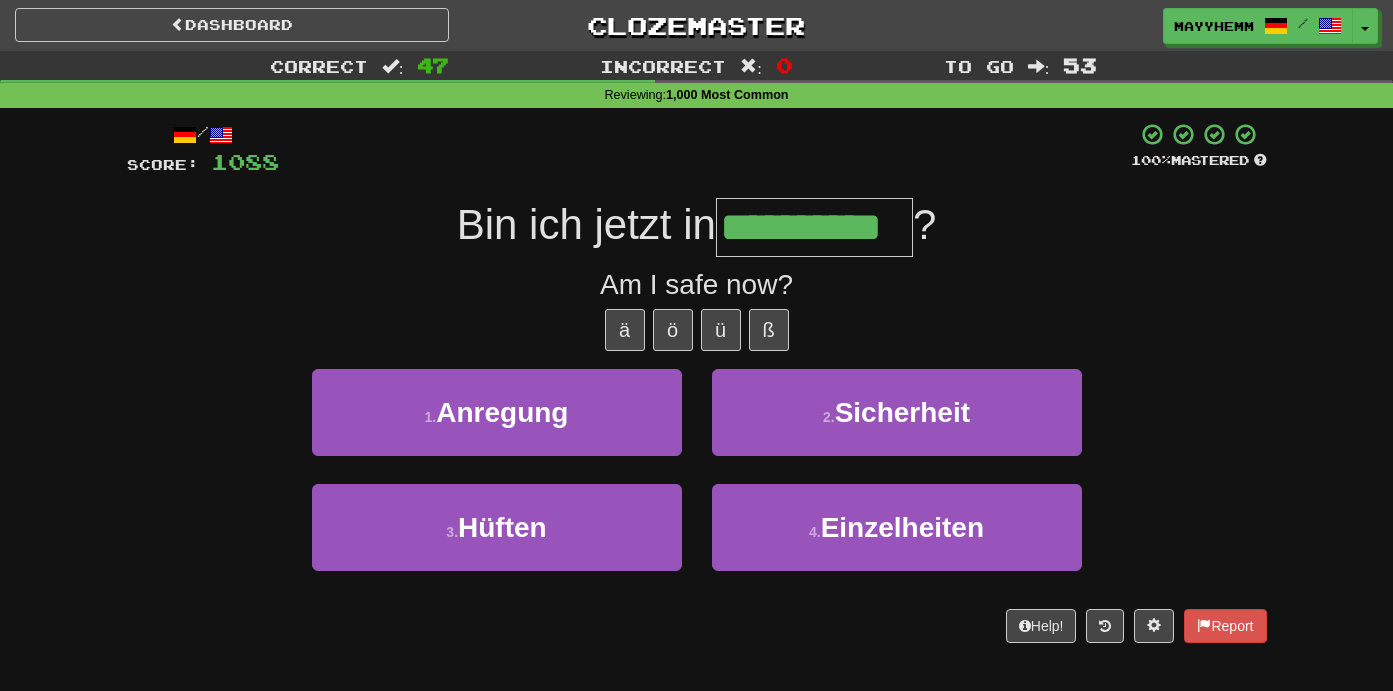 type on "**********" 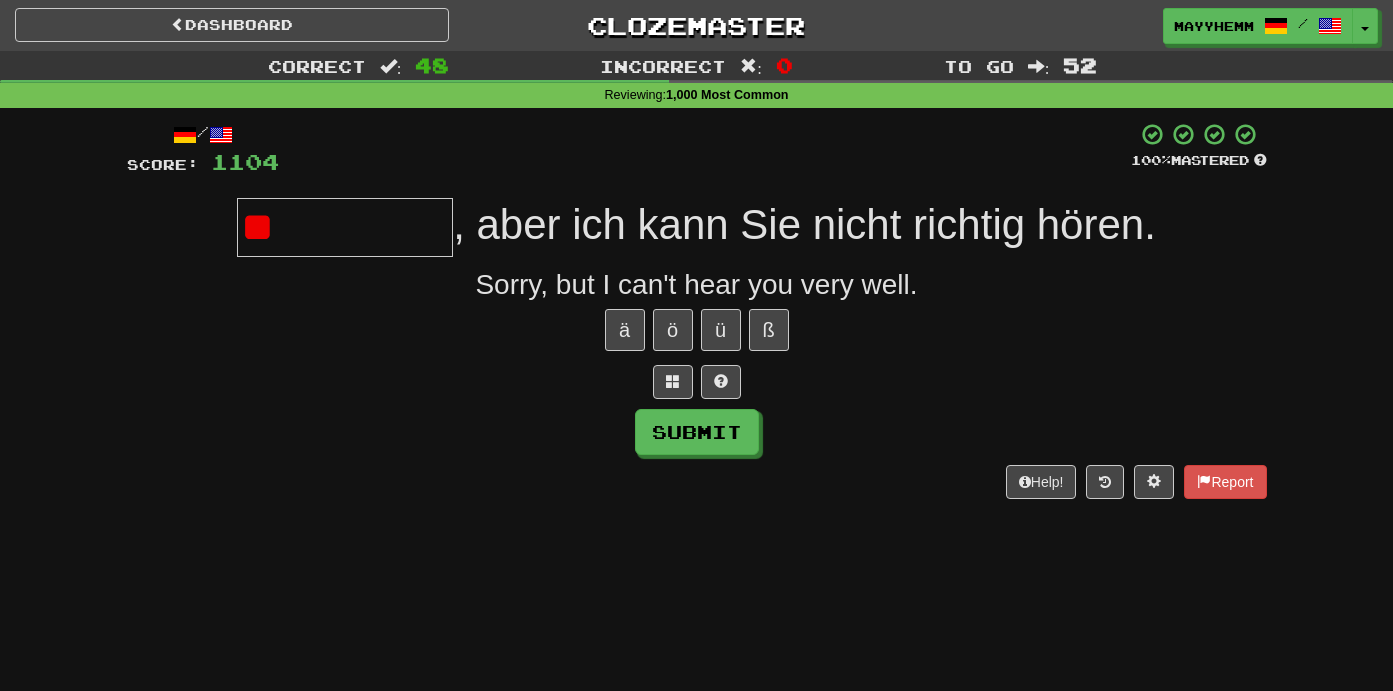 type on "*" 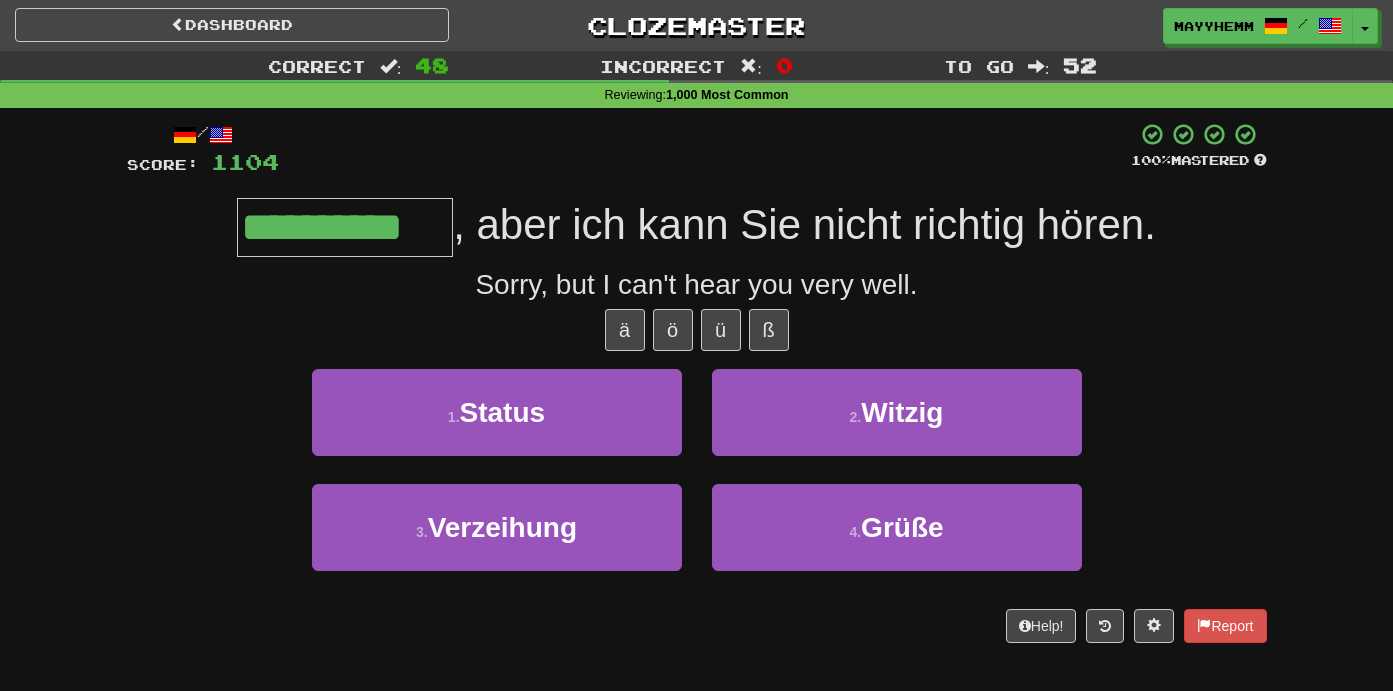 type on "**********" 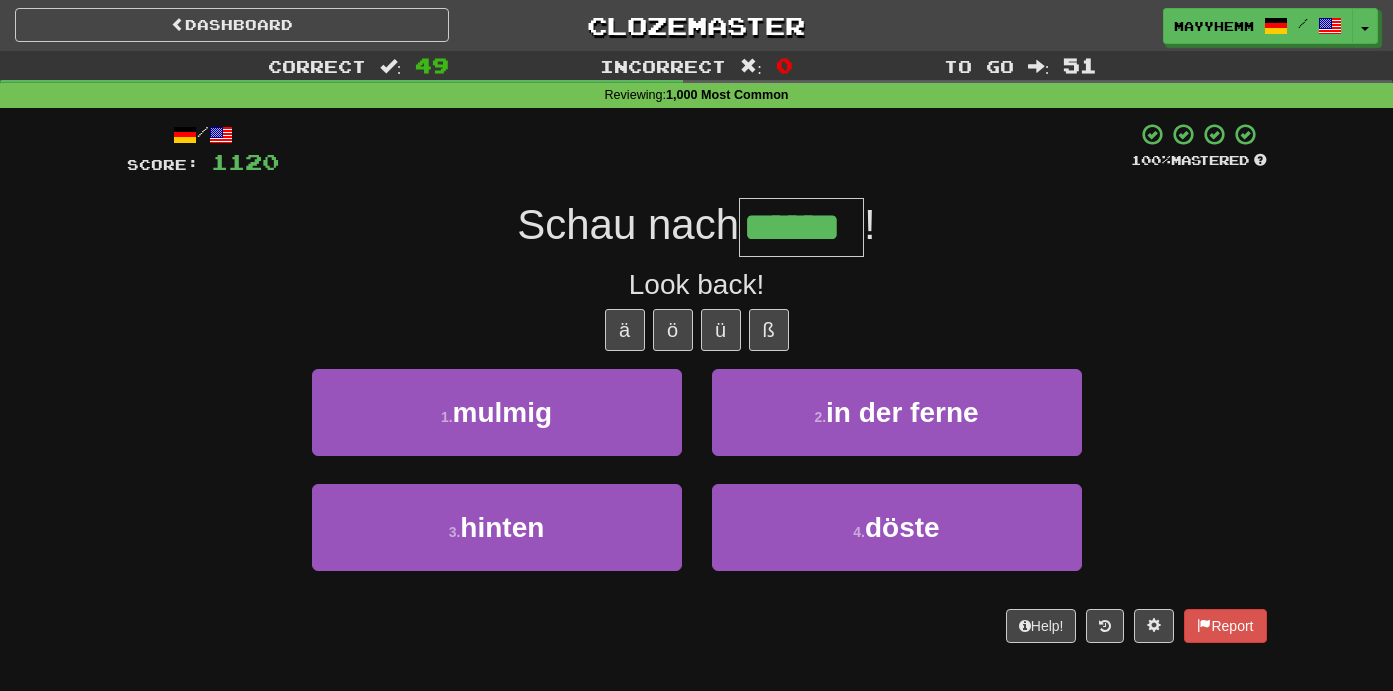 type on "******" 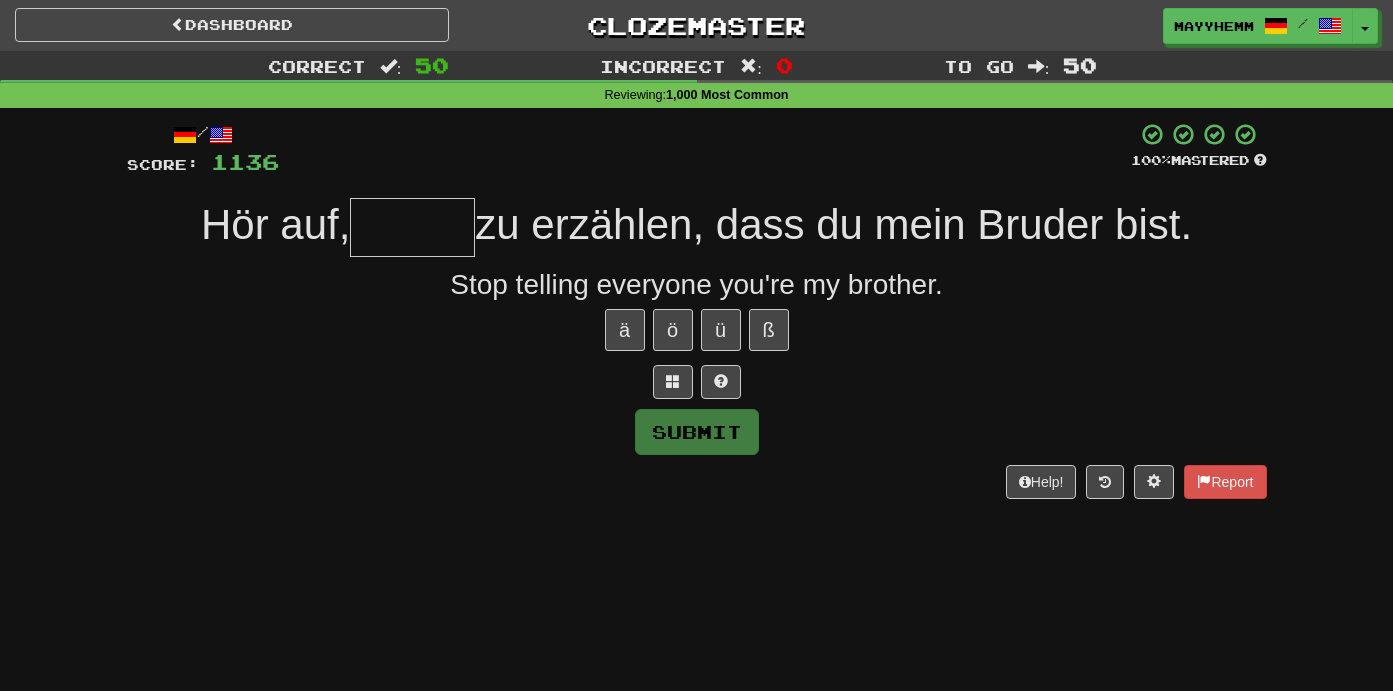 type on "*" 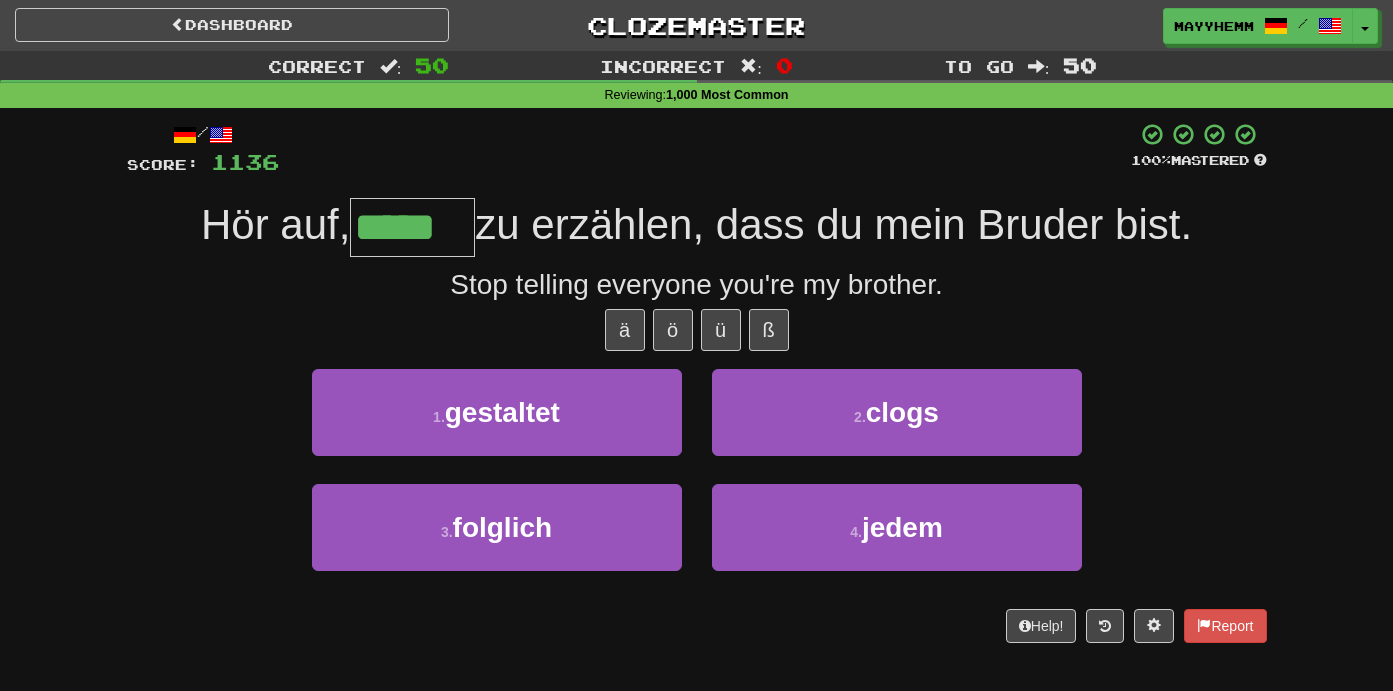 type on "*****" 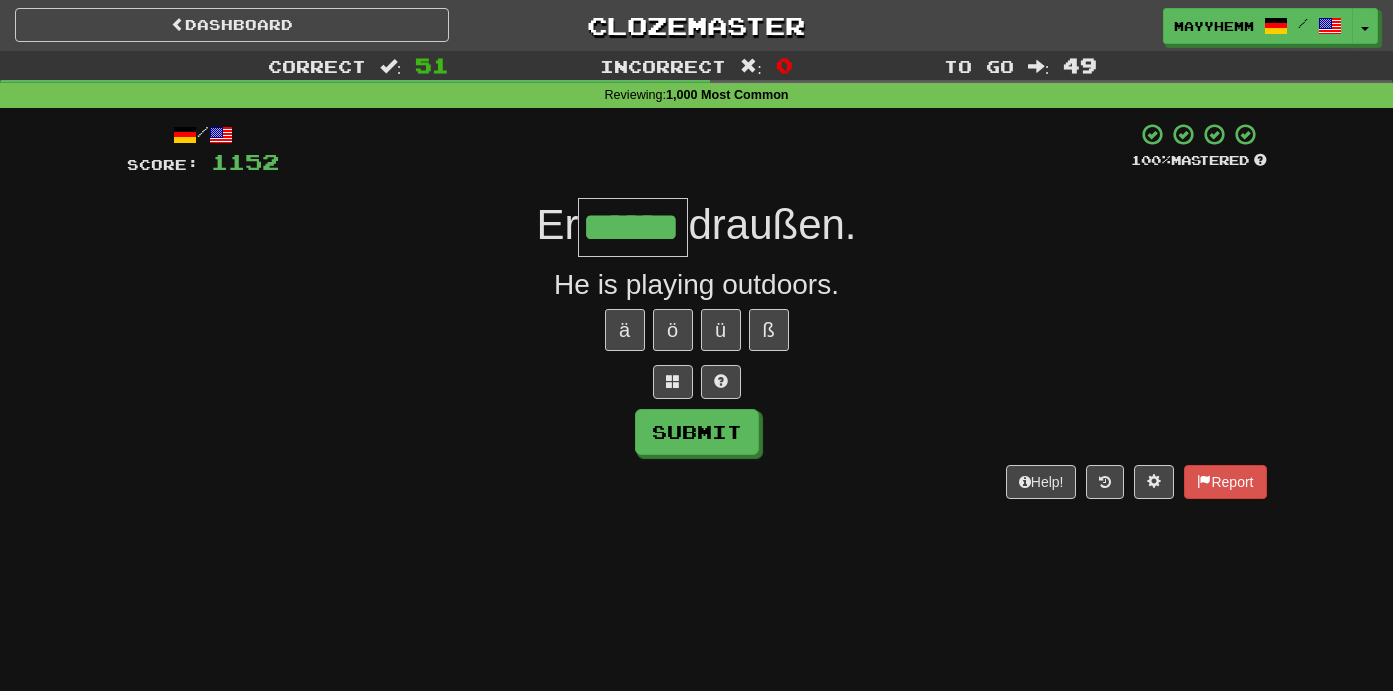 type on "******" 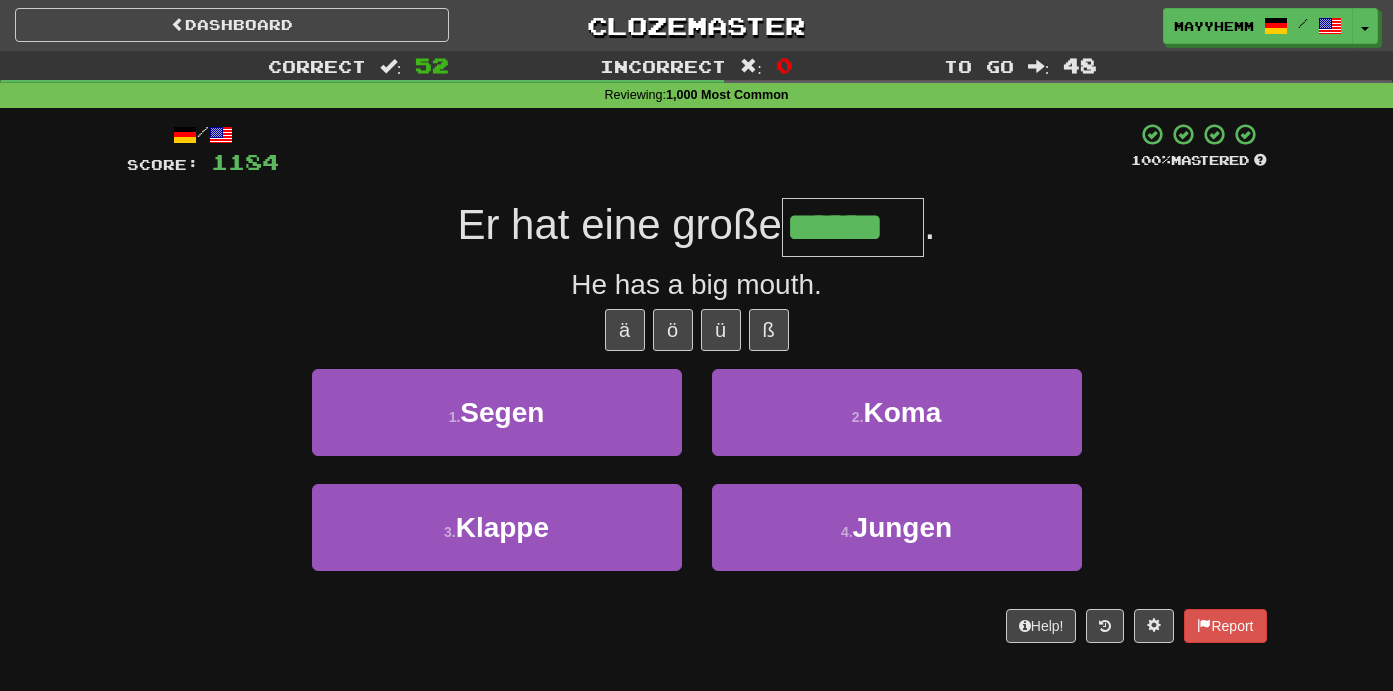 type on "******" 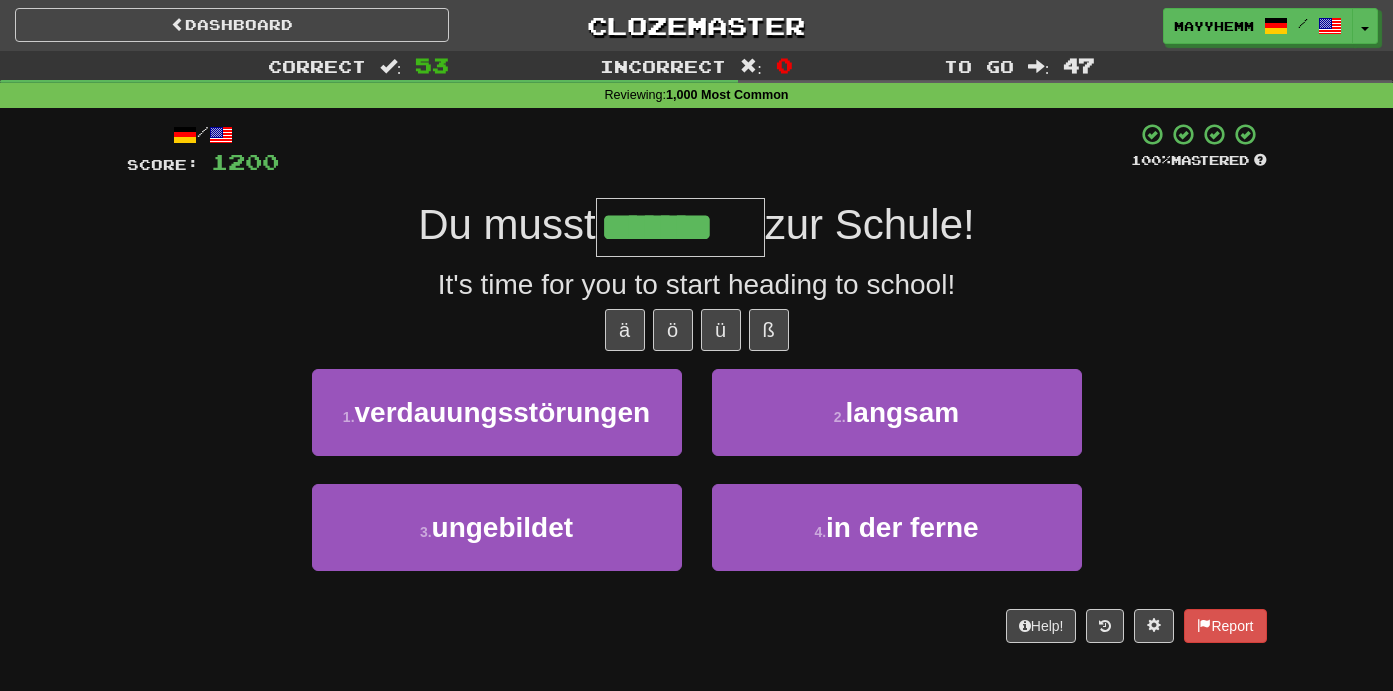 type on "*******" 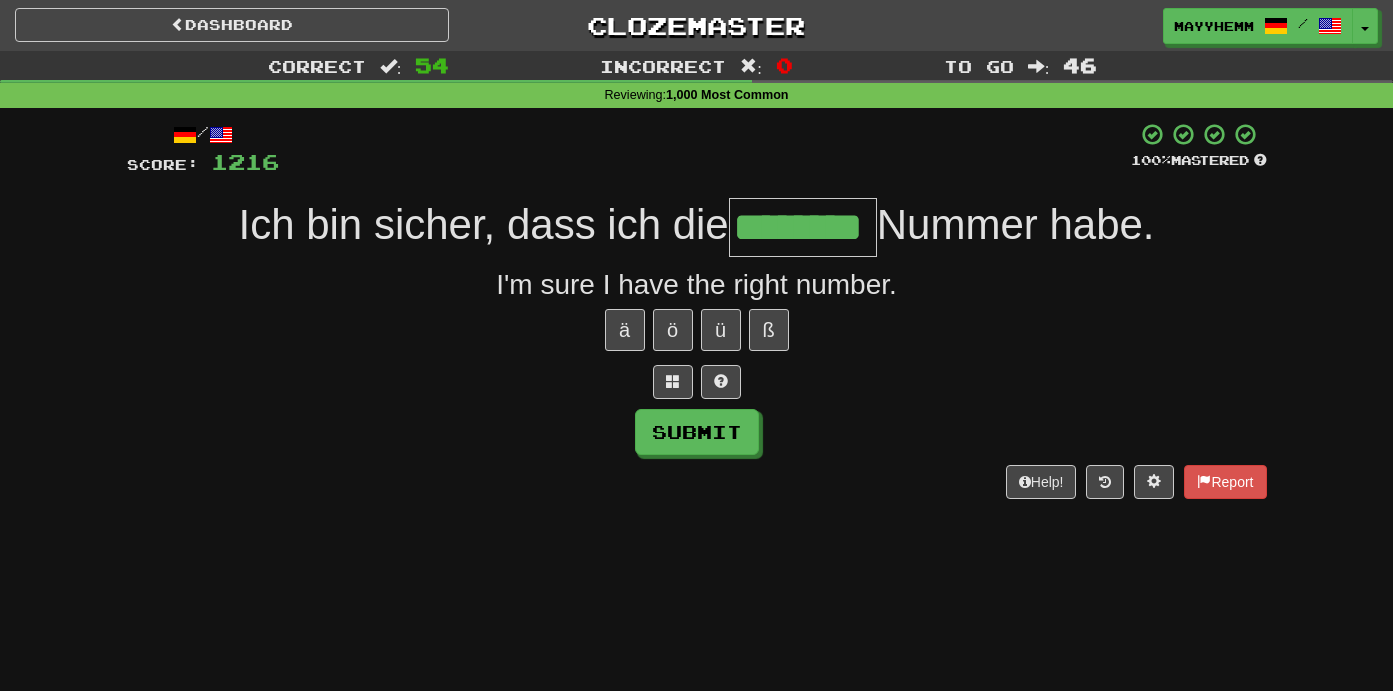 type on "********" 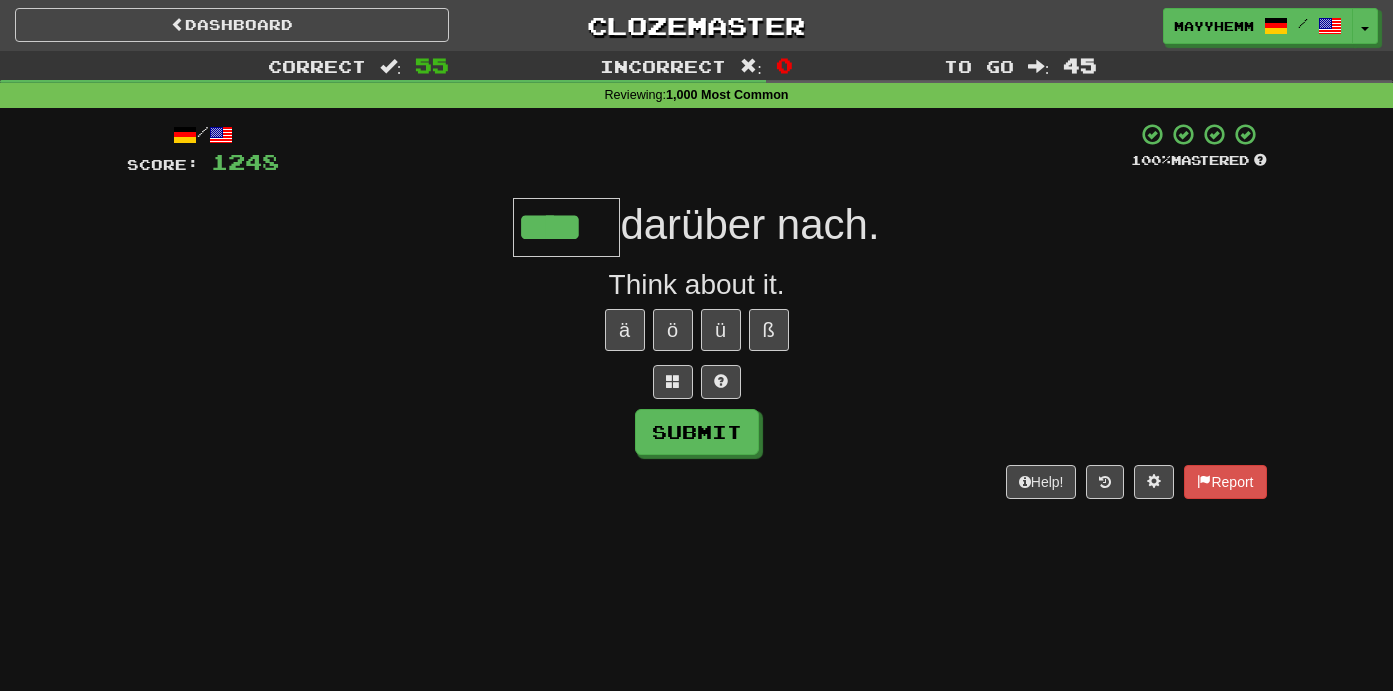 type on "****" 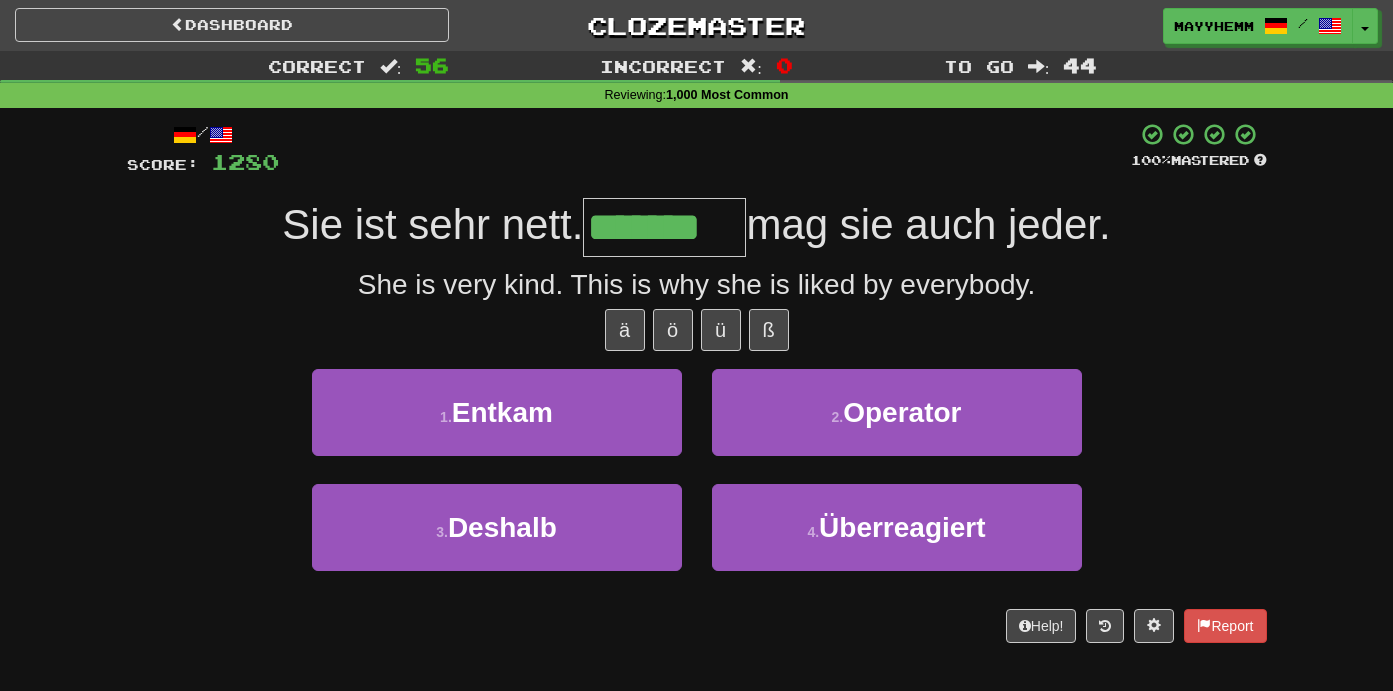 type on "*******" 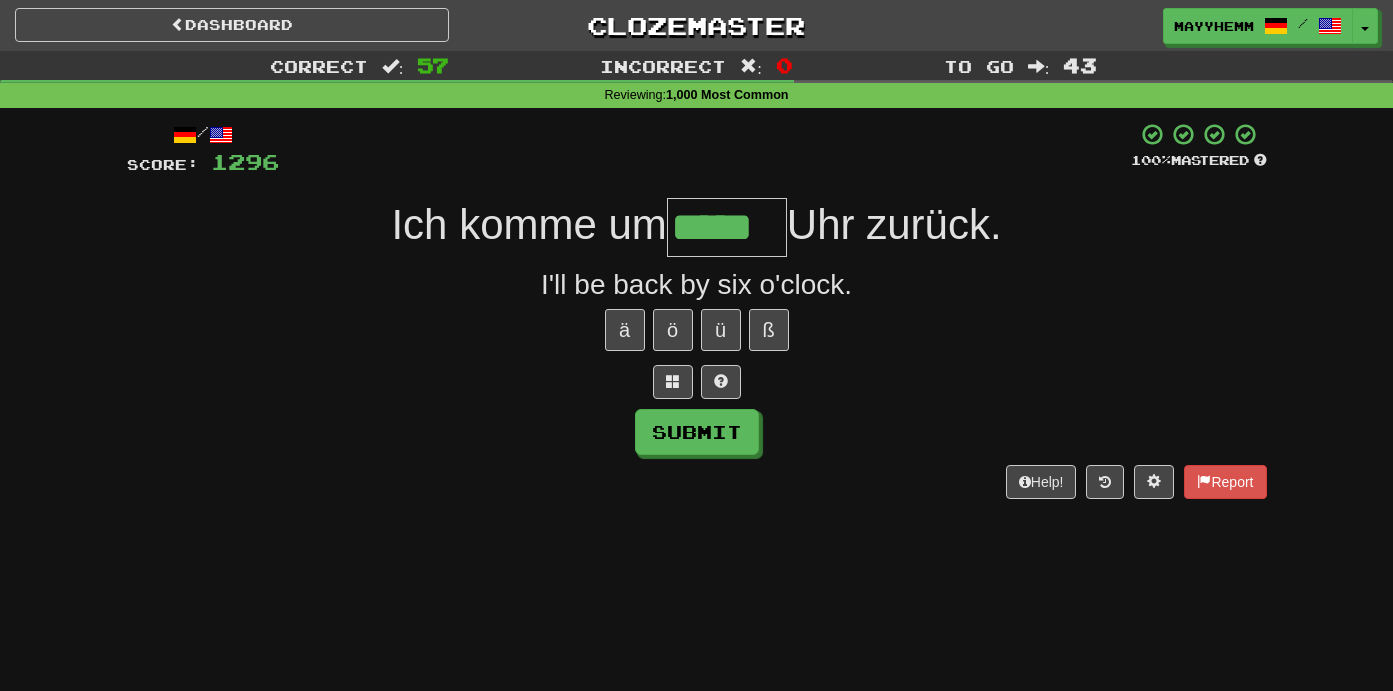 type on "*****" 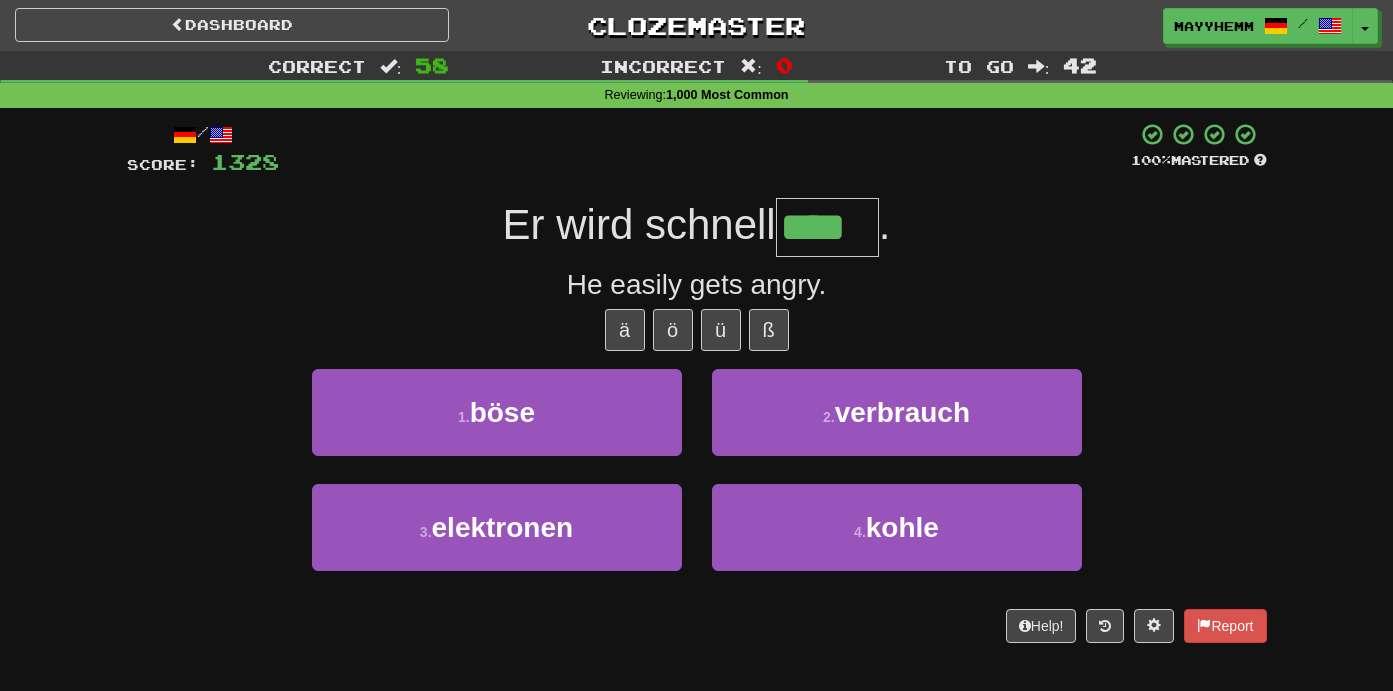type on "****" 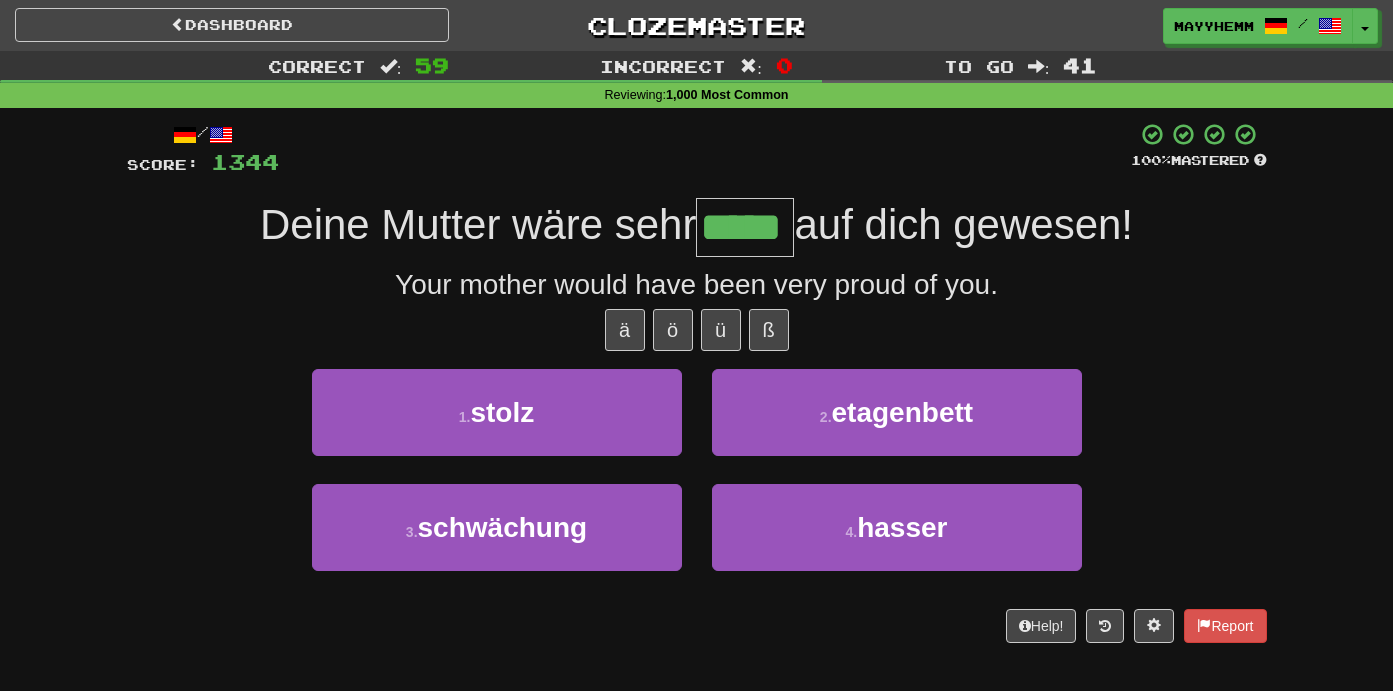 type on "*****" 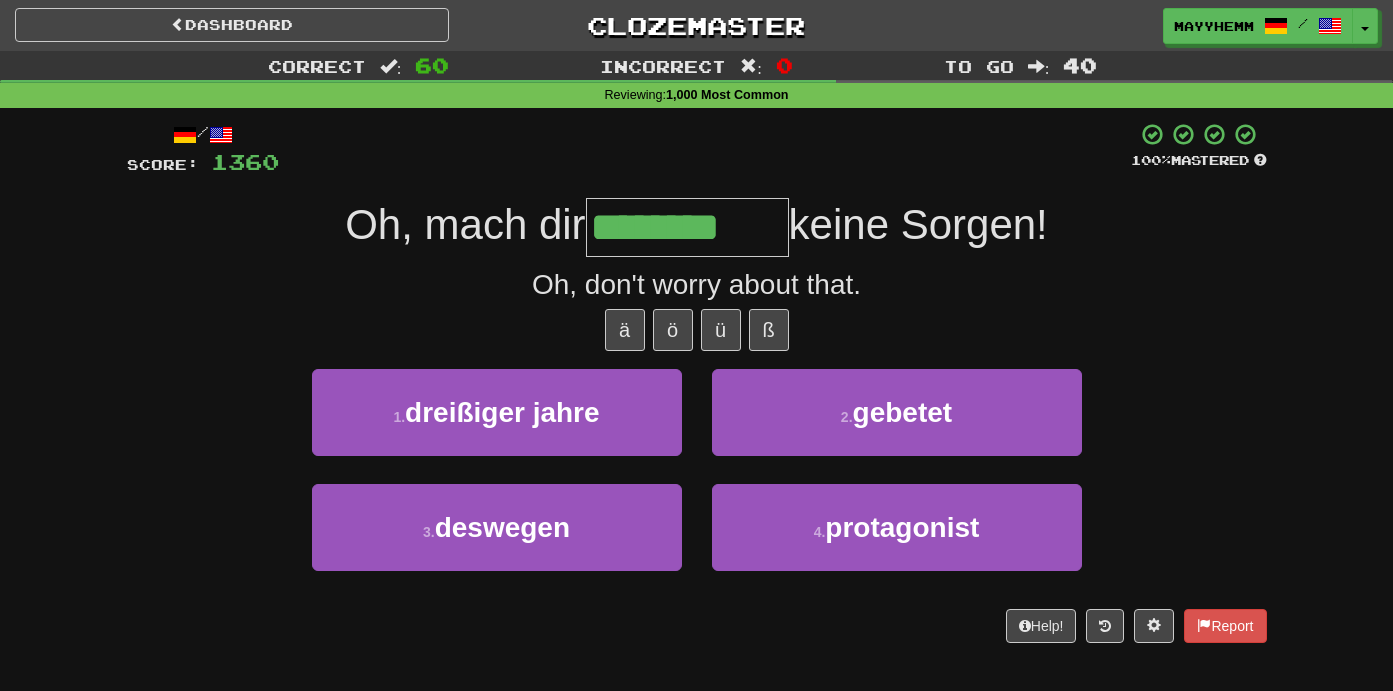 type on "********" 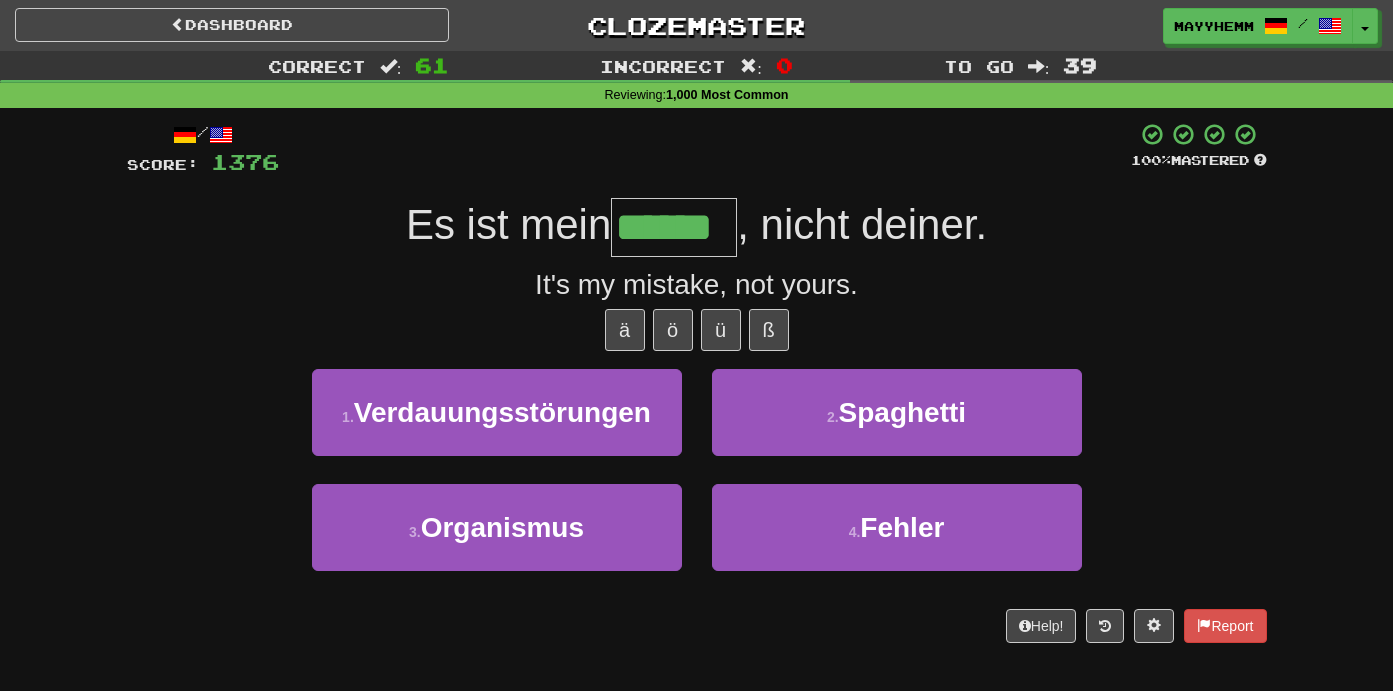type on "******" 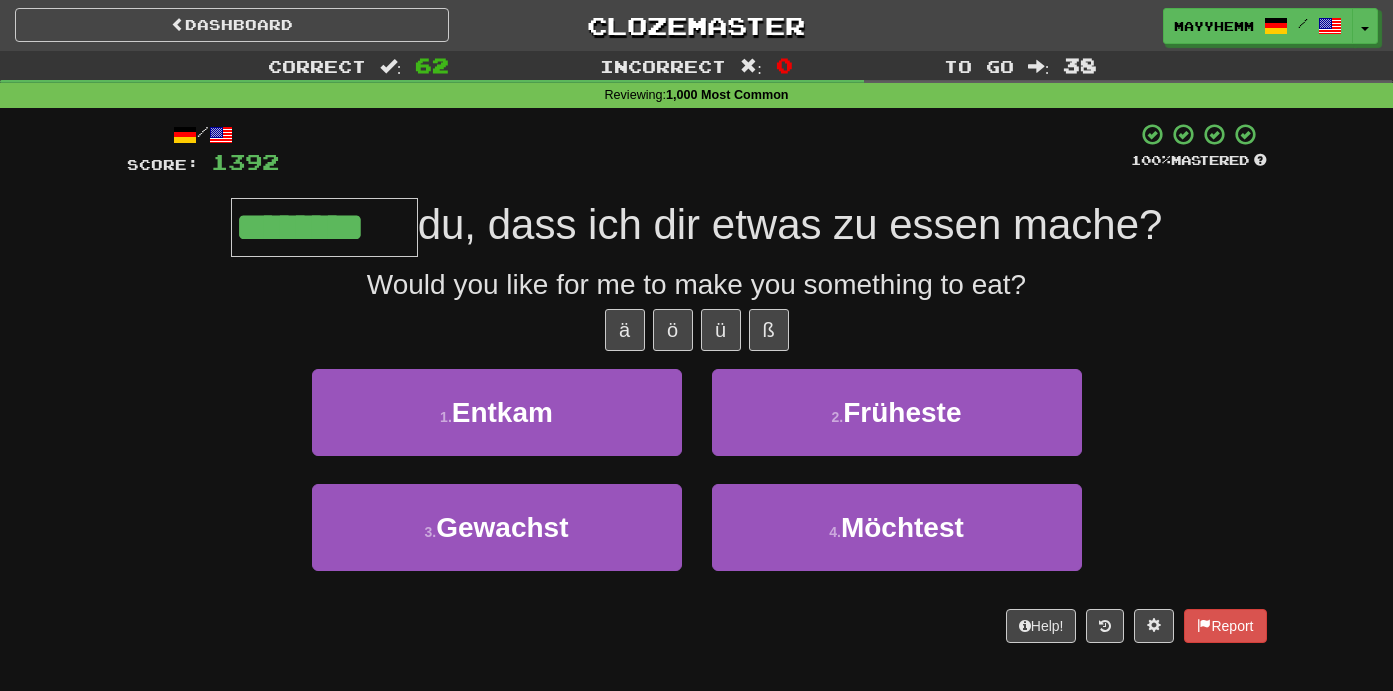 type on "********" 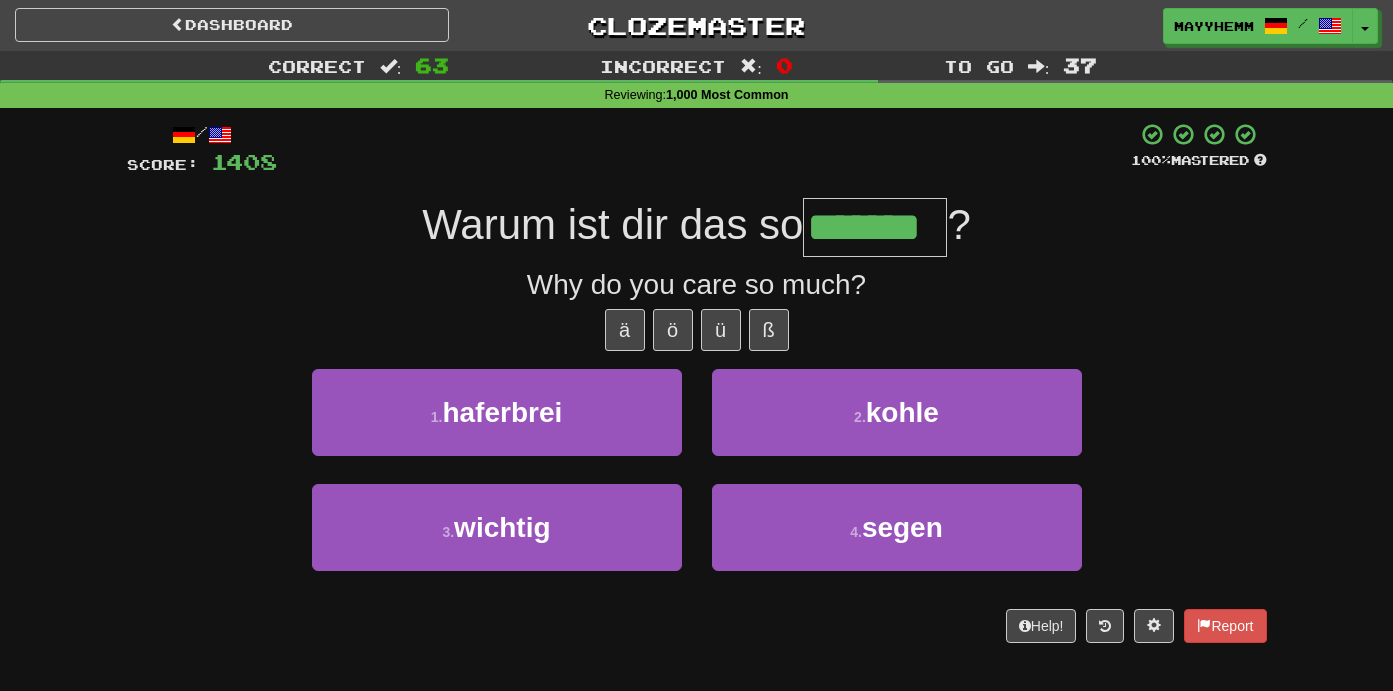 type on "*******" 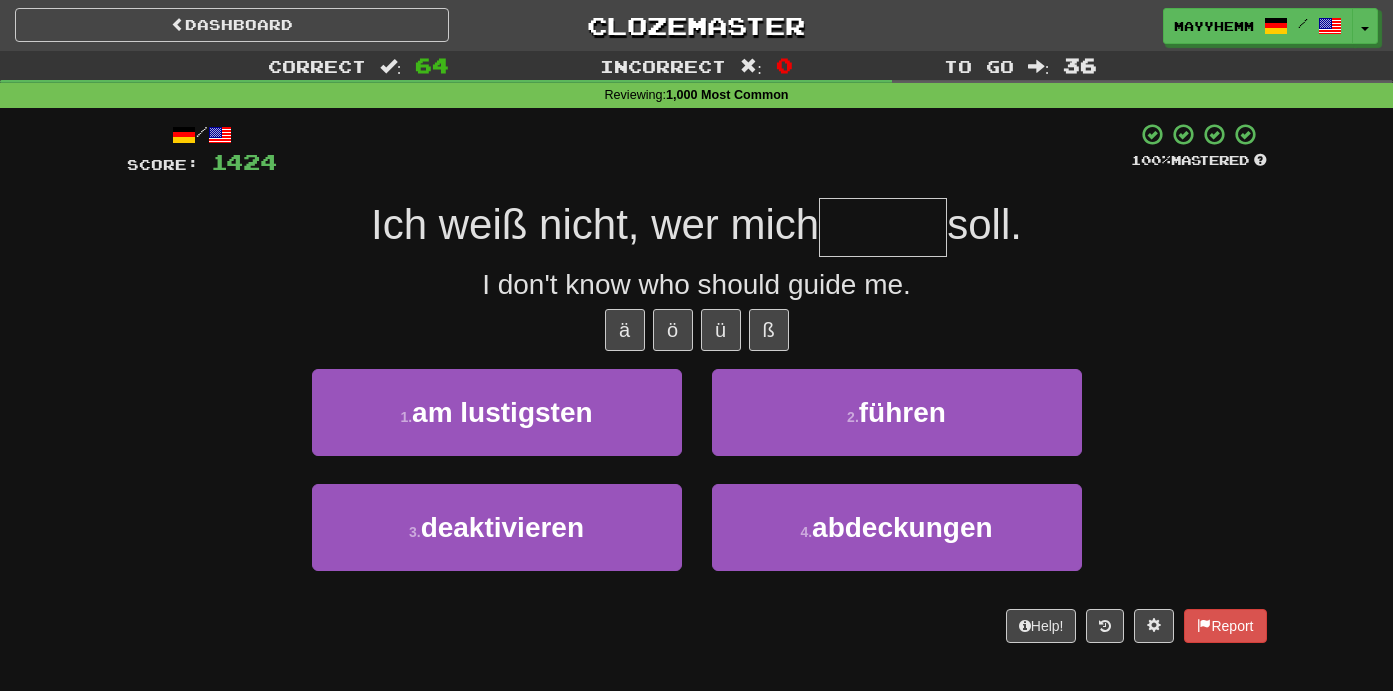 type on "*" 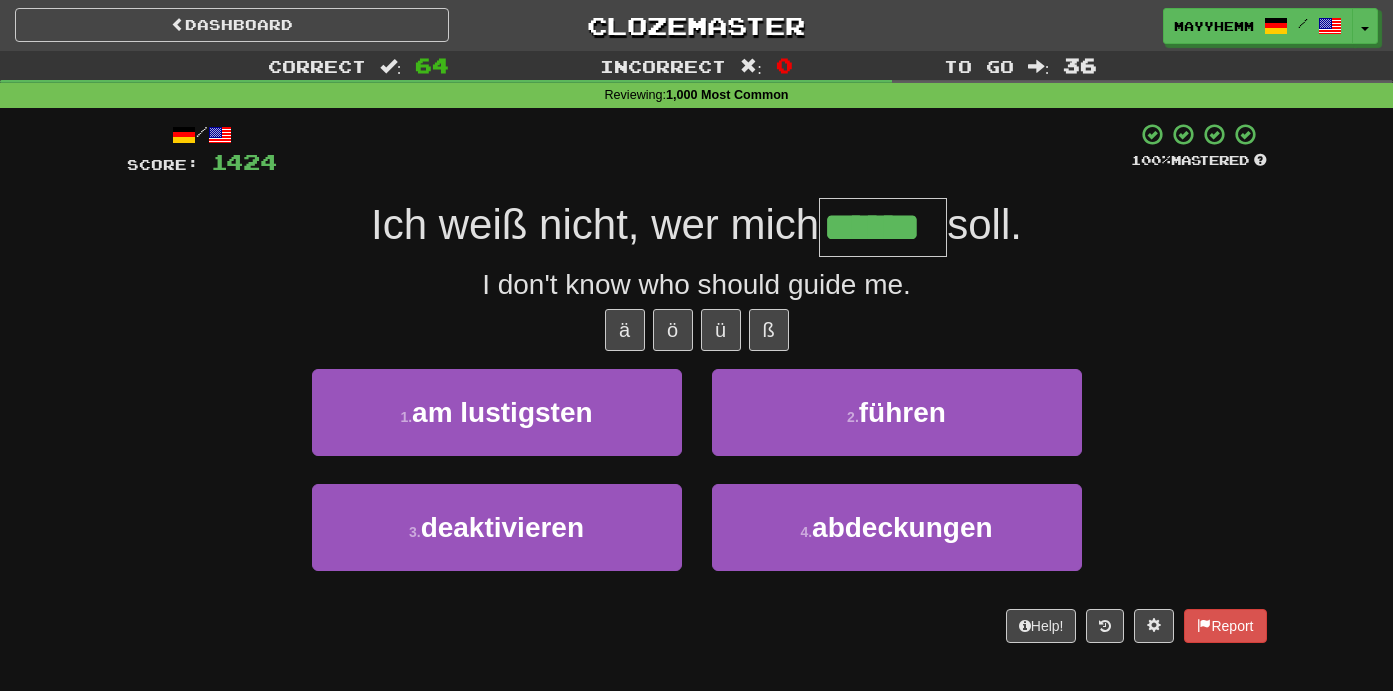 type on "******" 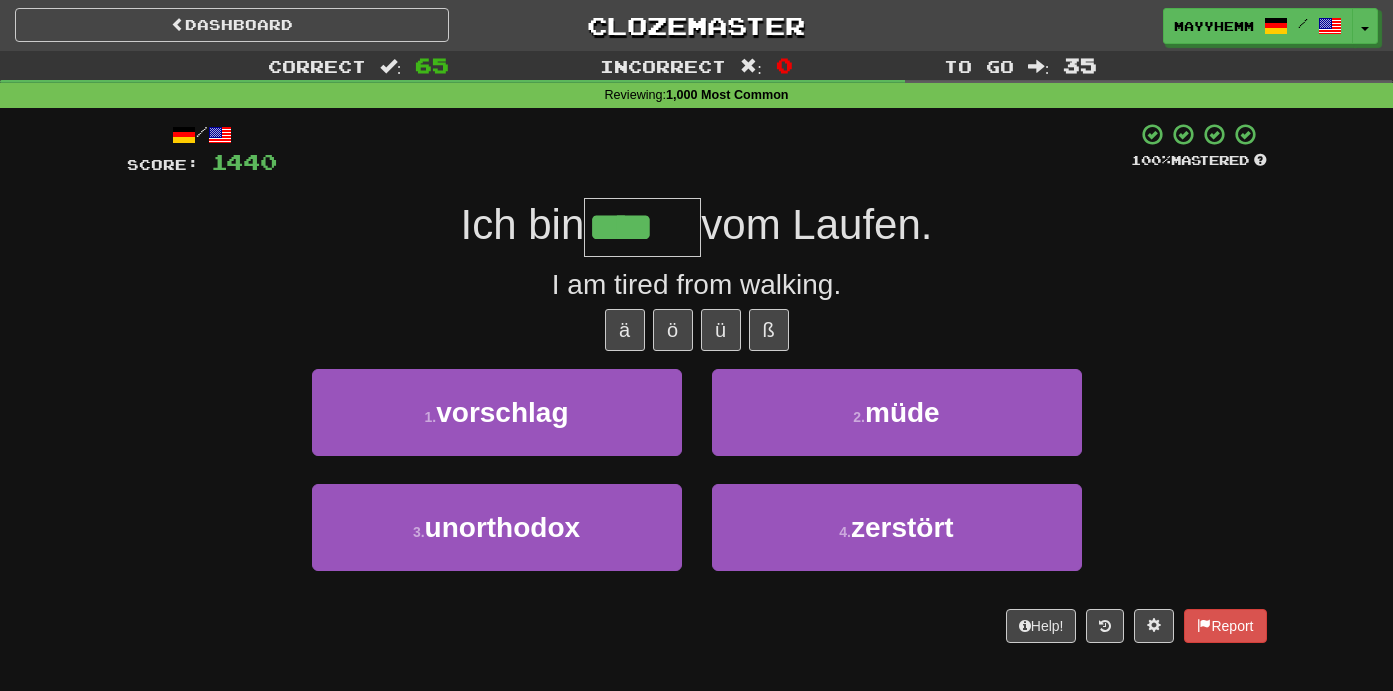 type on "****" 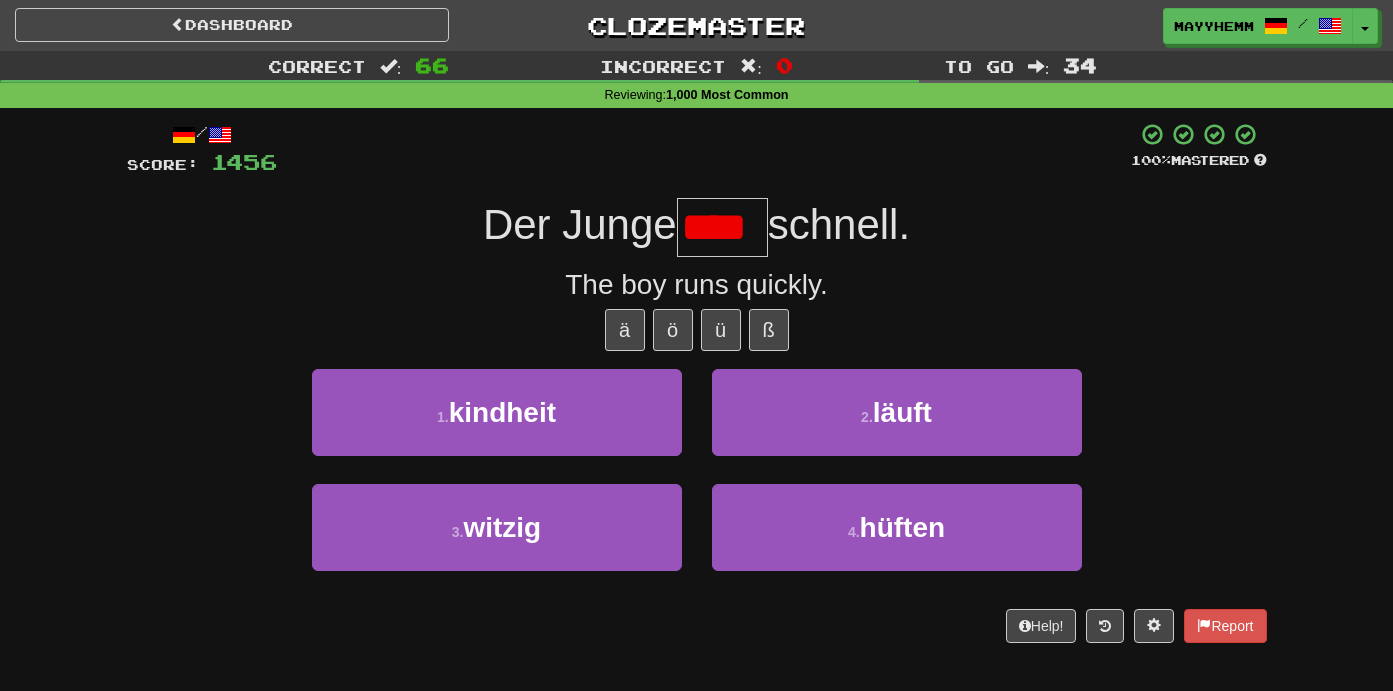scroll, scrollTop: 0, scrollLeft: 0, axis: both 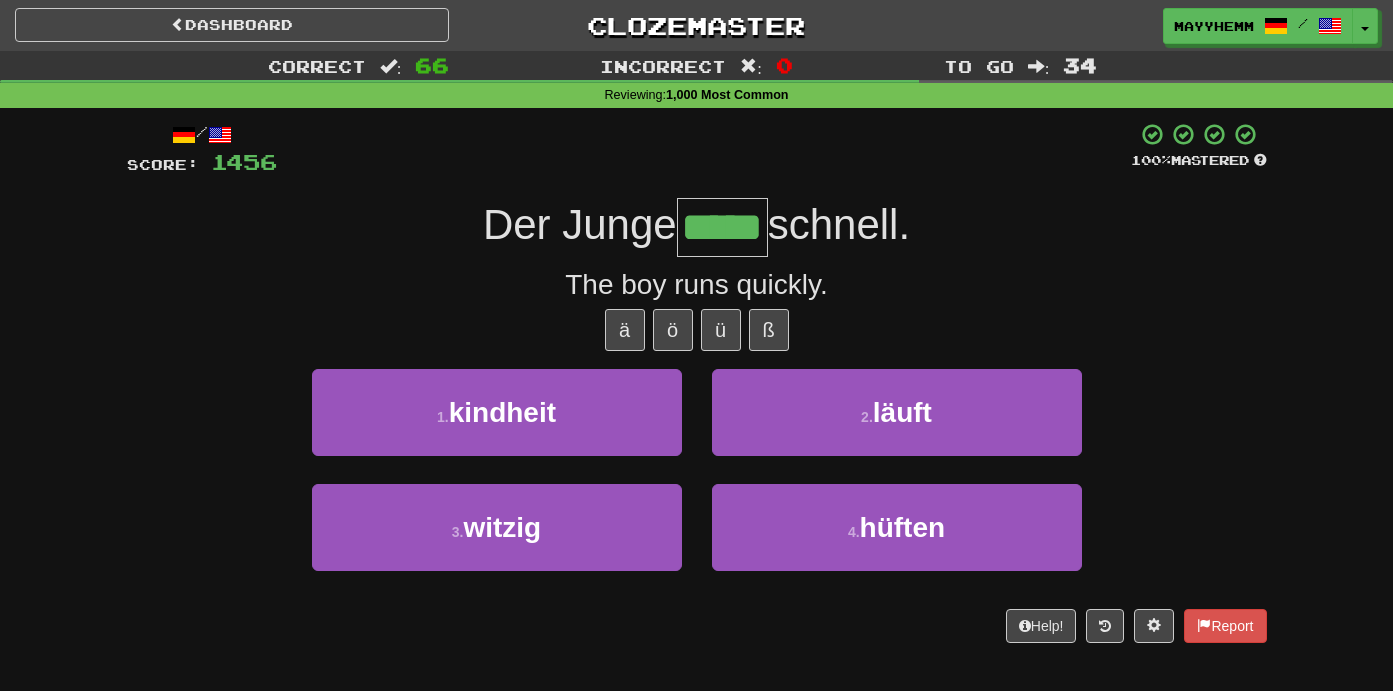 type on "*****" 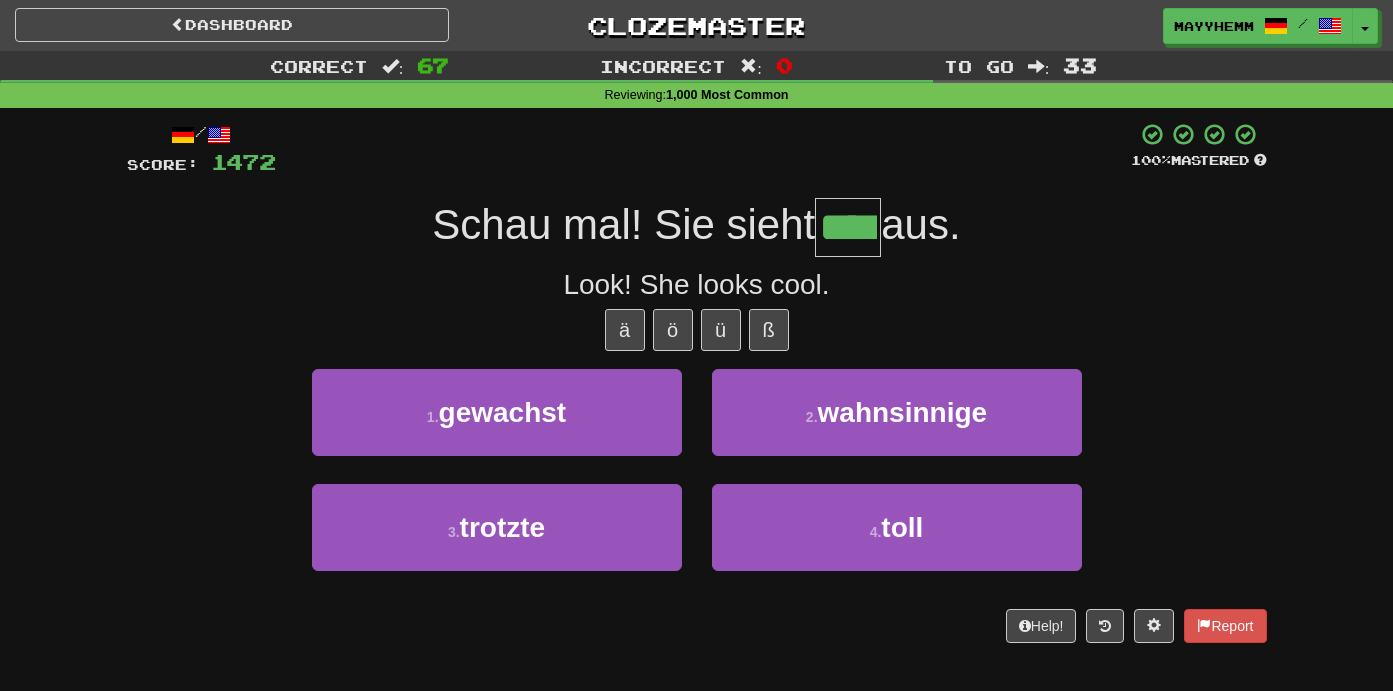 type on "****" 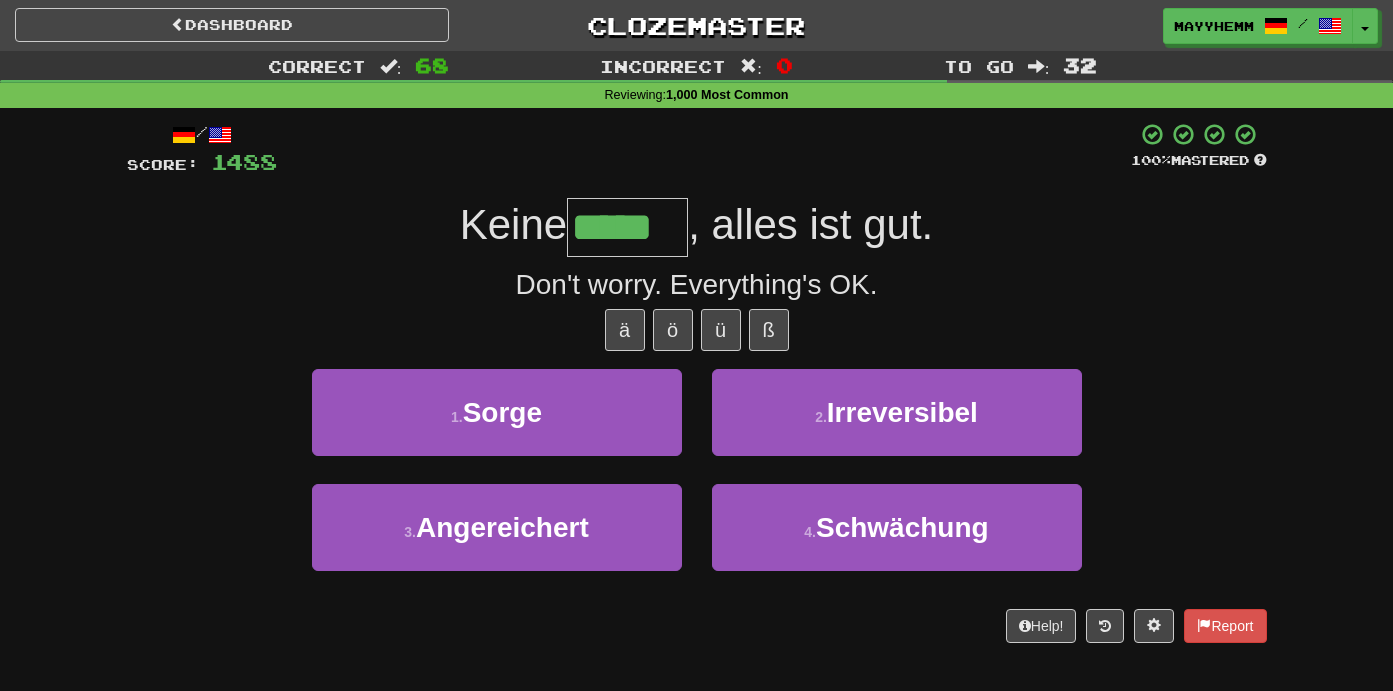 type on "*****" 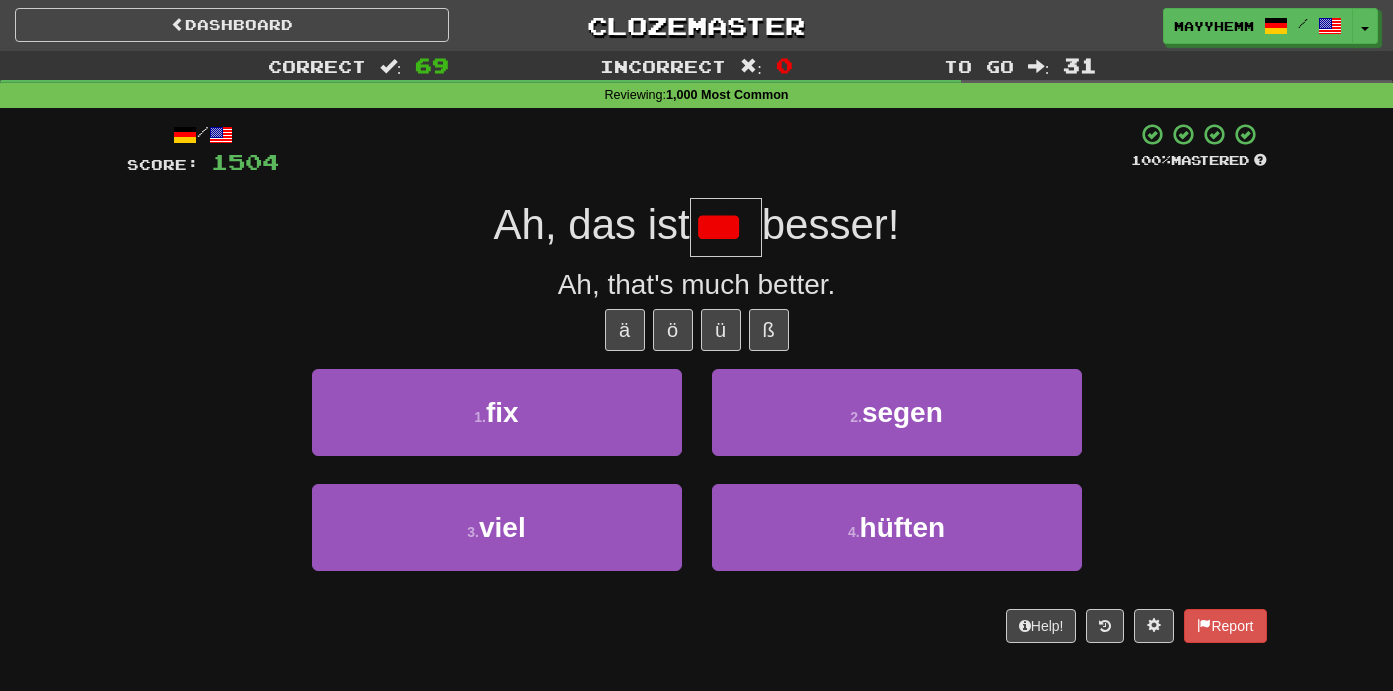 scroll, scrollTop: 0, scrollLeft: 0, axis: both 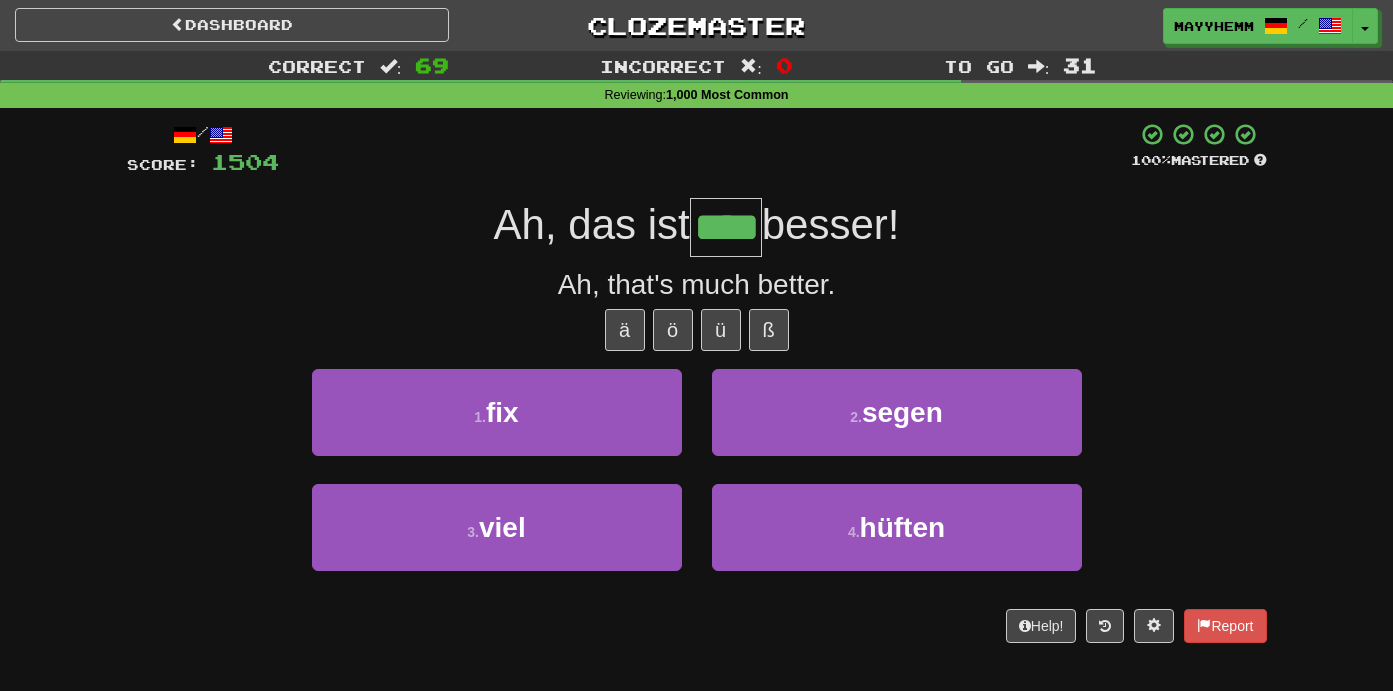 type on "****" 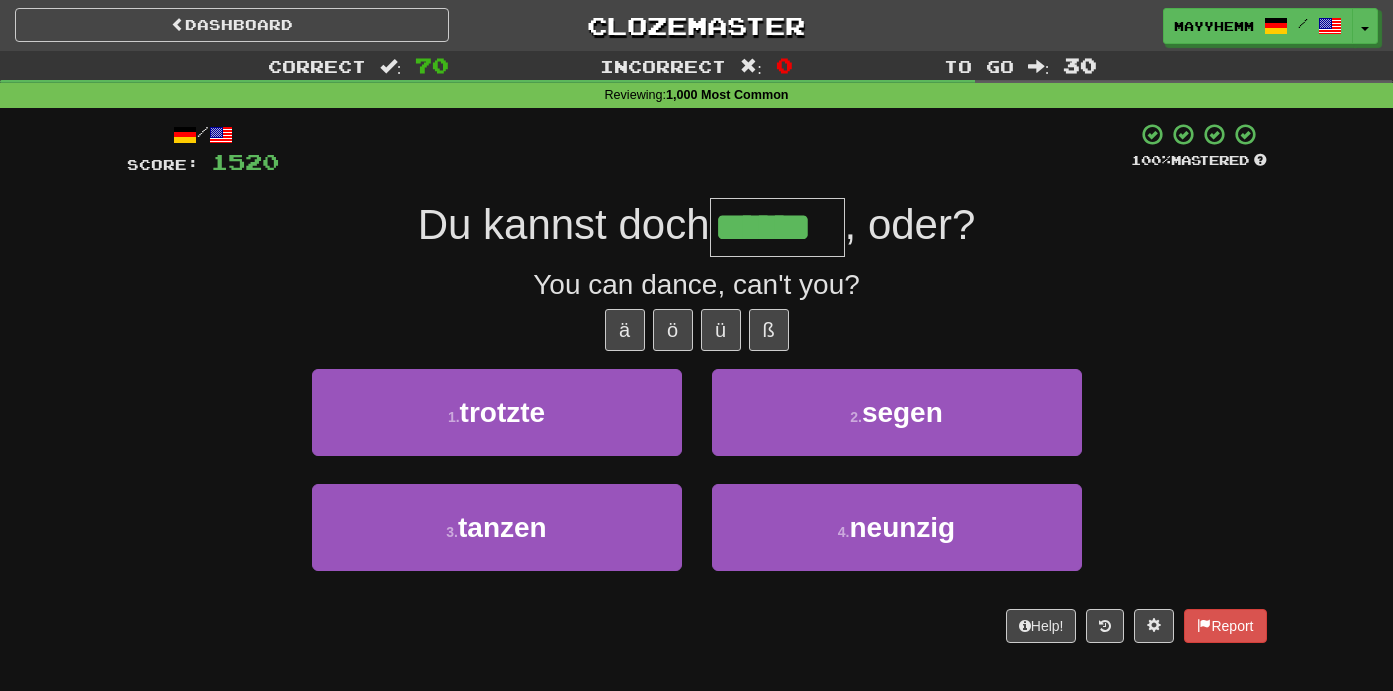 type on "******" 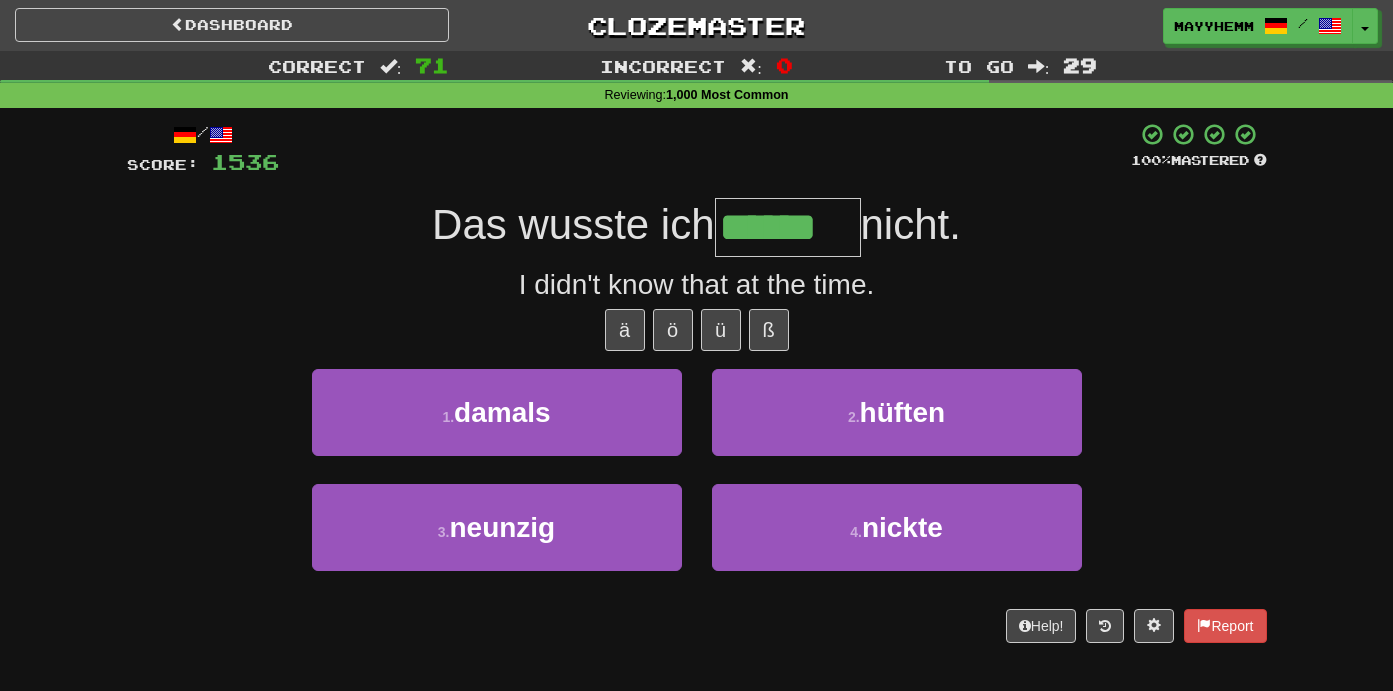 type on "******" 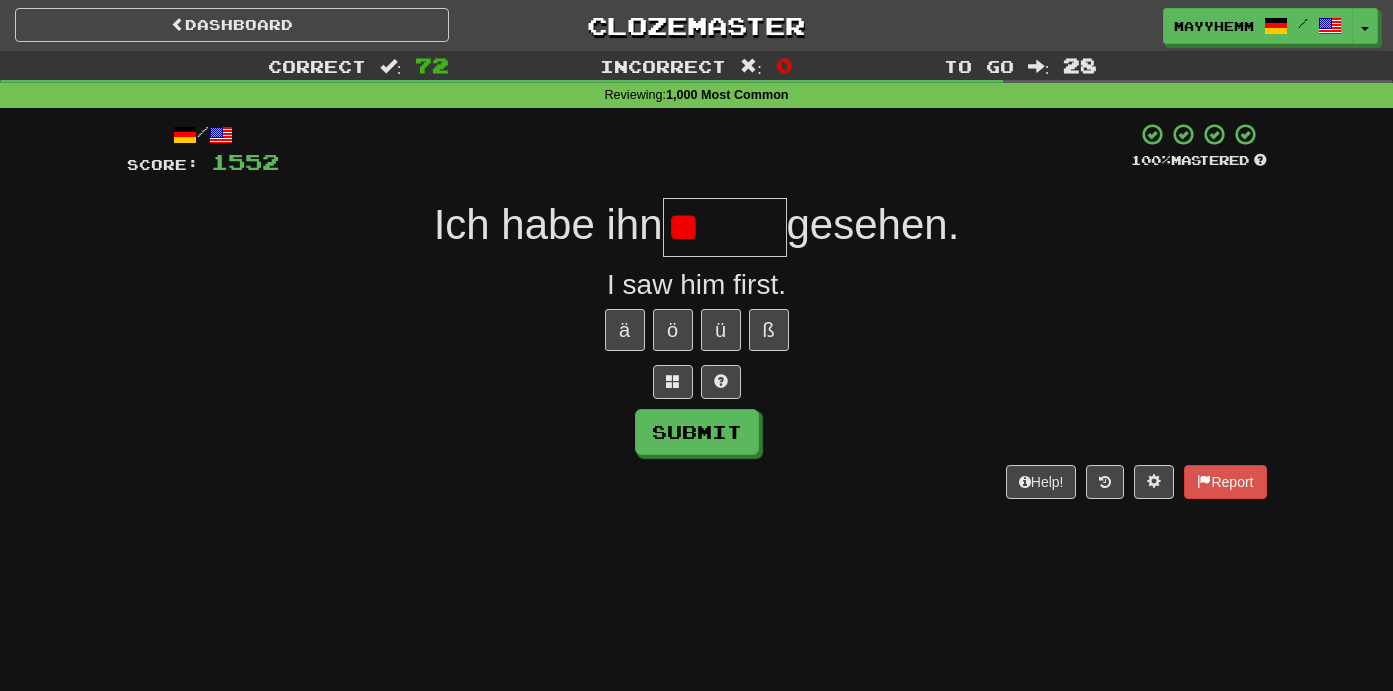 type on "*" 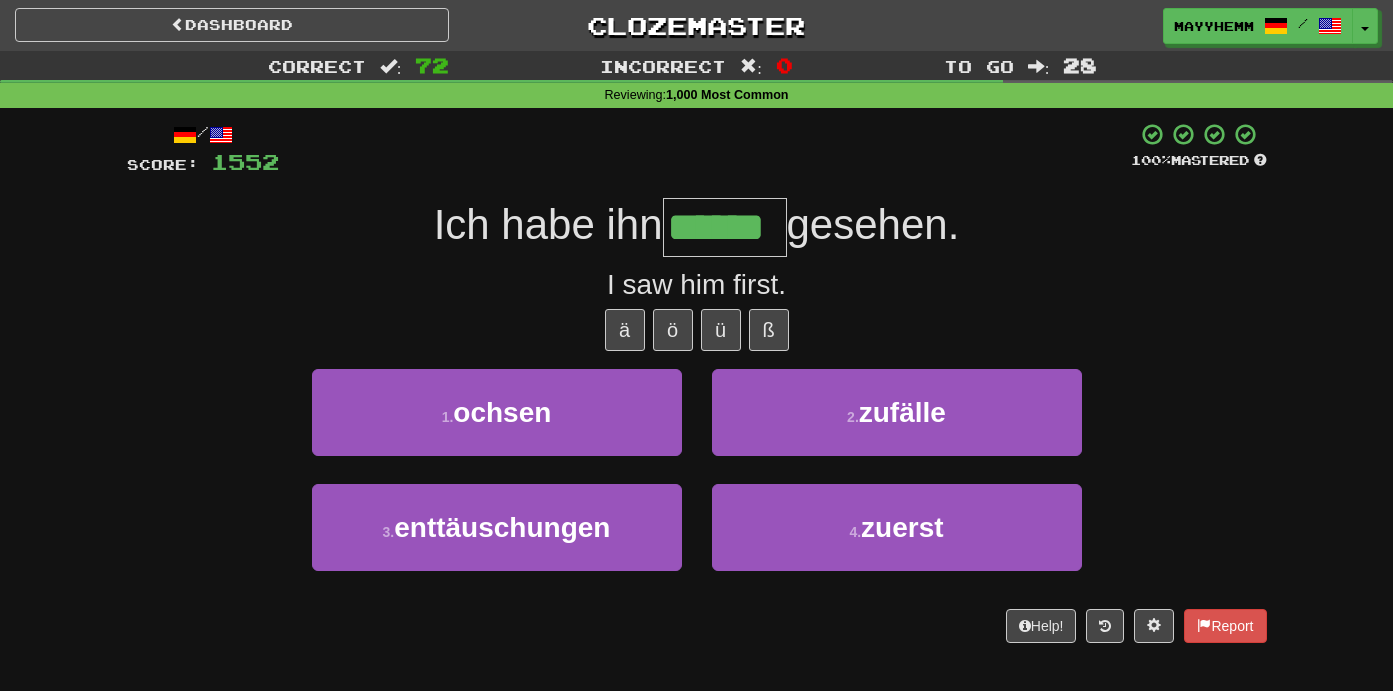type on "******" 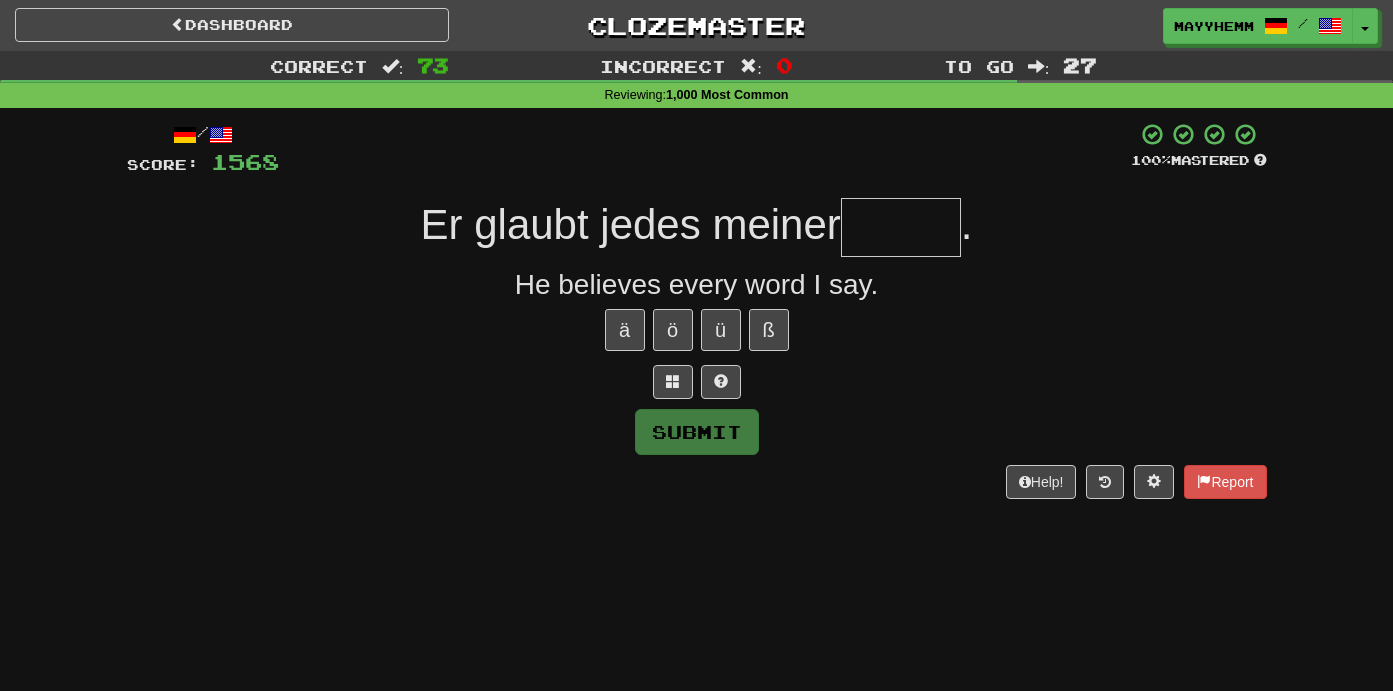 type on "*" 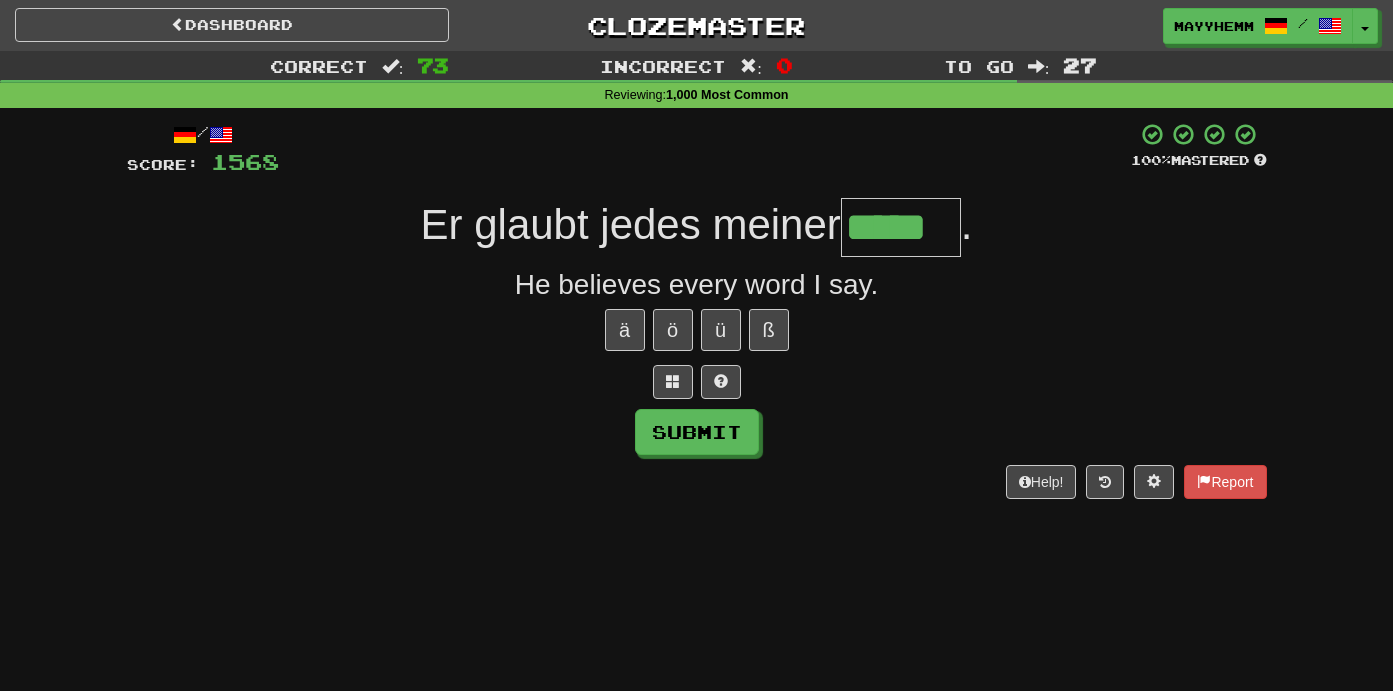 type on "*****" 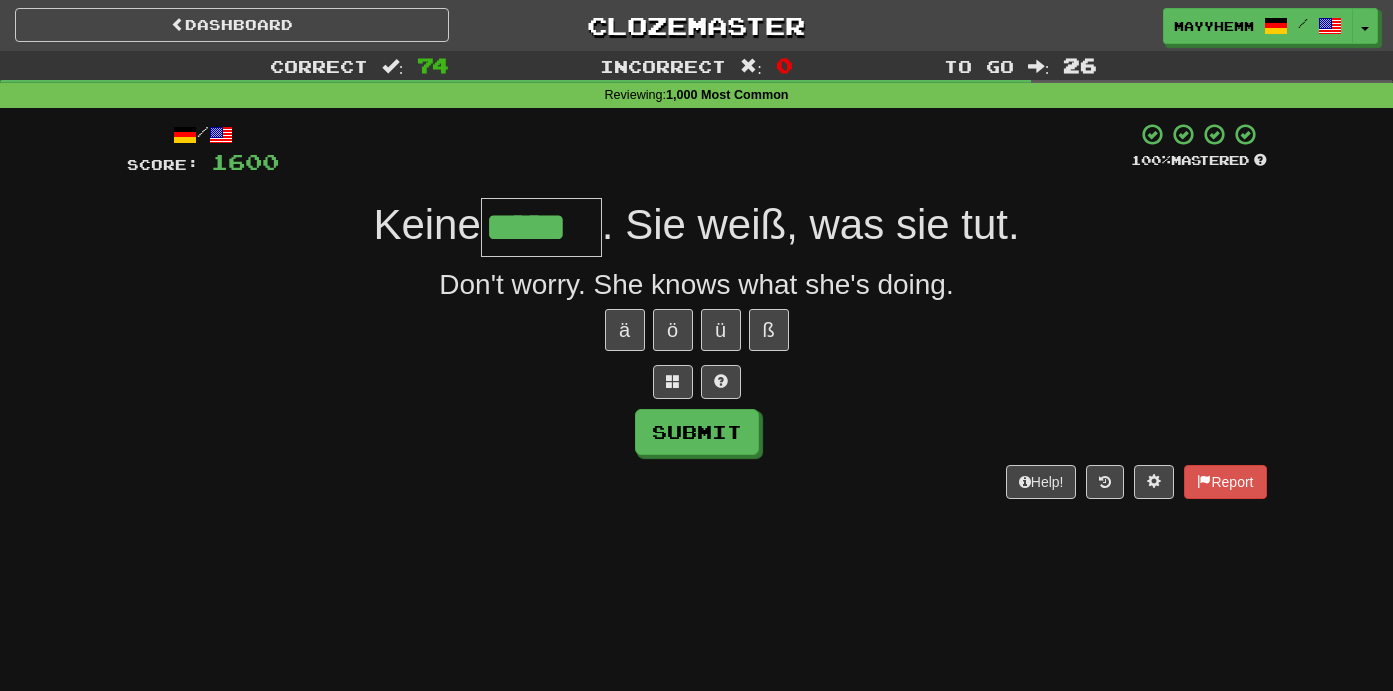 type on "*****" 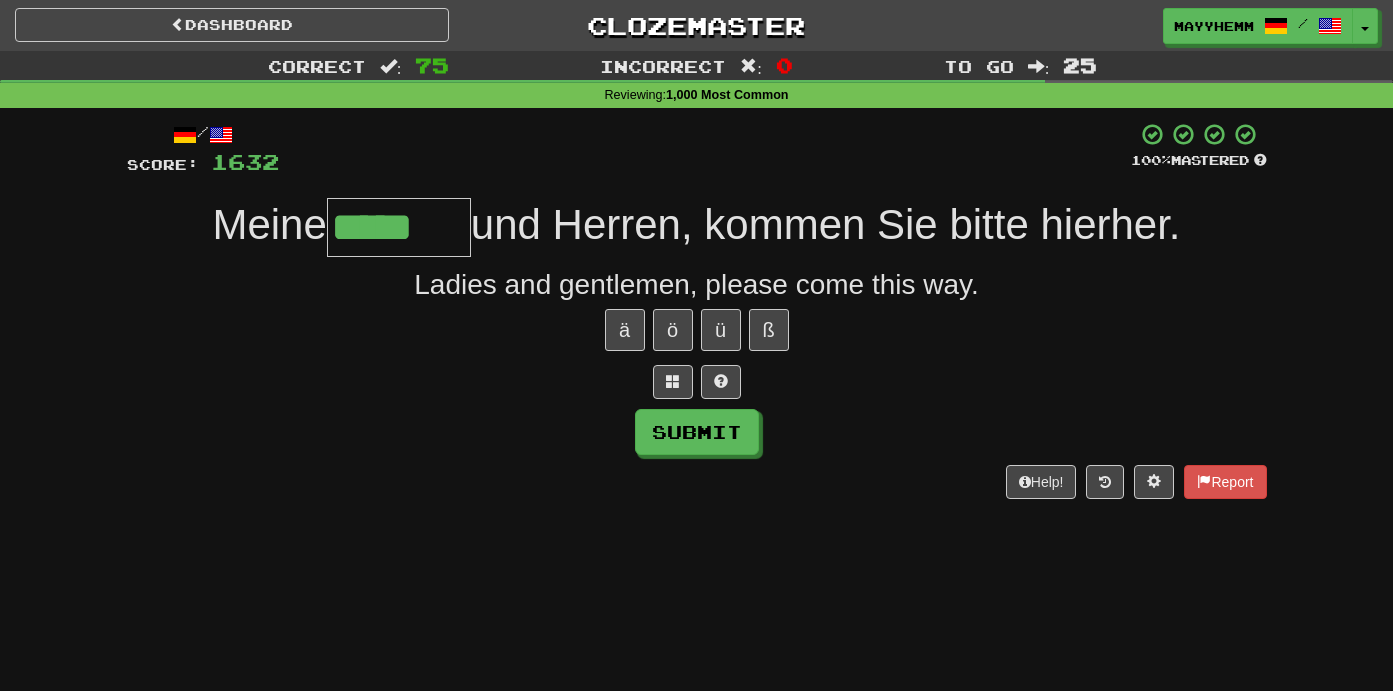 type on "*****" 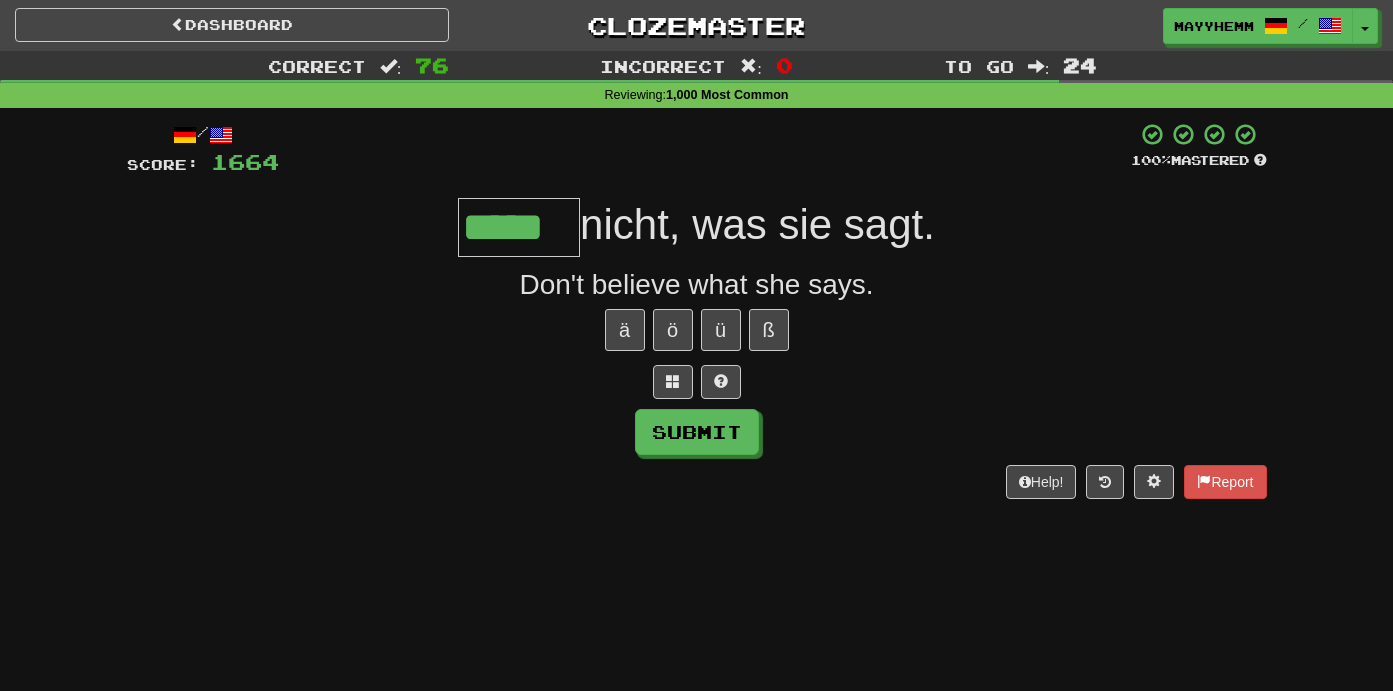 type on "*****" 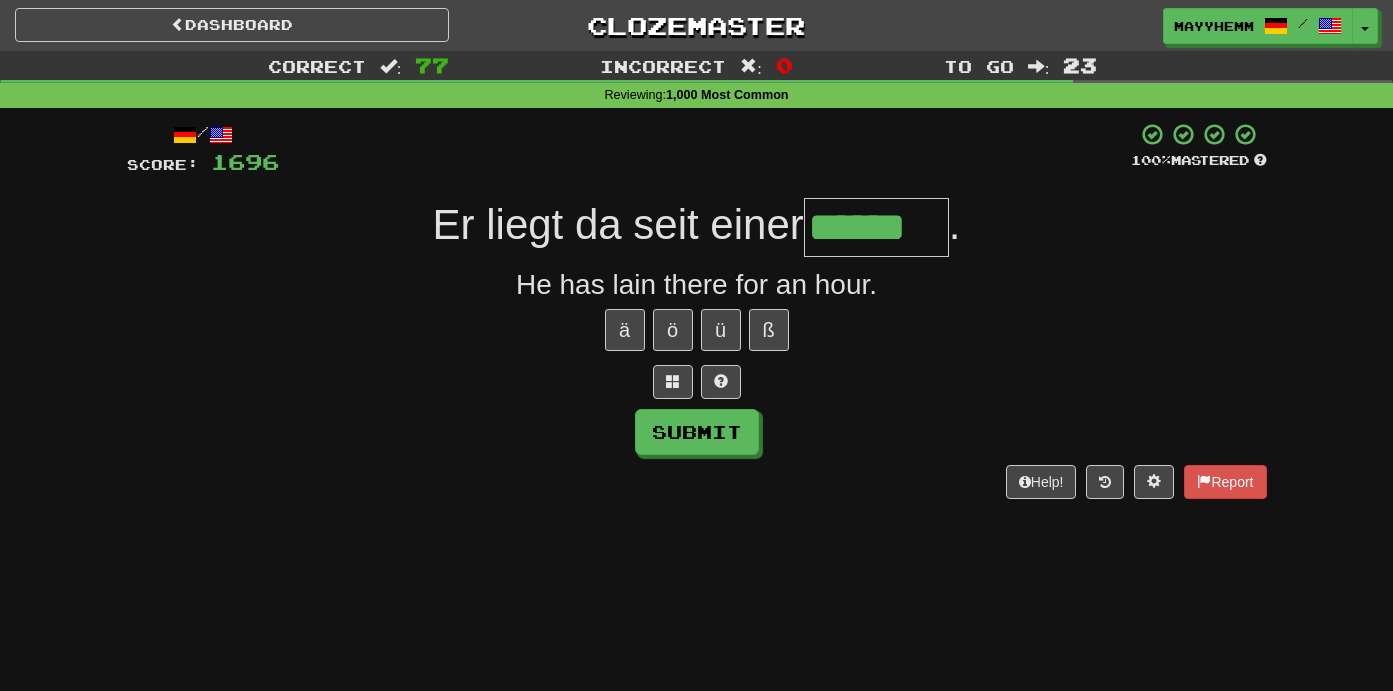 type on "******" 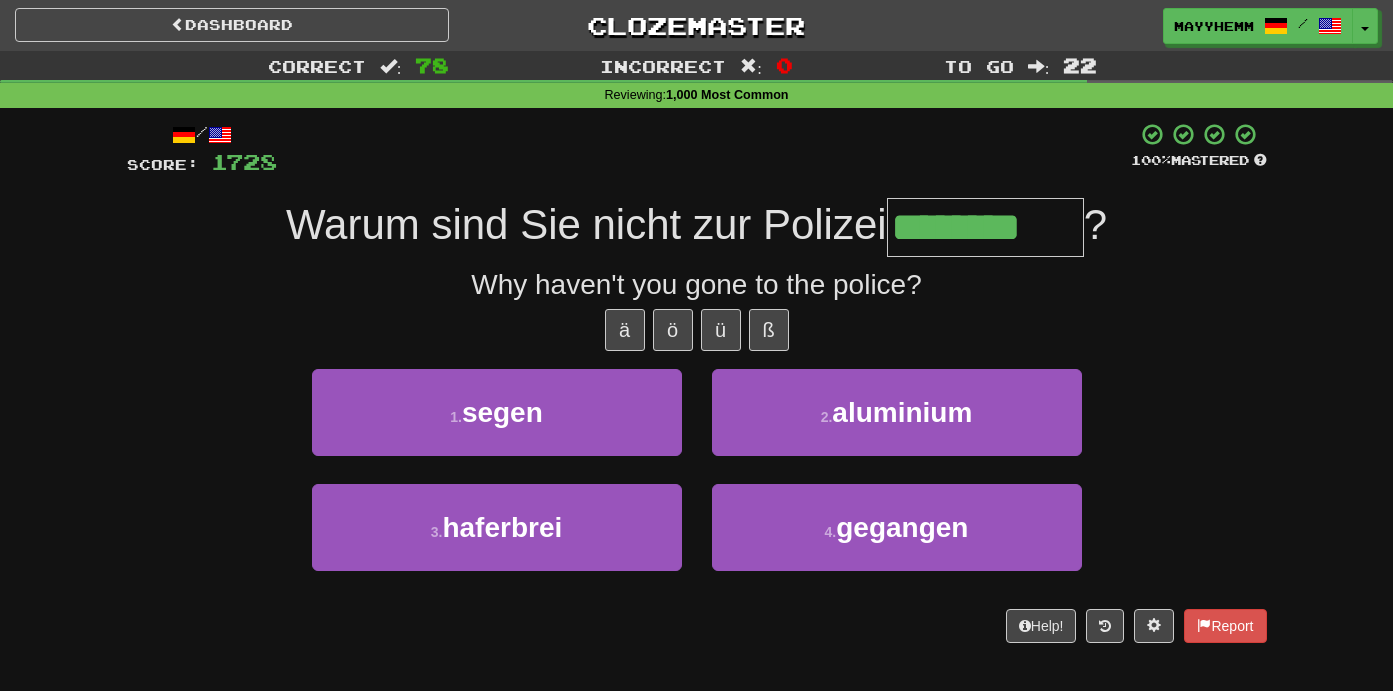 type on "********" 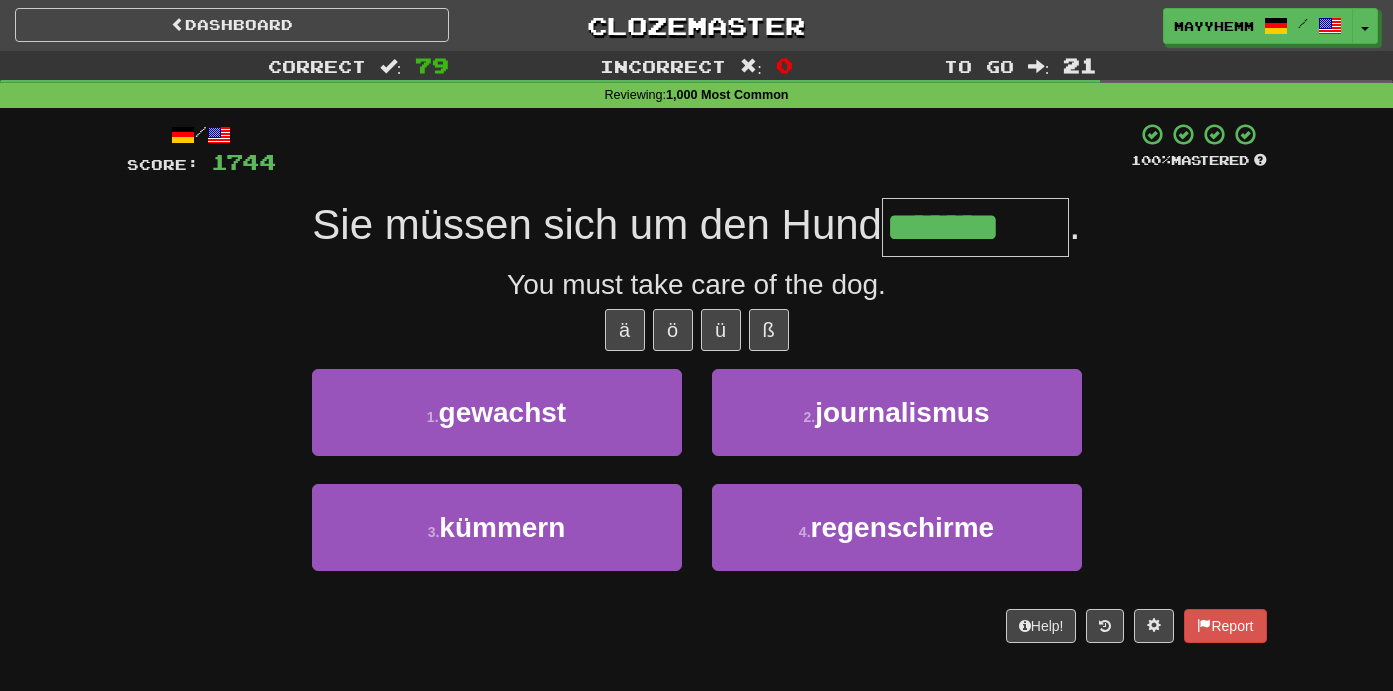 type on "*******" 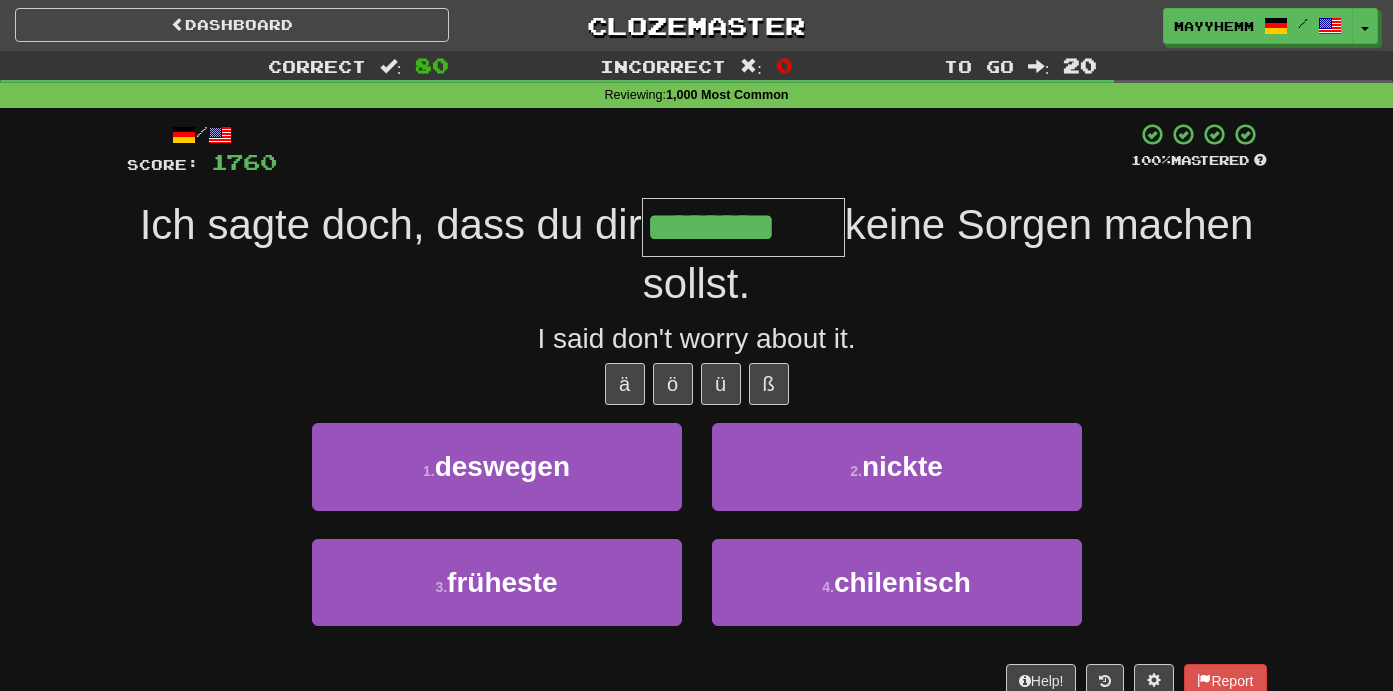 type on "********" 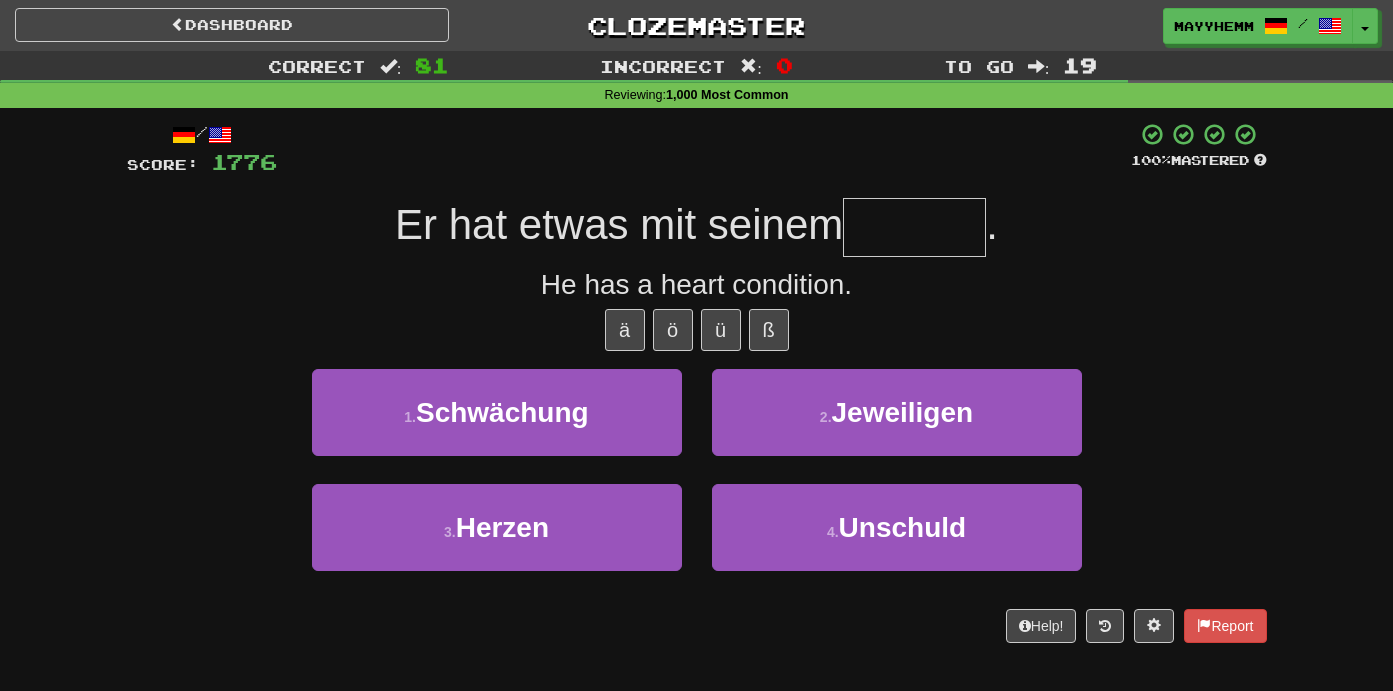 type on "*" 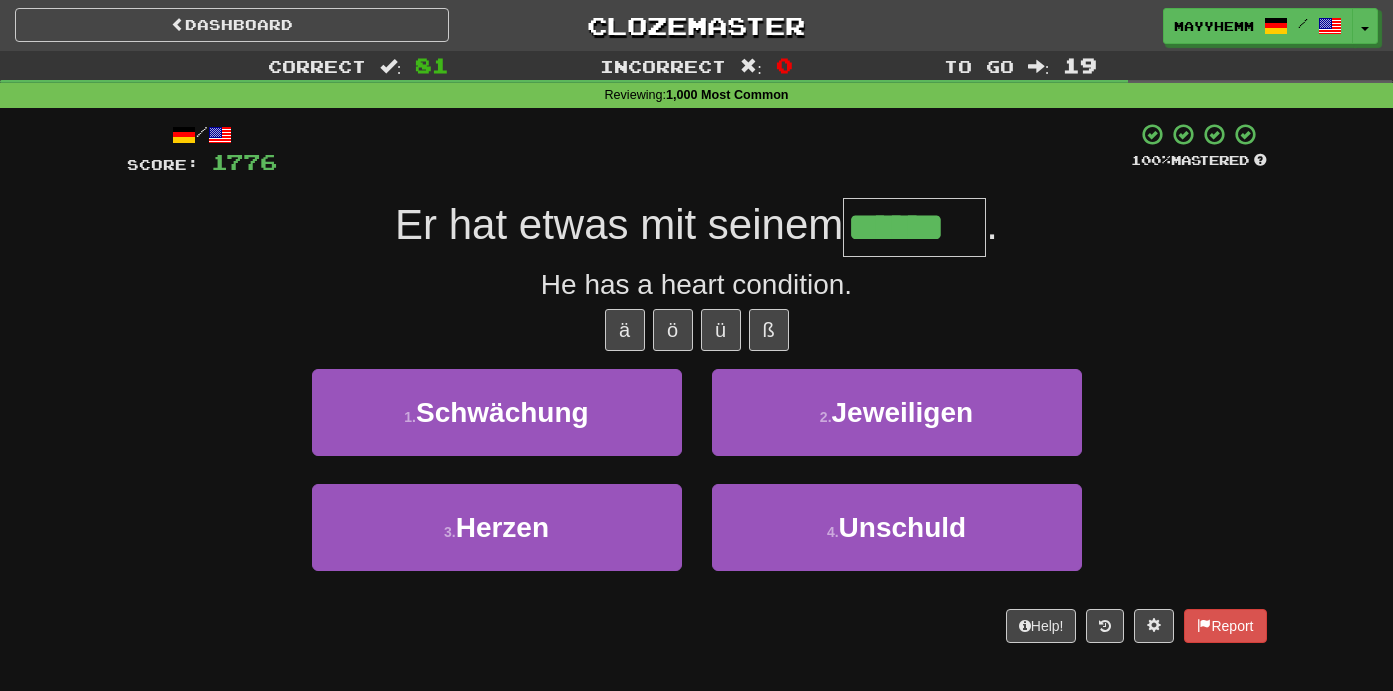 type on "******" 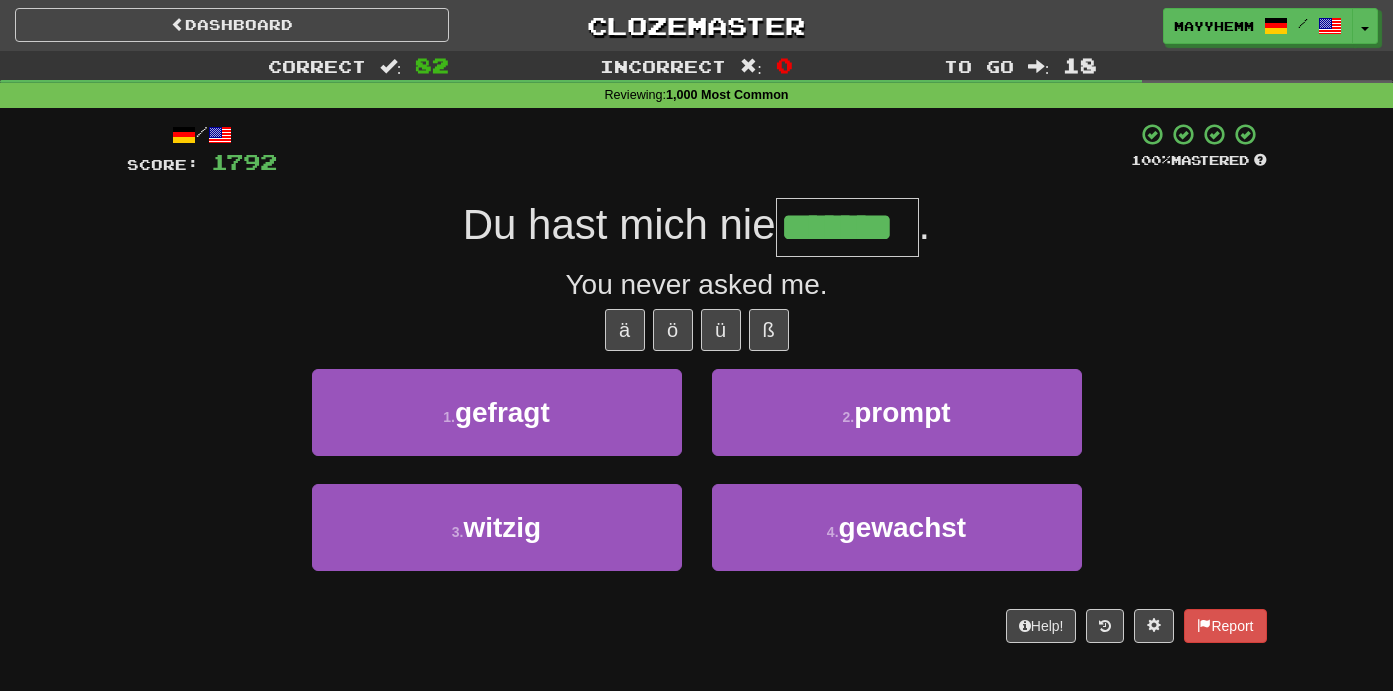 type on "*******" 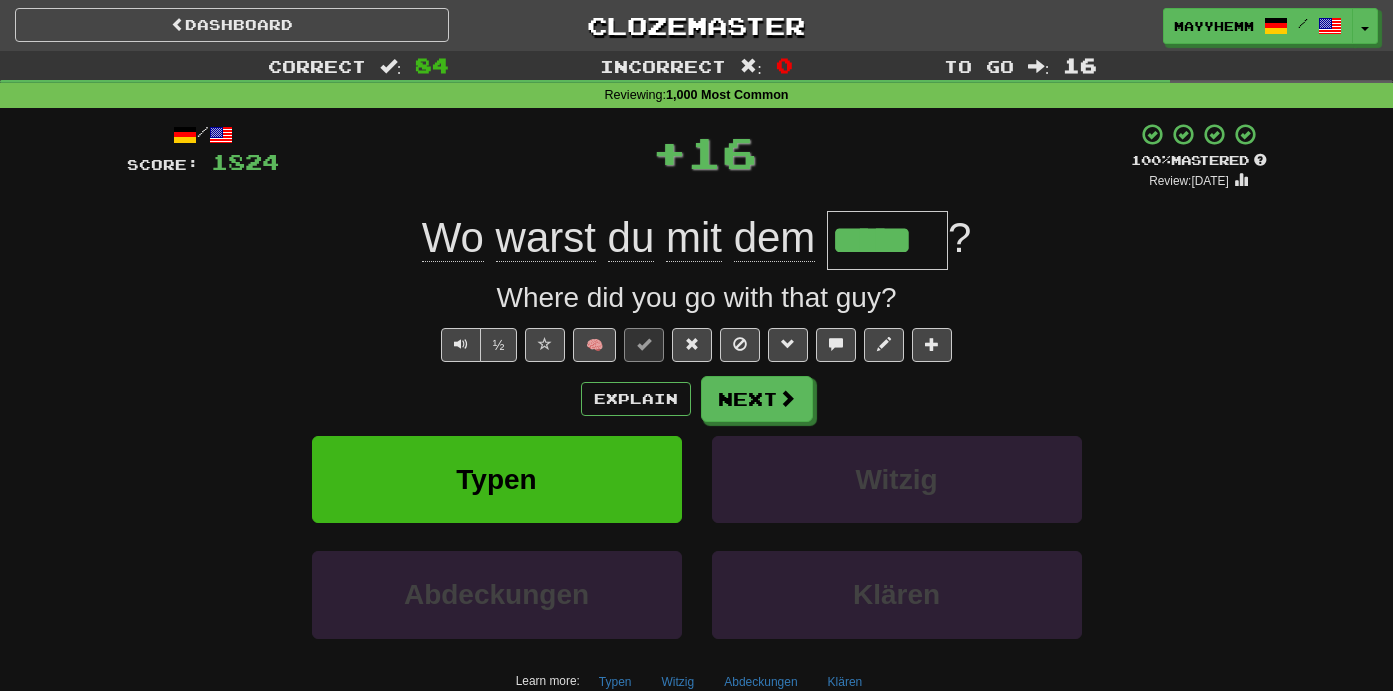 type on "*****" 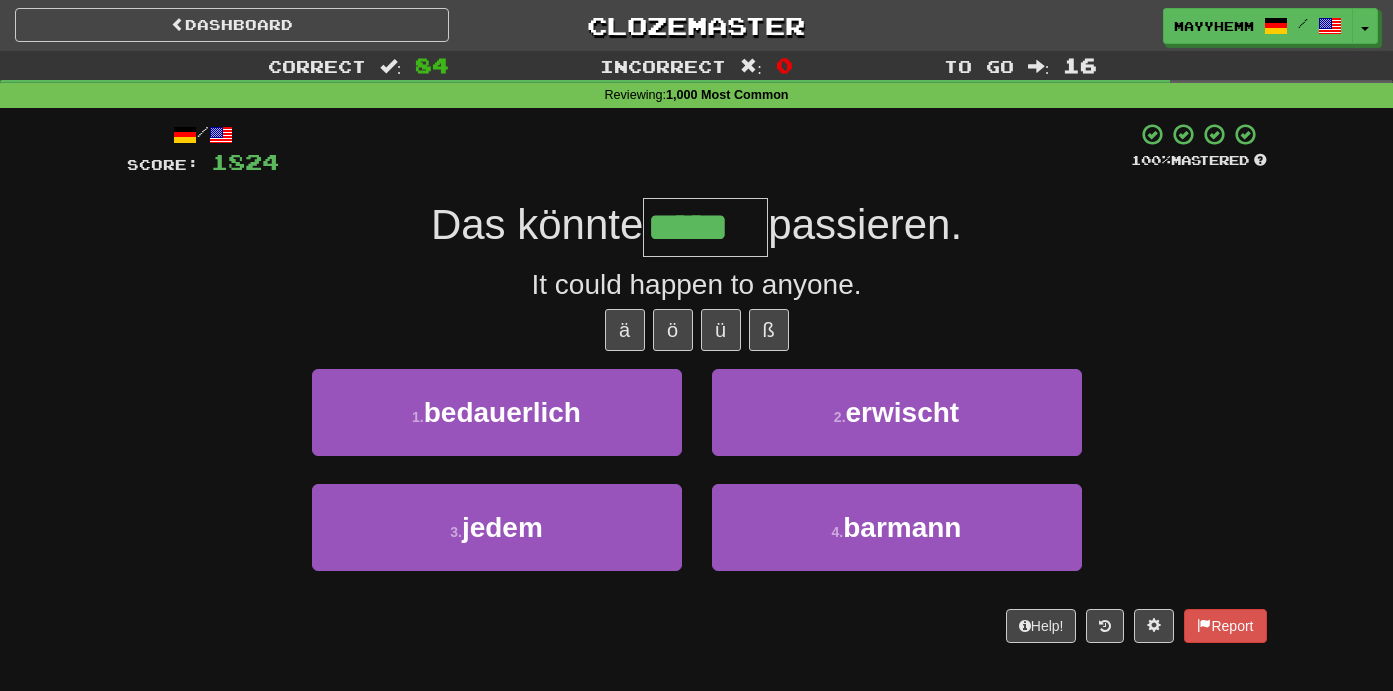 type on "*****" 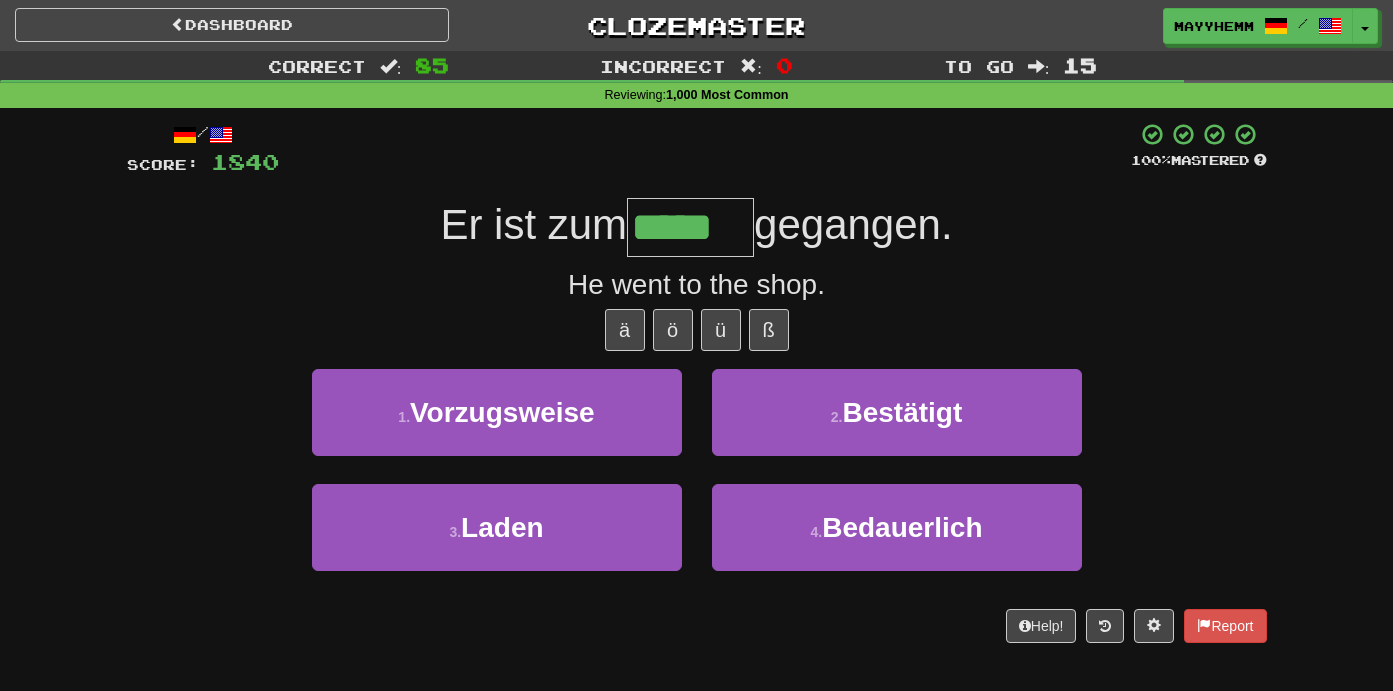 type on "*****" 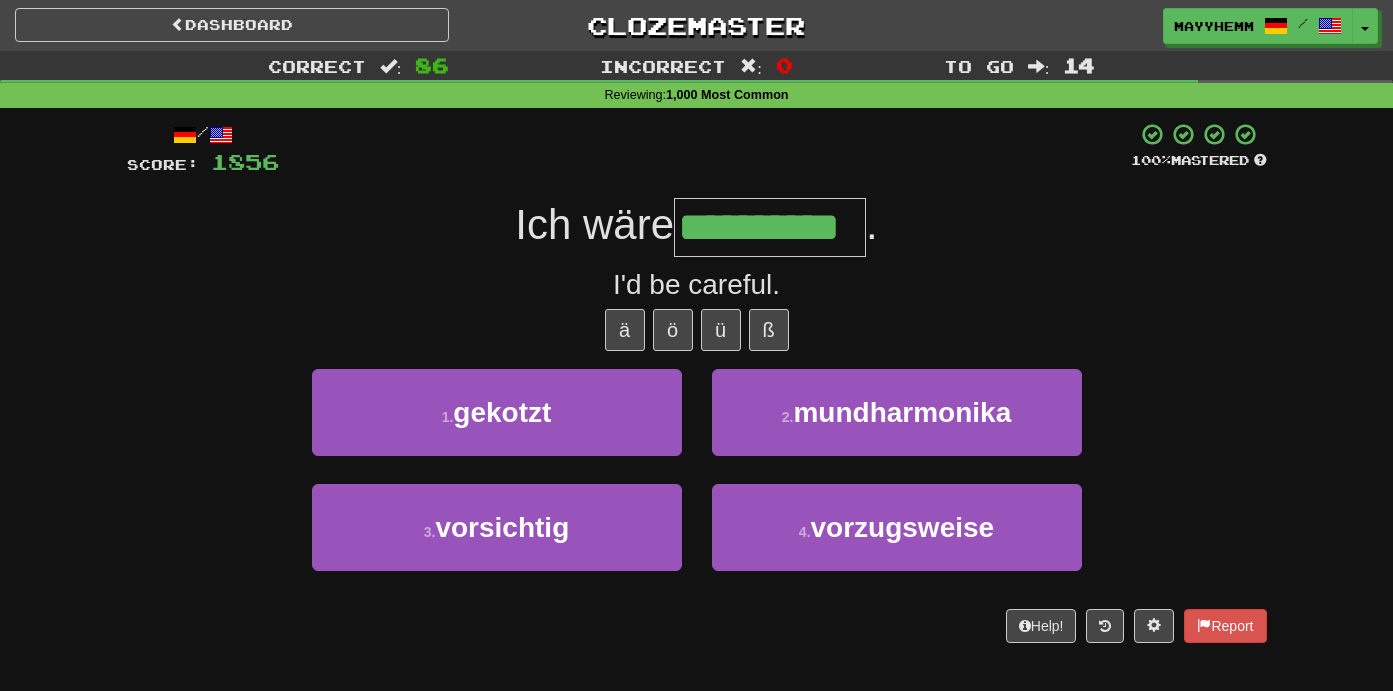type on "**********" 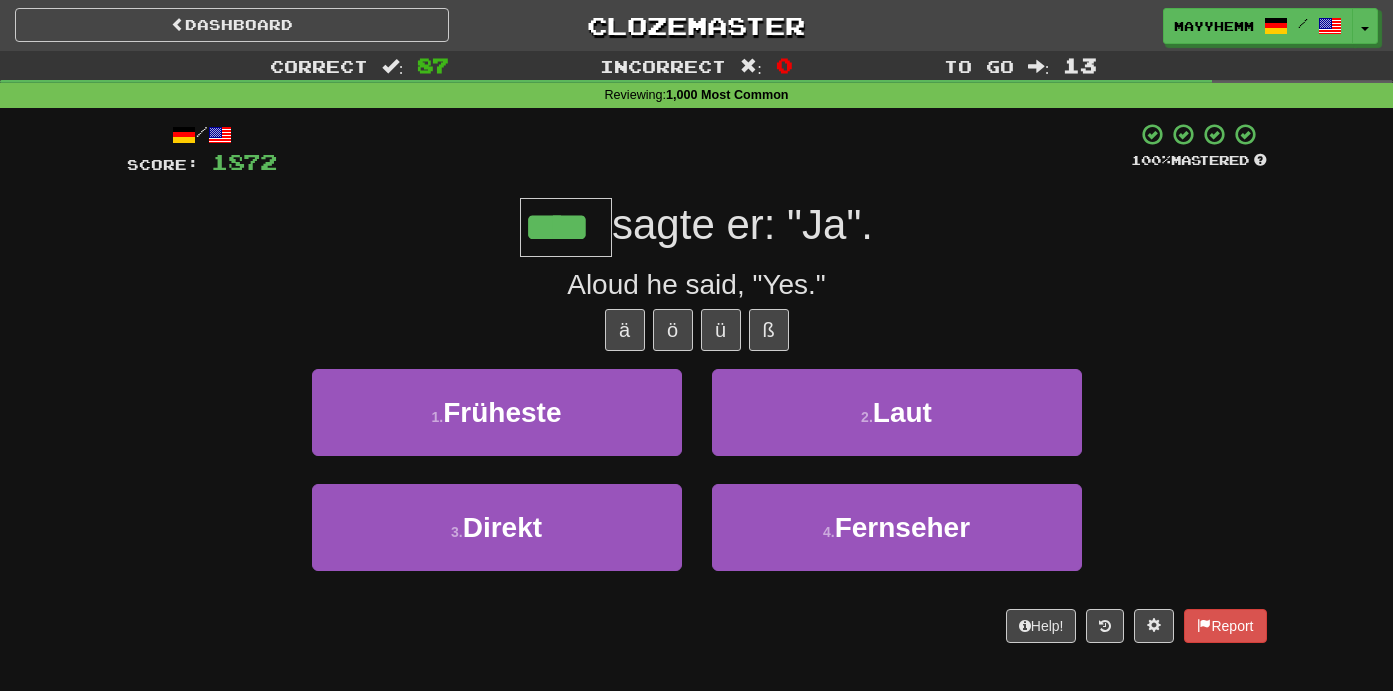 type on "****" 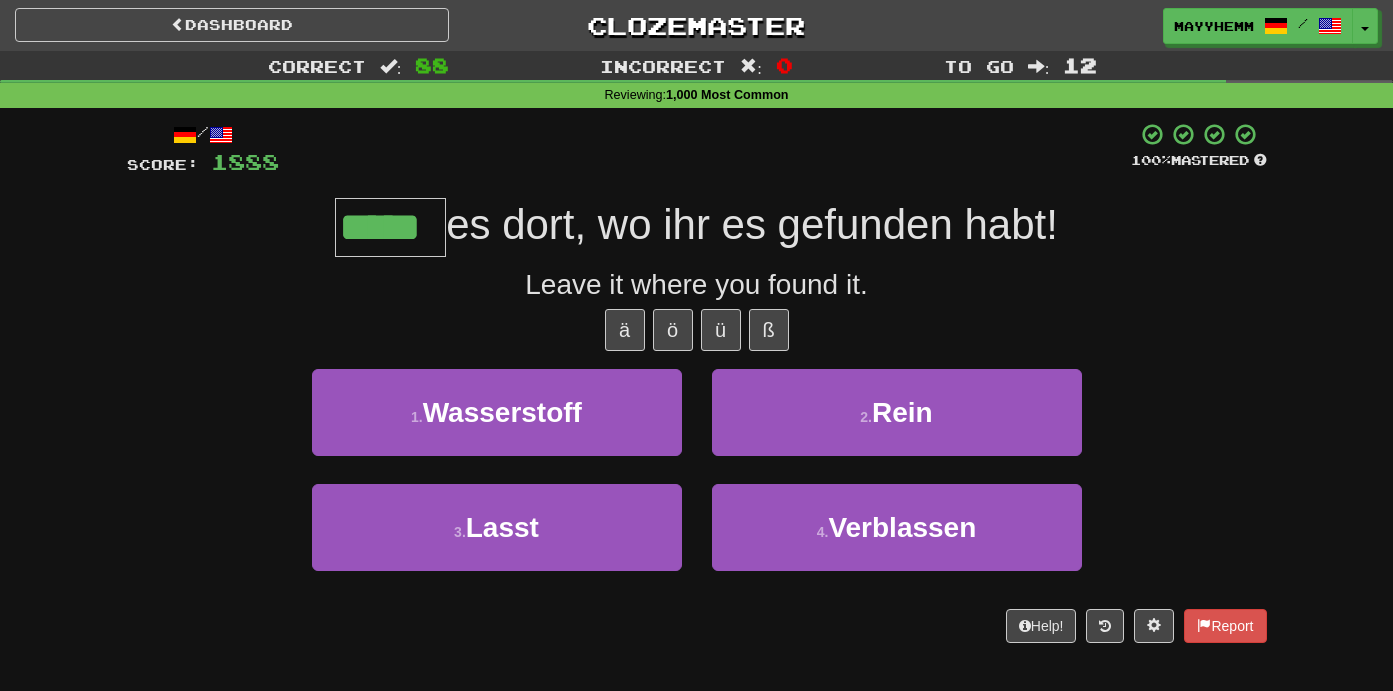 type on "*****" 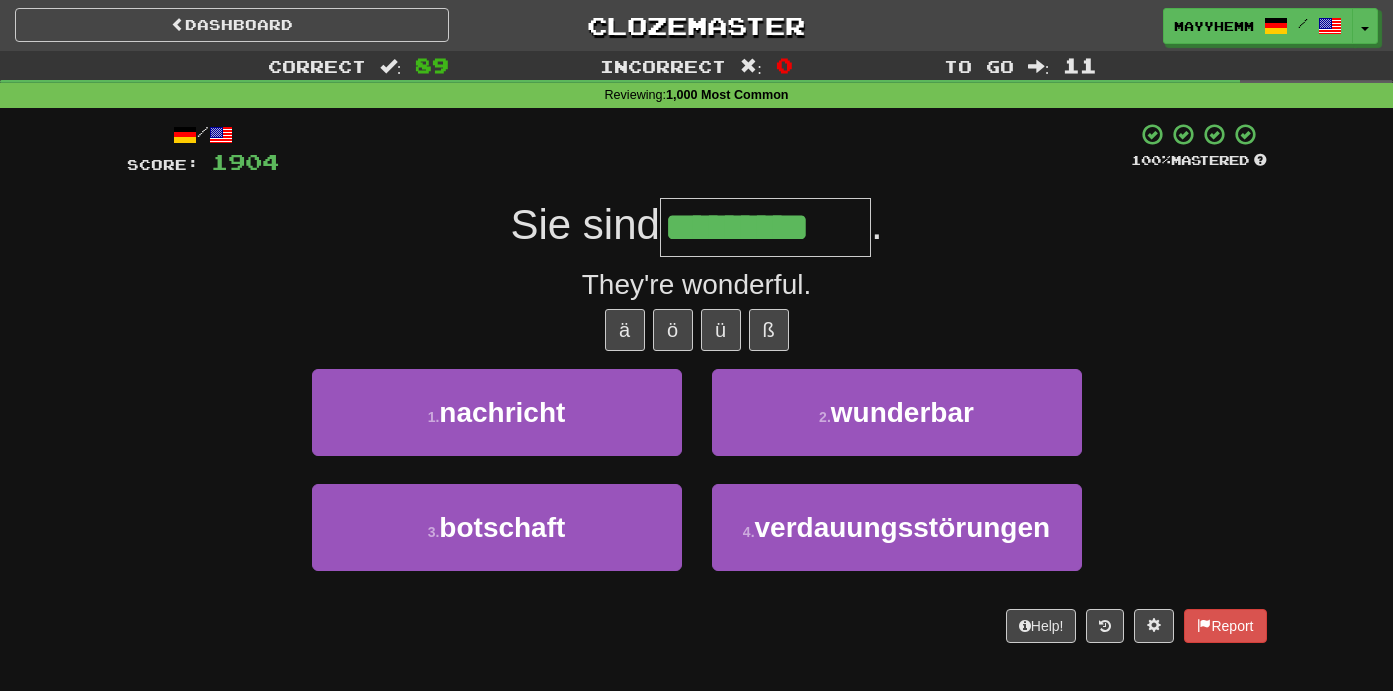 type on "*********" 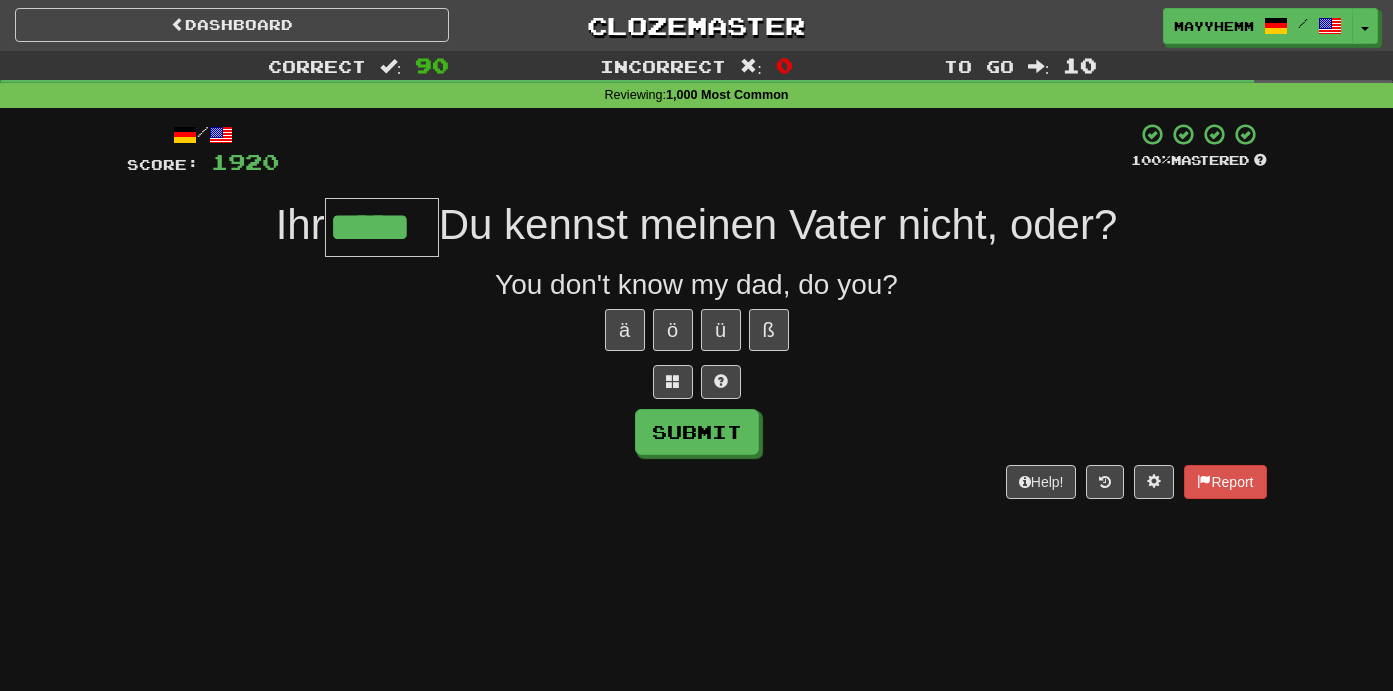type on "*****" 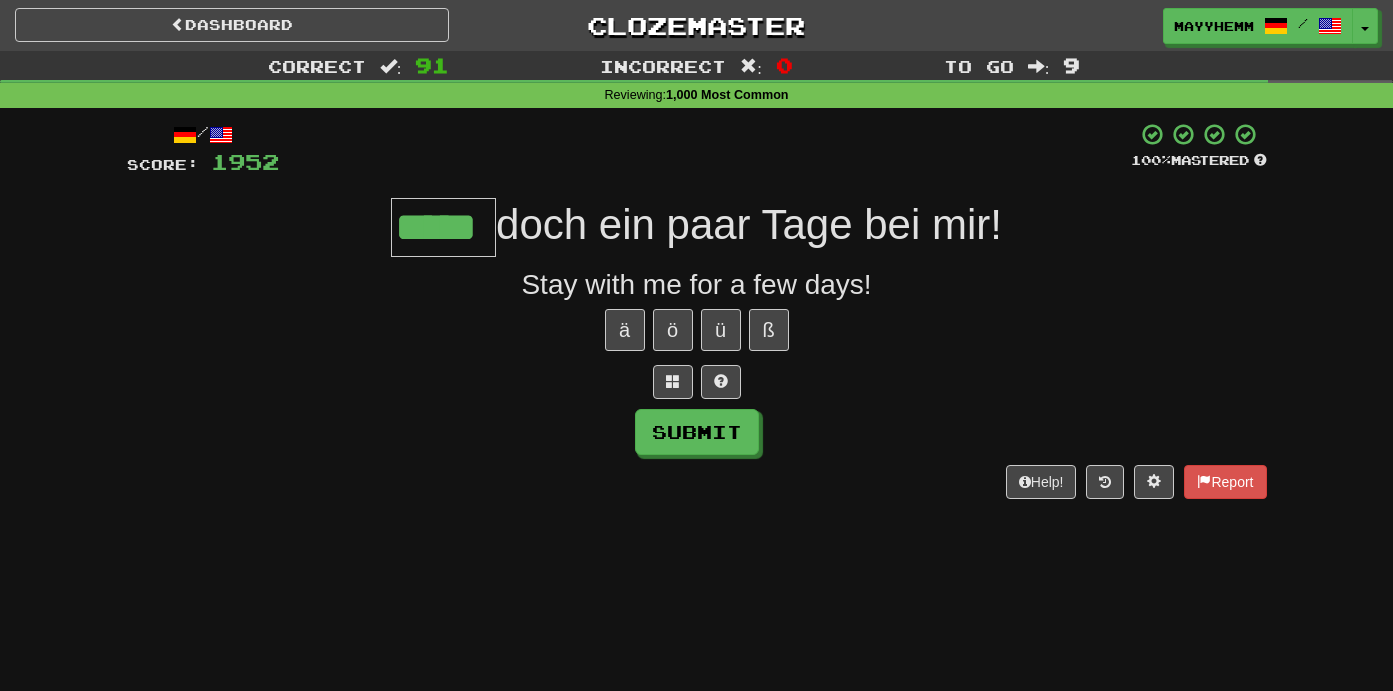 type on "*****" 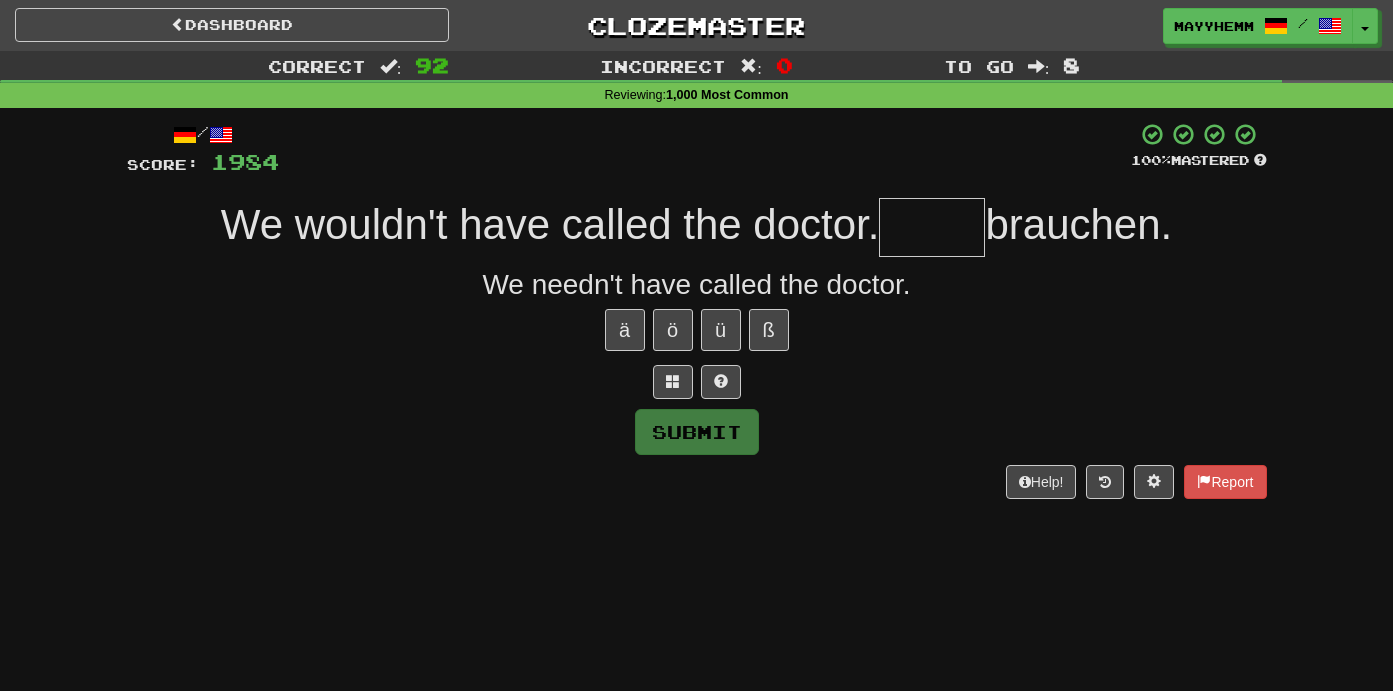 type on "*" 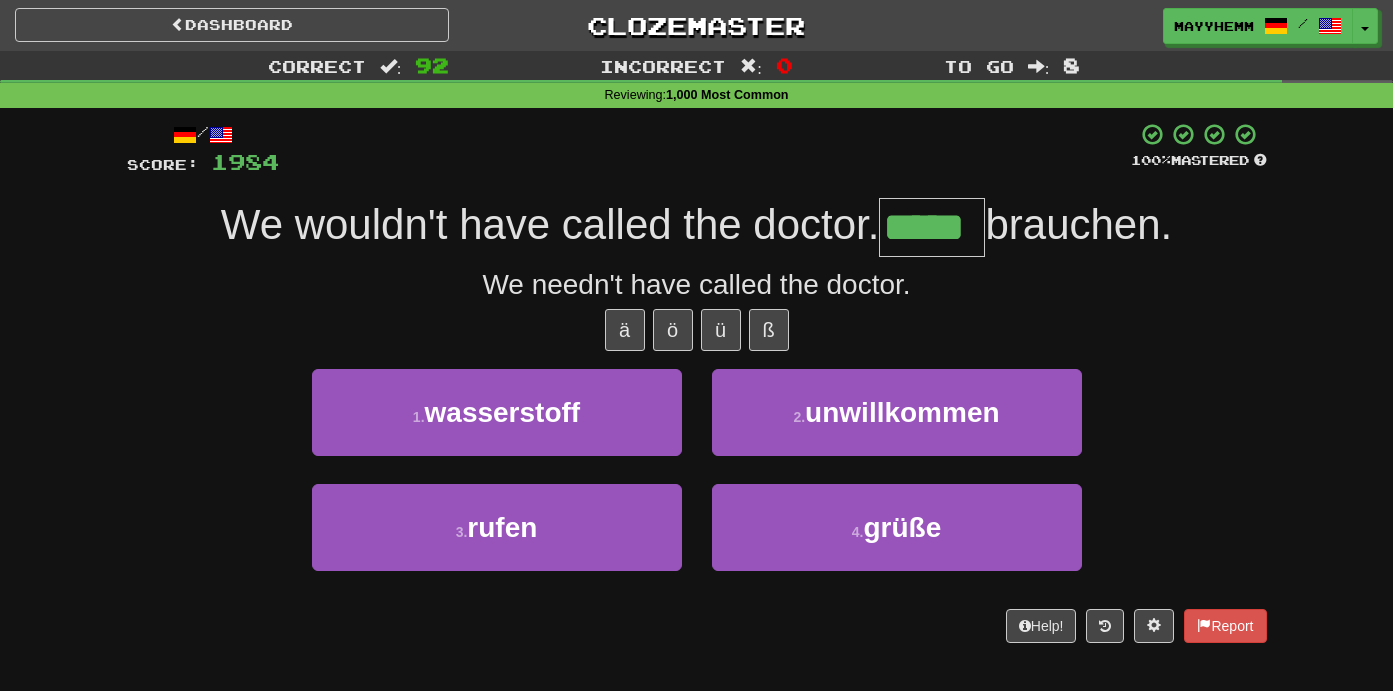 type on "*****" 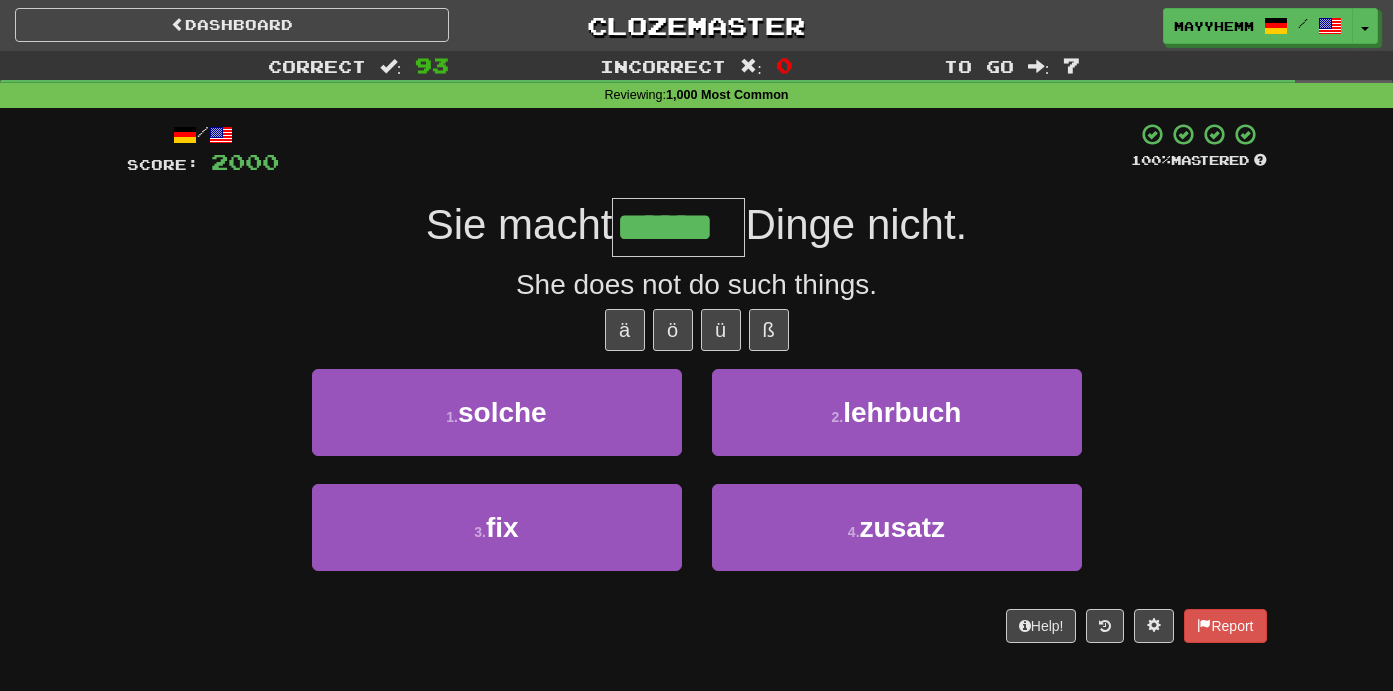 type on "******" 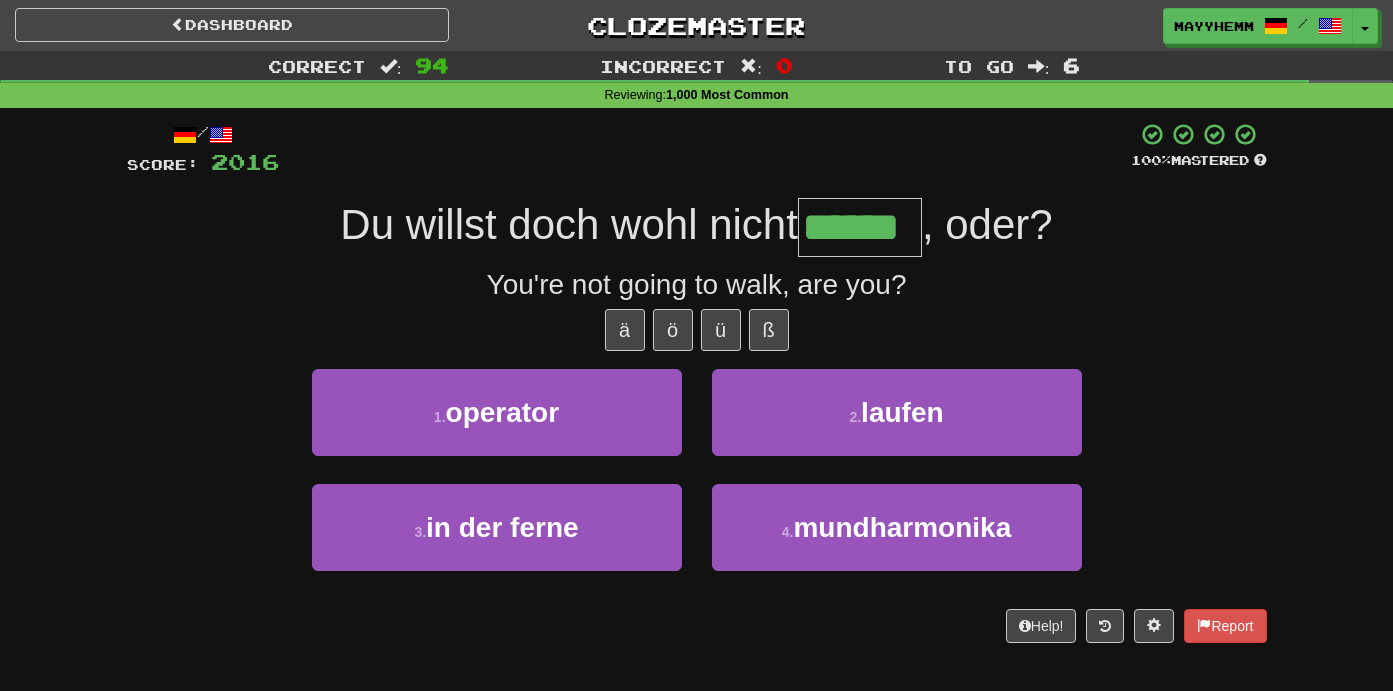 type on "******" 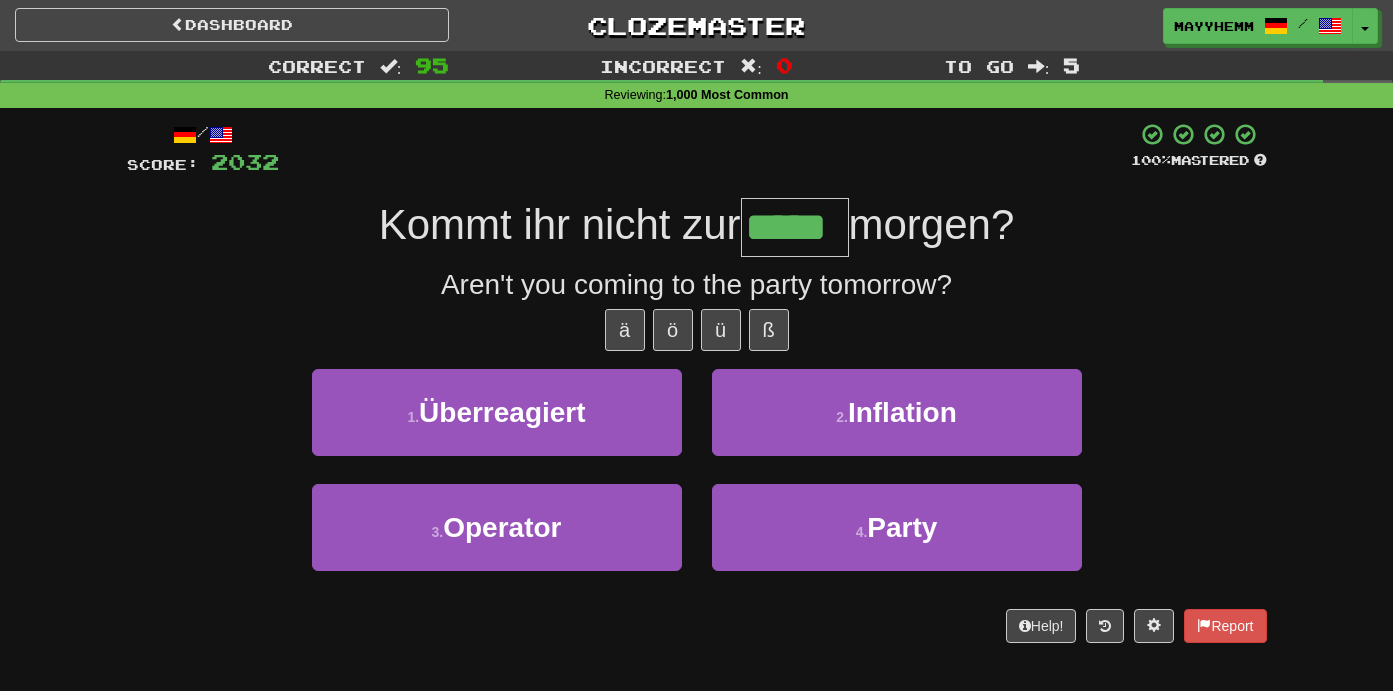 type on "*****" 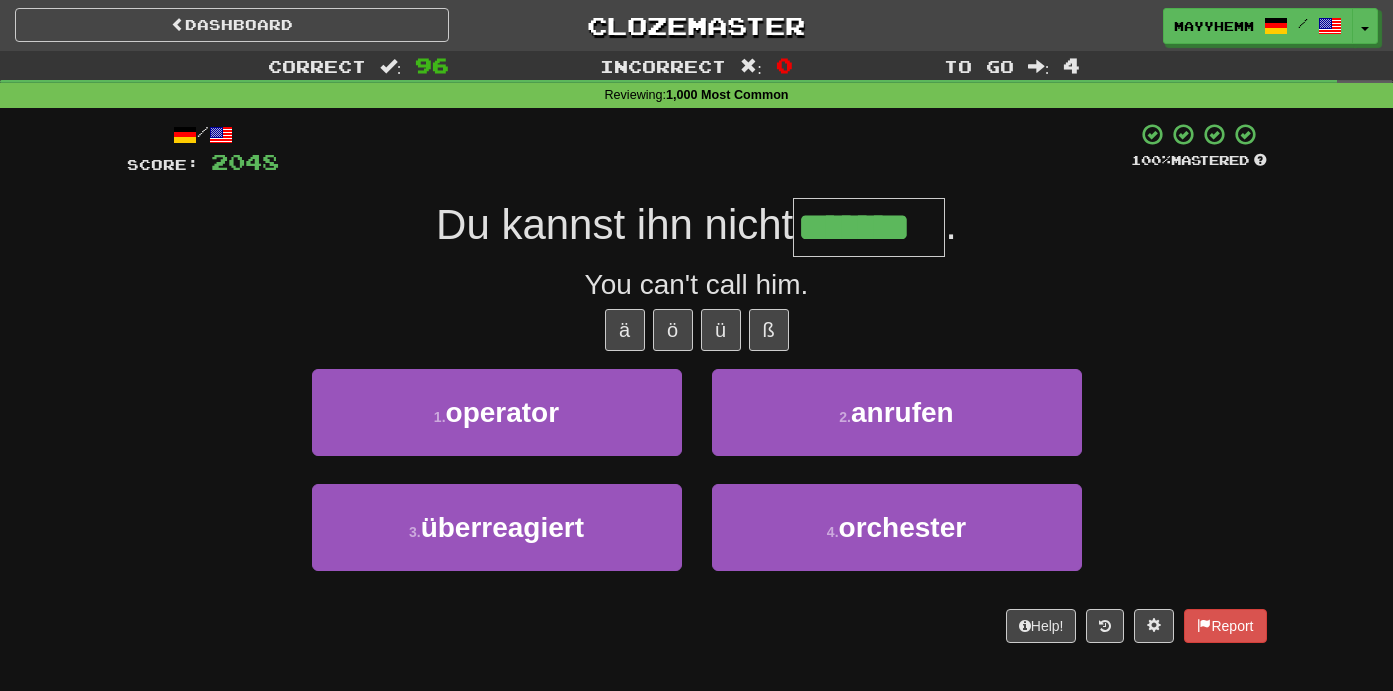 type on "*******" 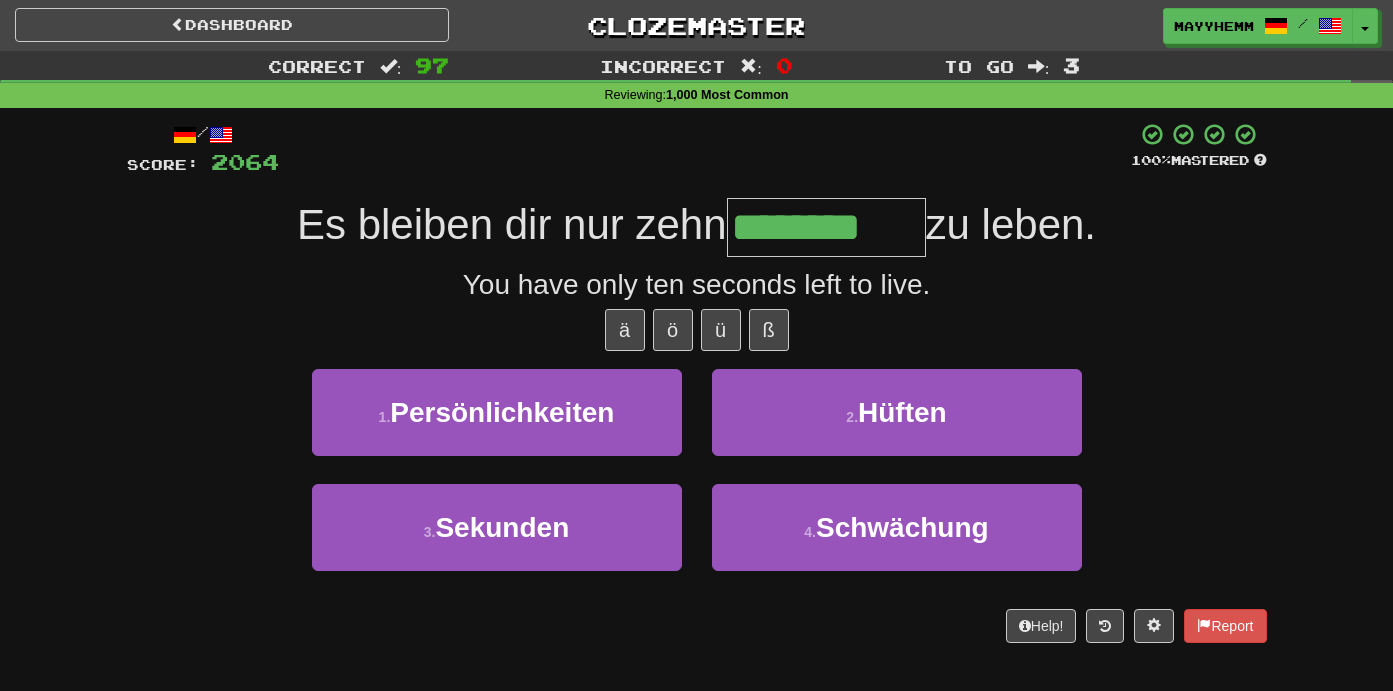 type on "********" 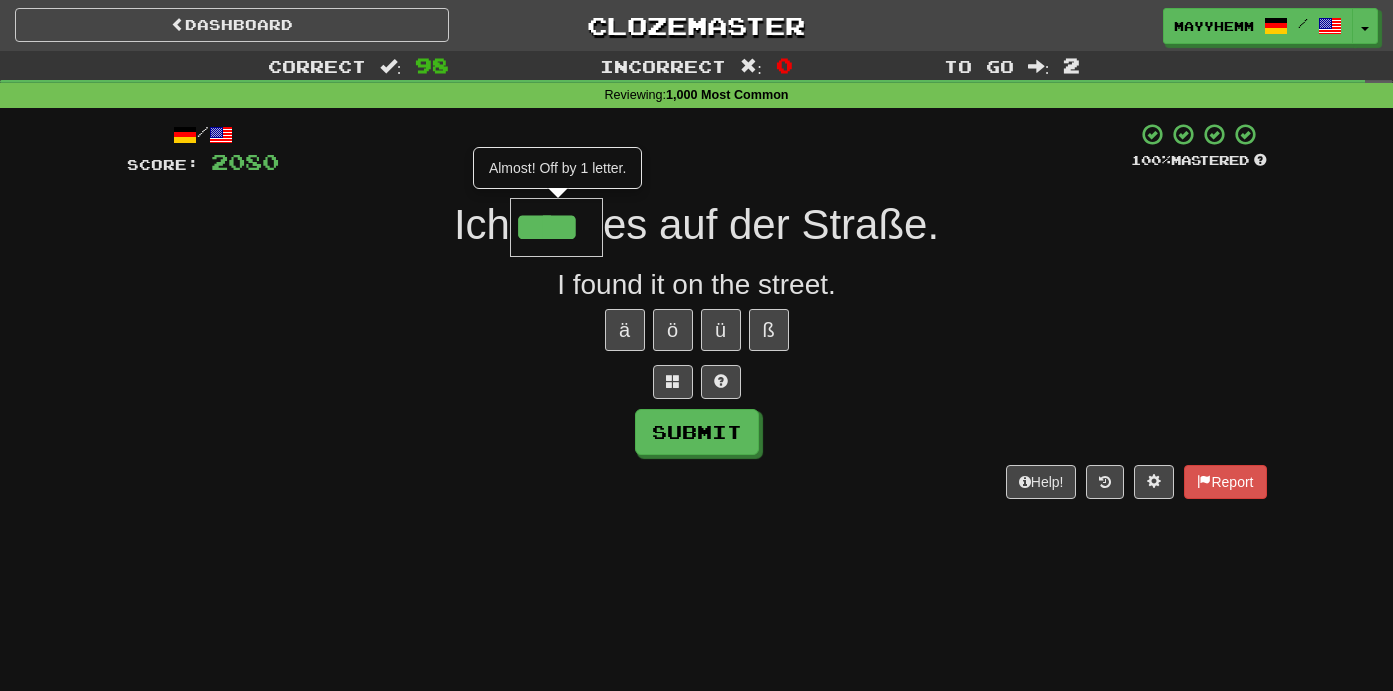 type on "****" 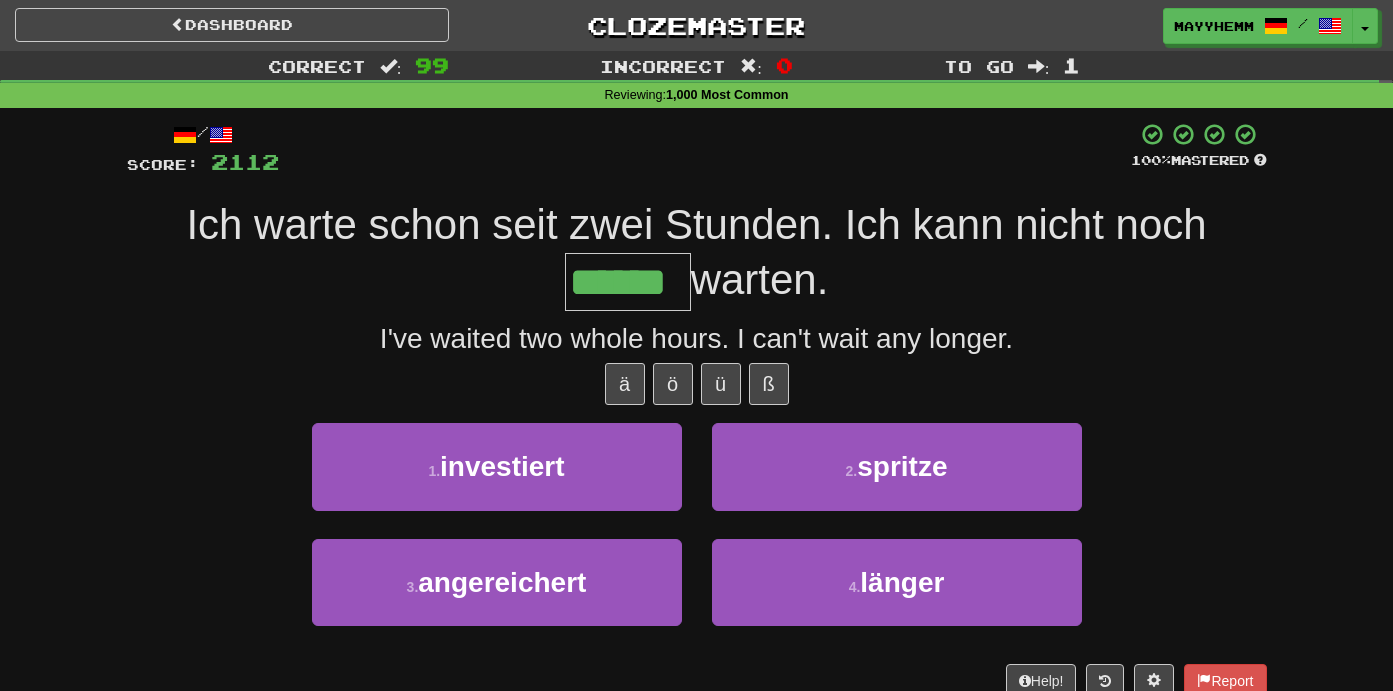 type on "******" 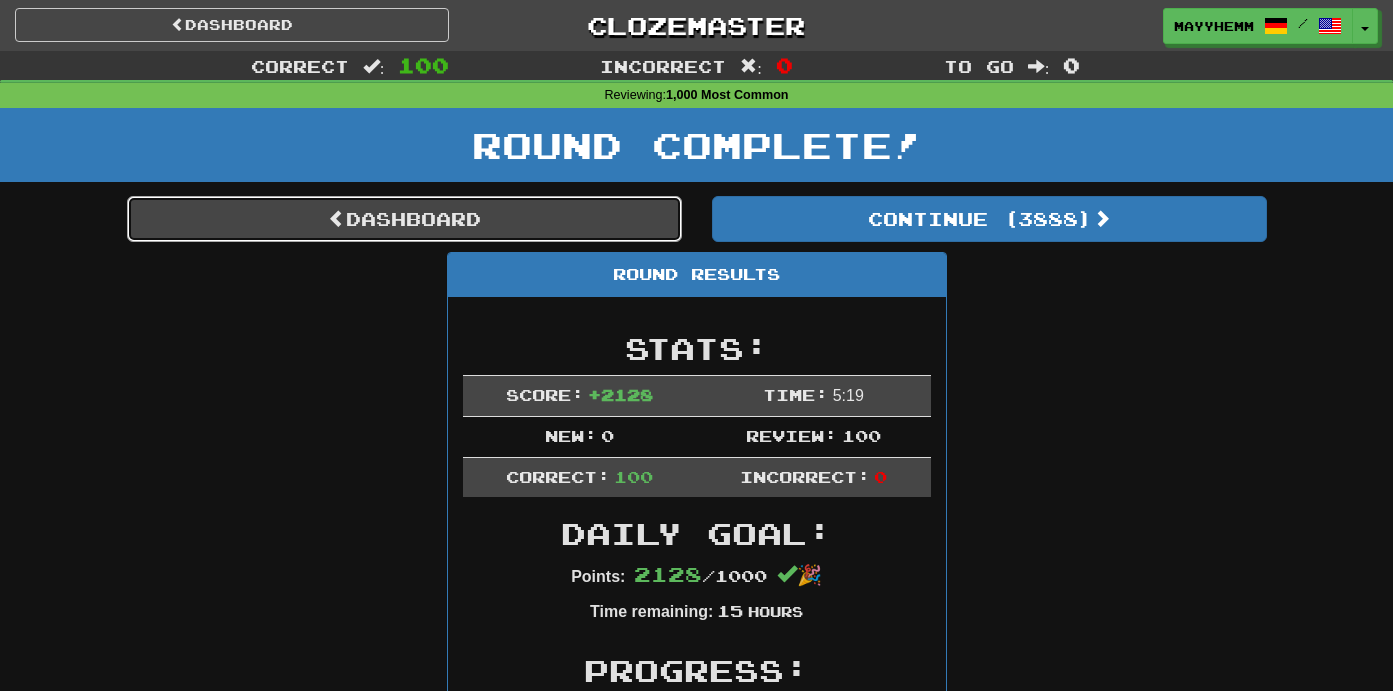 click on "Dashboard" at bounding box center (404, 219) 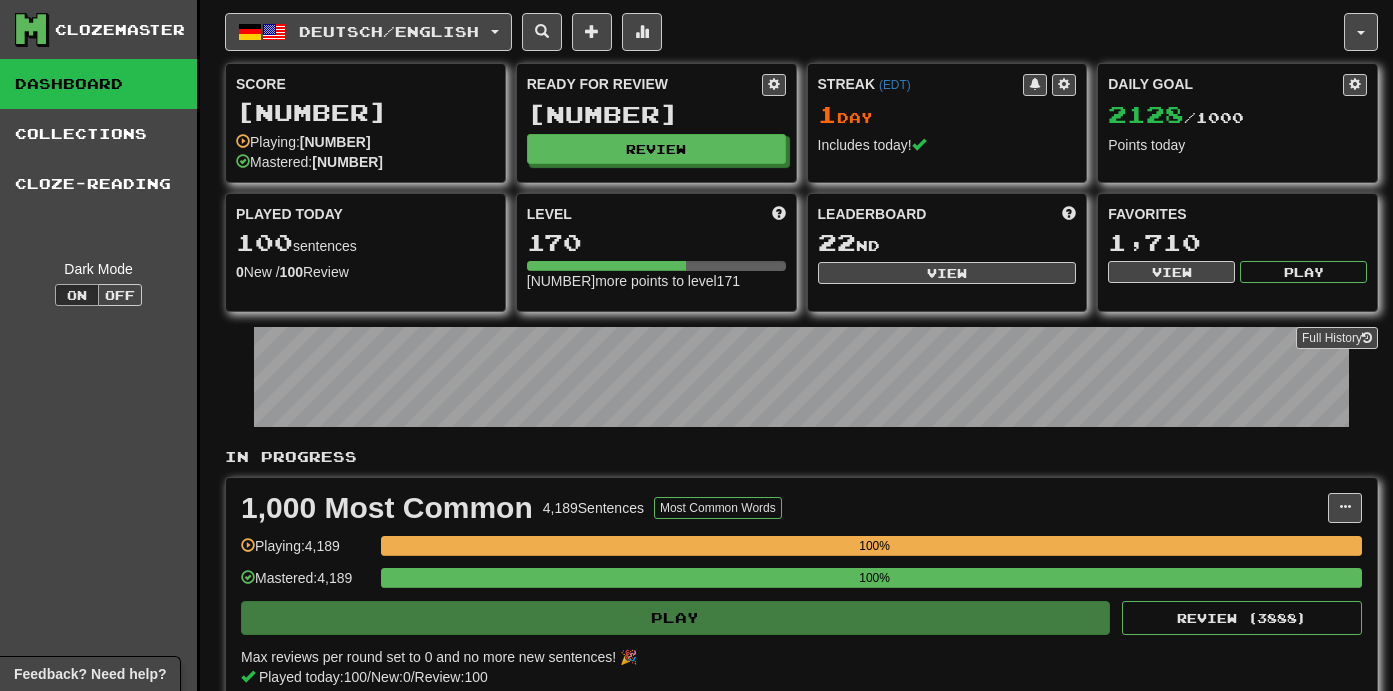scroll, scrollTop: 0, scrollLeft: 0, axis: both 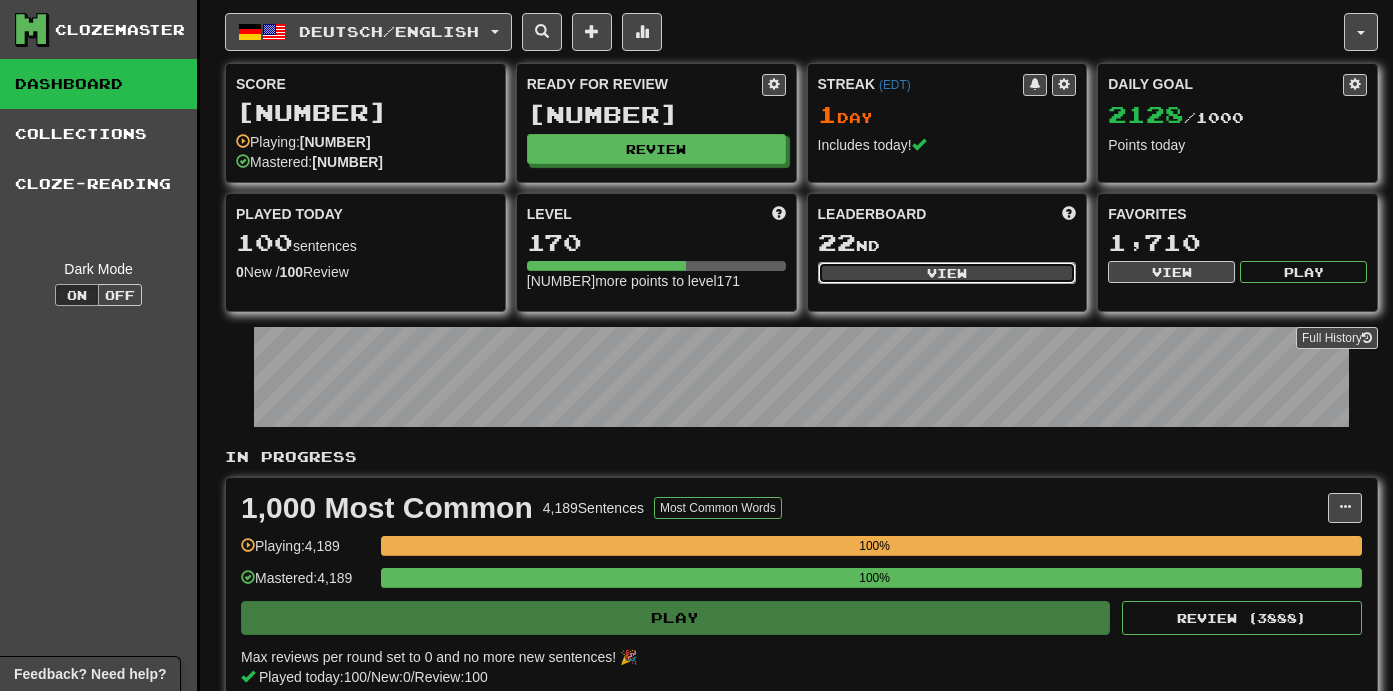 click on "View" at bounding box center (947, 273) 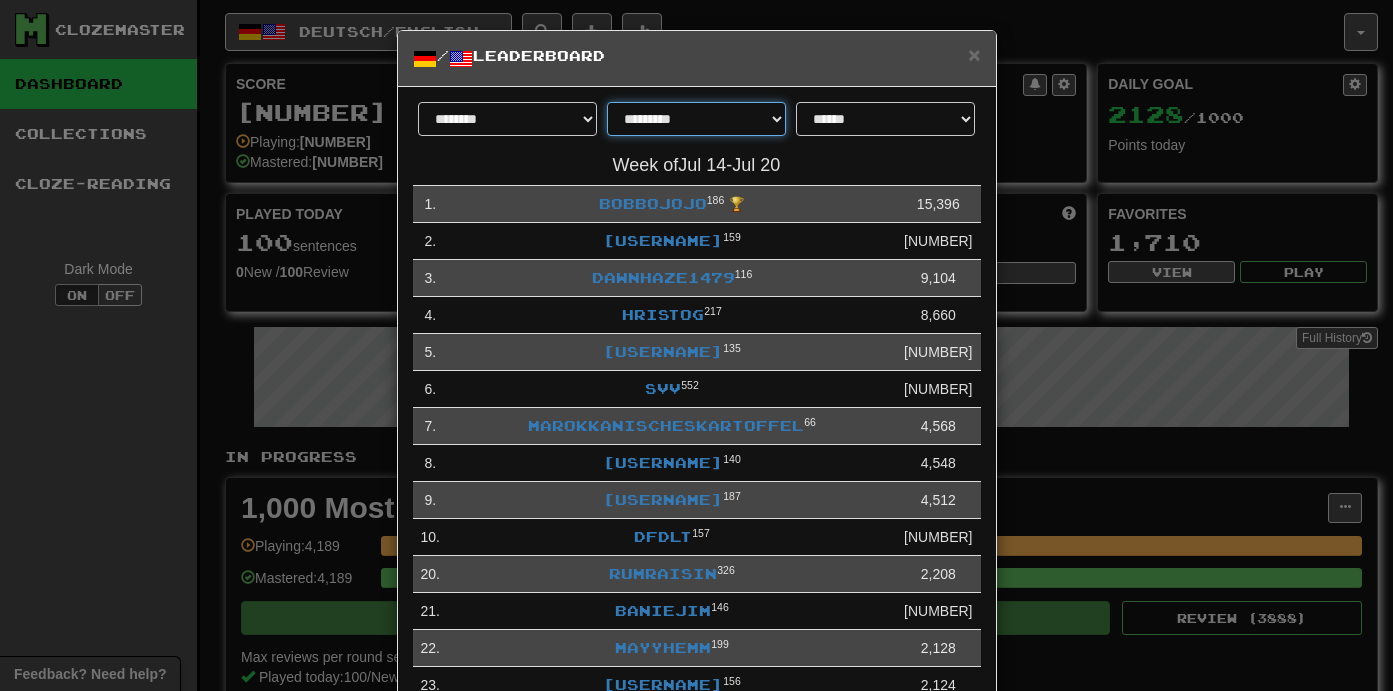 select on "********" 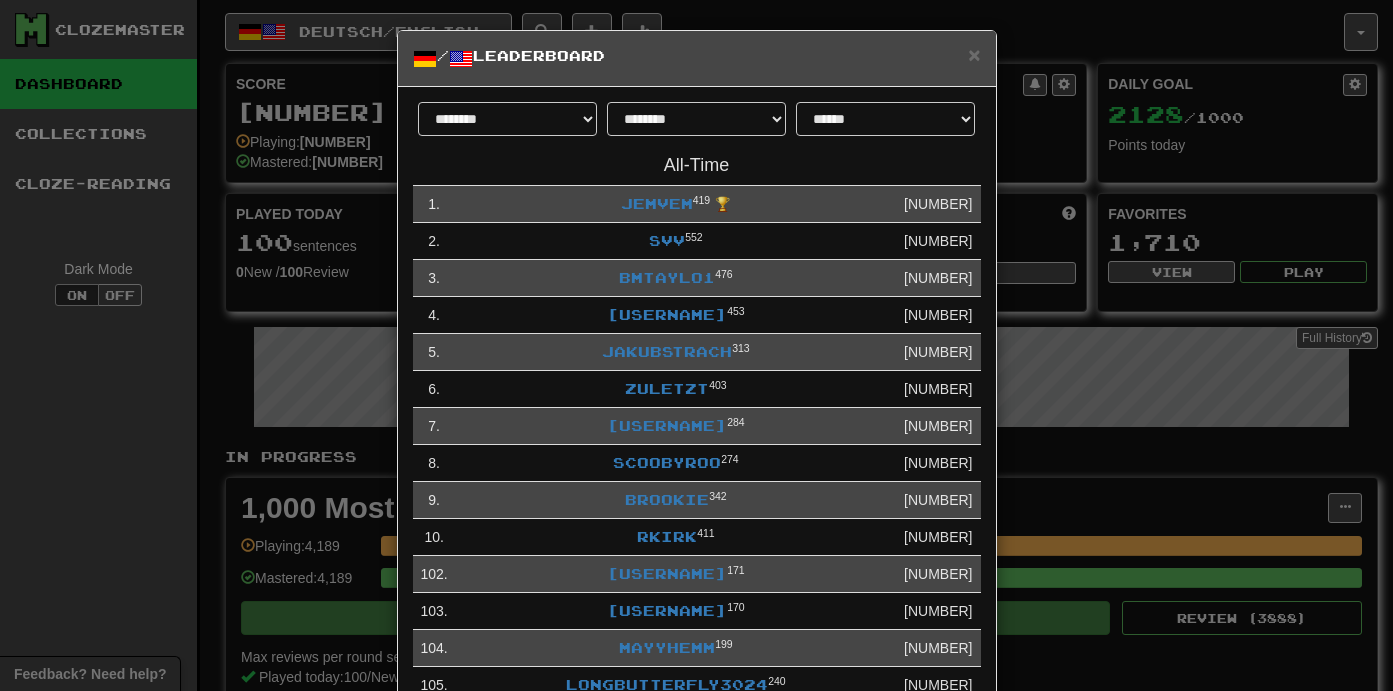 scroll, scrollTop: 175, scrollLeft: 0, axis: vertical 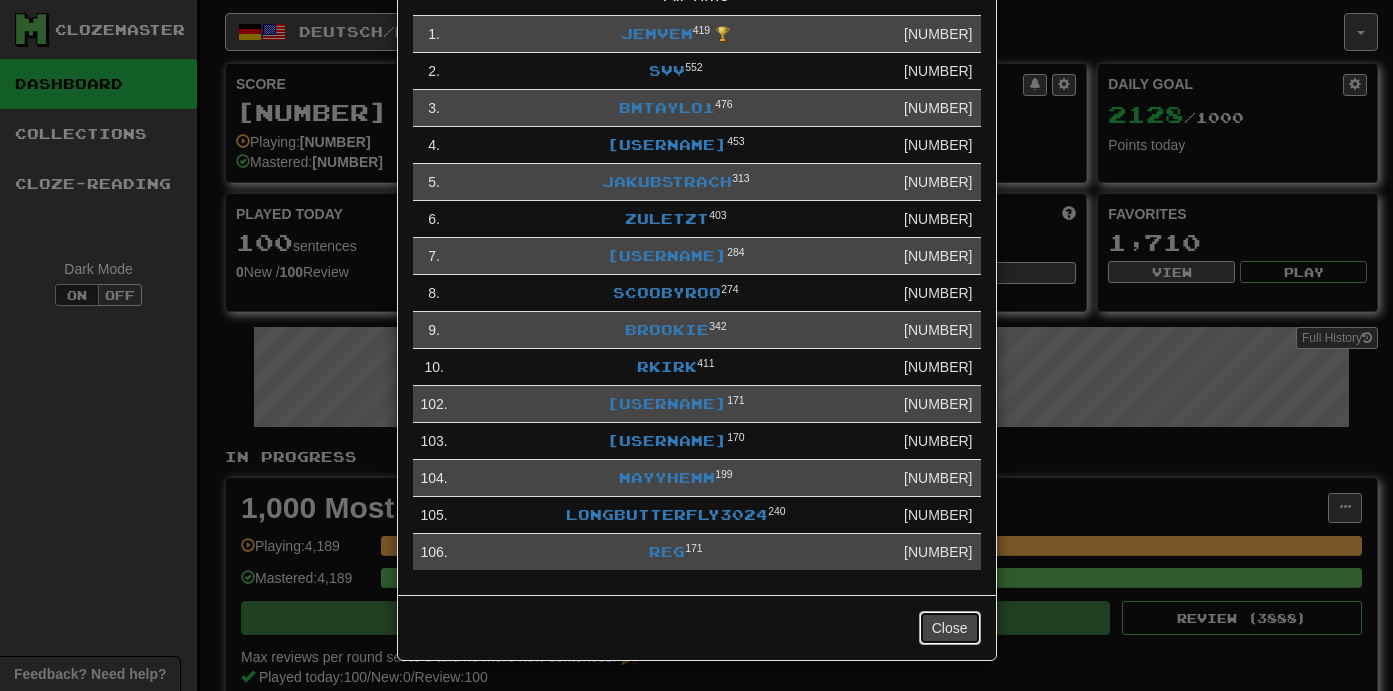 click on "Close" at bounding box center [950, 628] 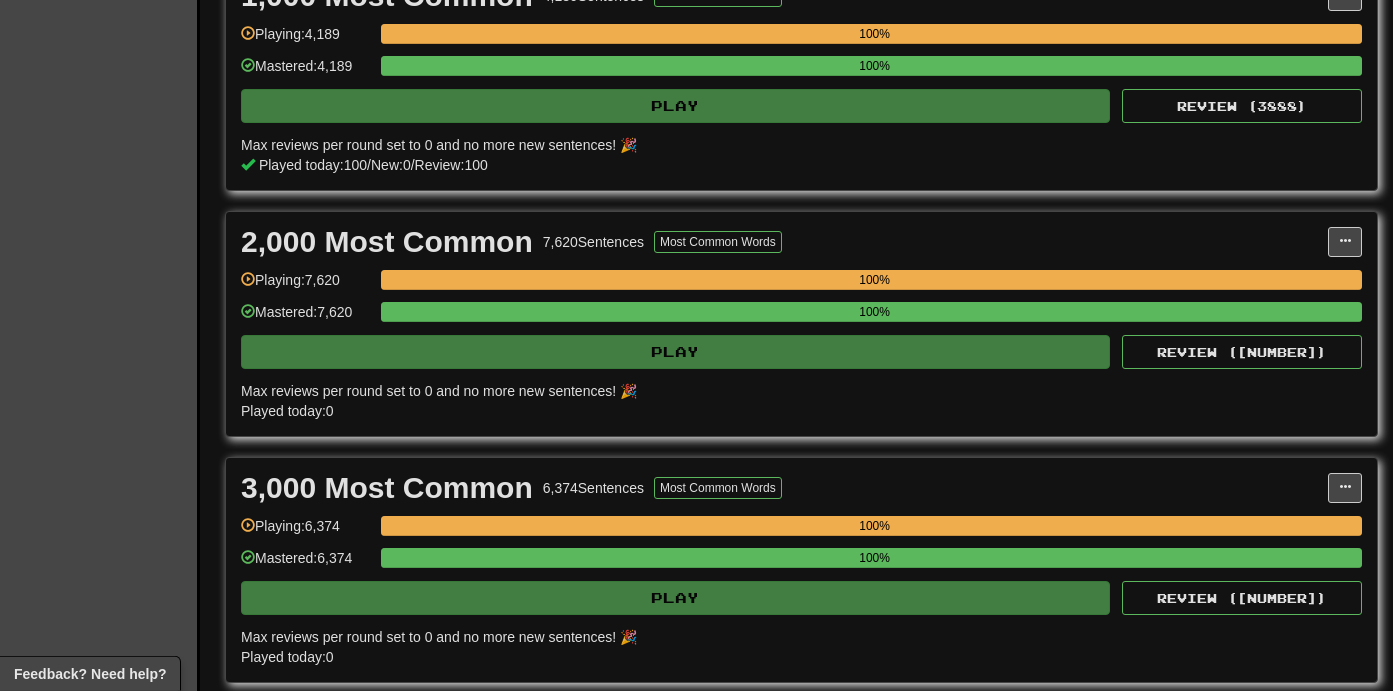 scroll, scrollTop: 0, scrollLeft: 0, axis: both 